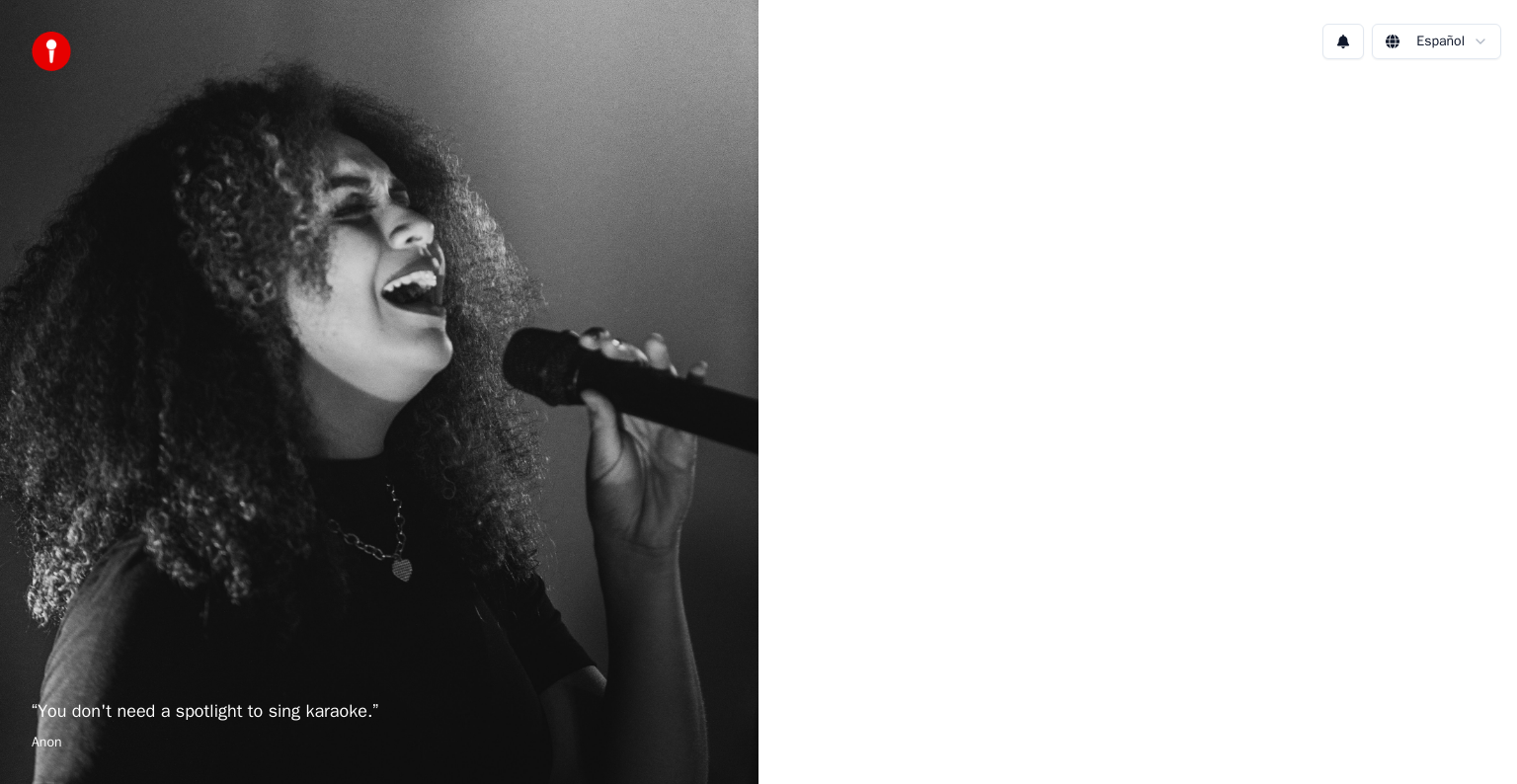 scroll, scrollTop: 0, scrollLeft: 0, axis: both 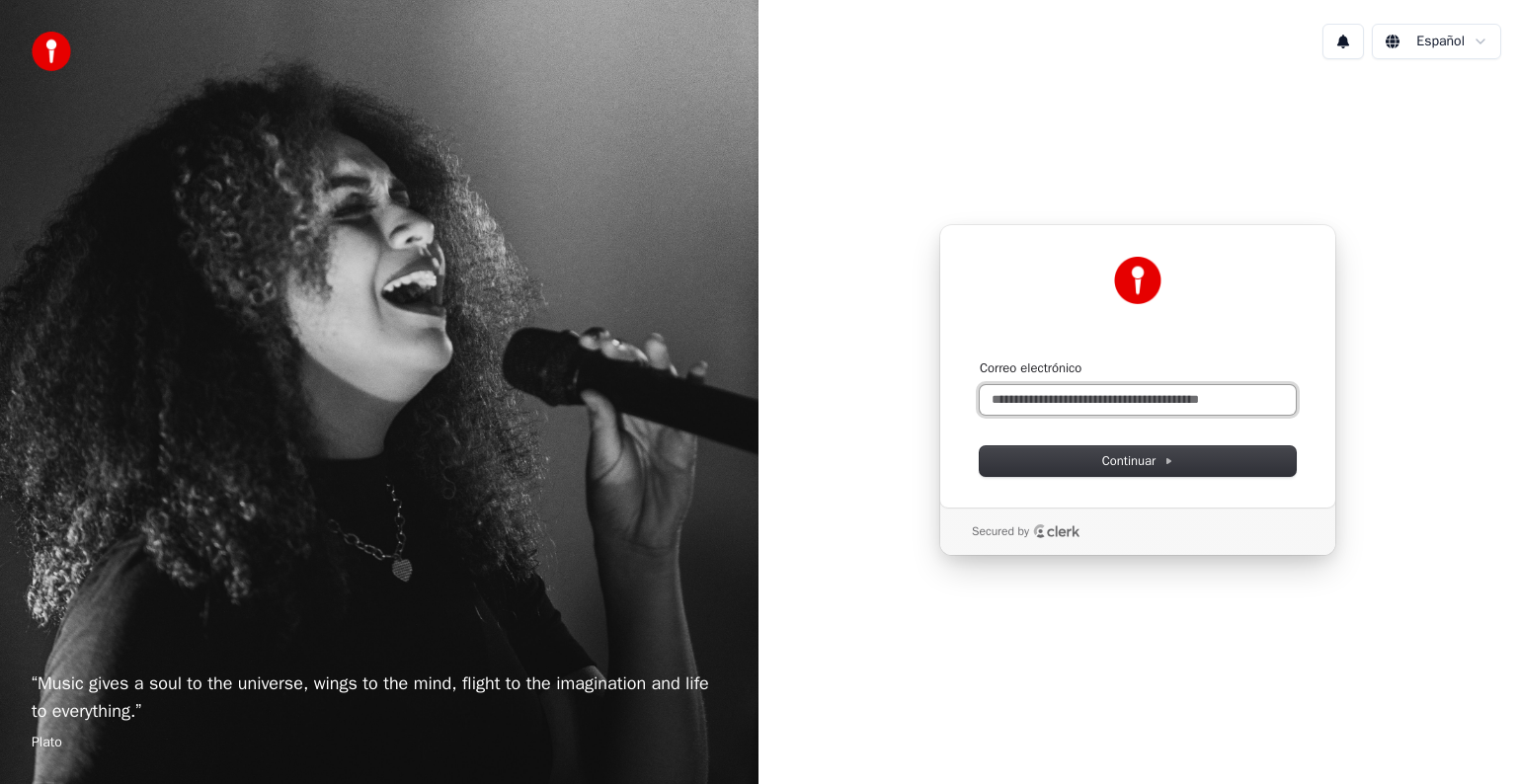 click on "Correo electrónico" at bounding box center [1138, 400] 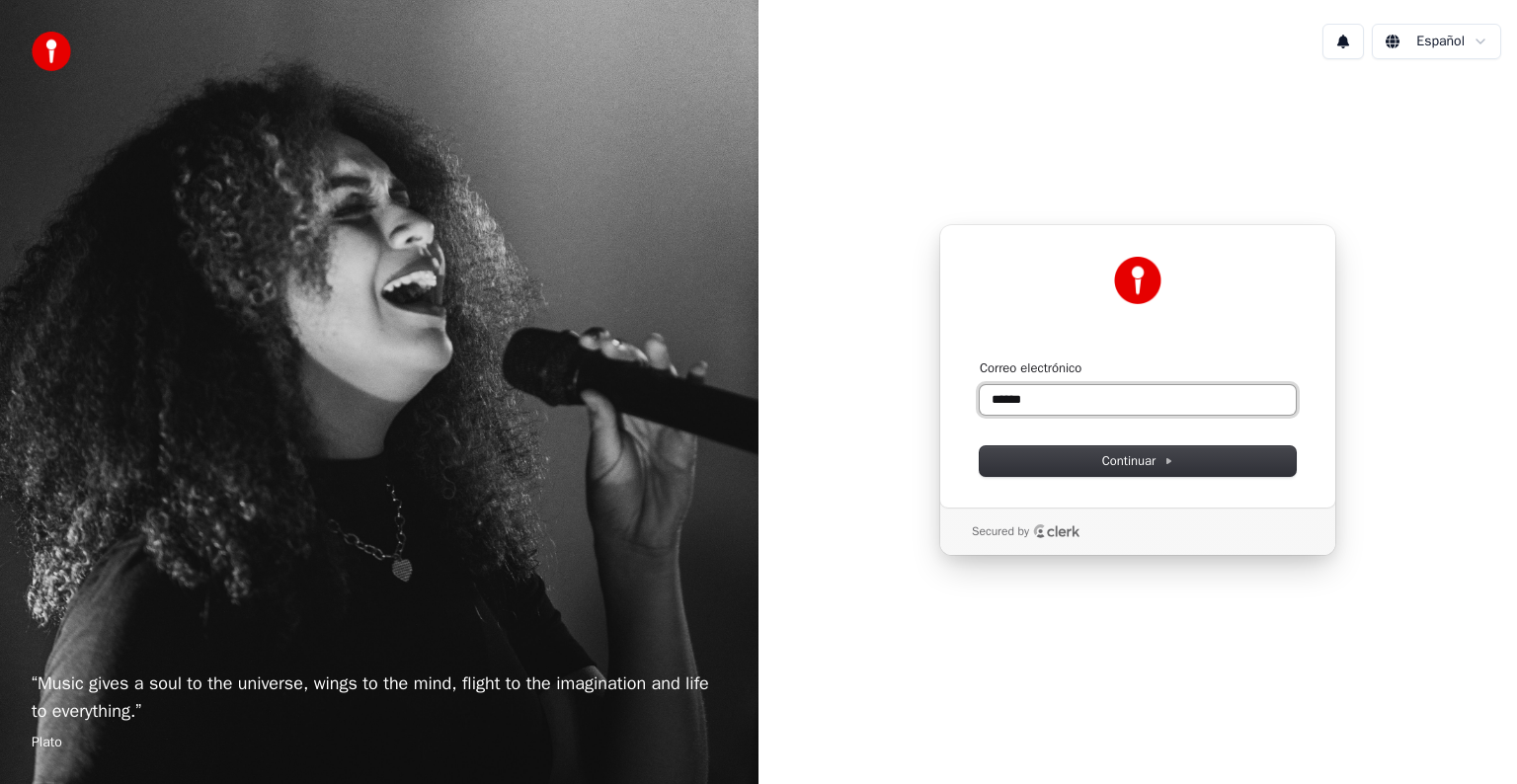 type on "******" 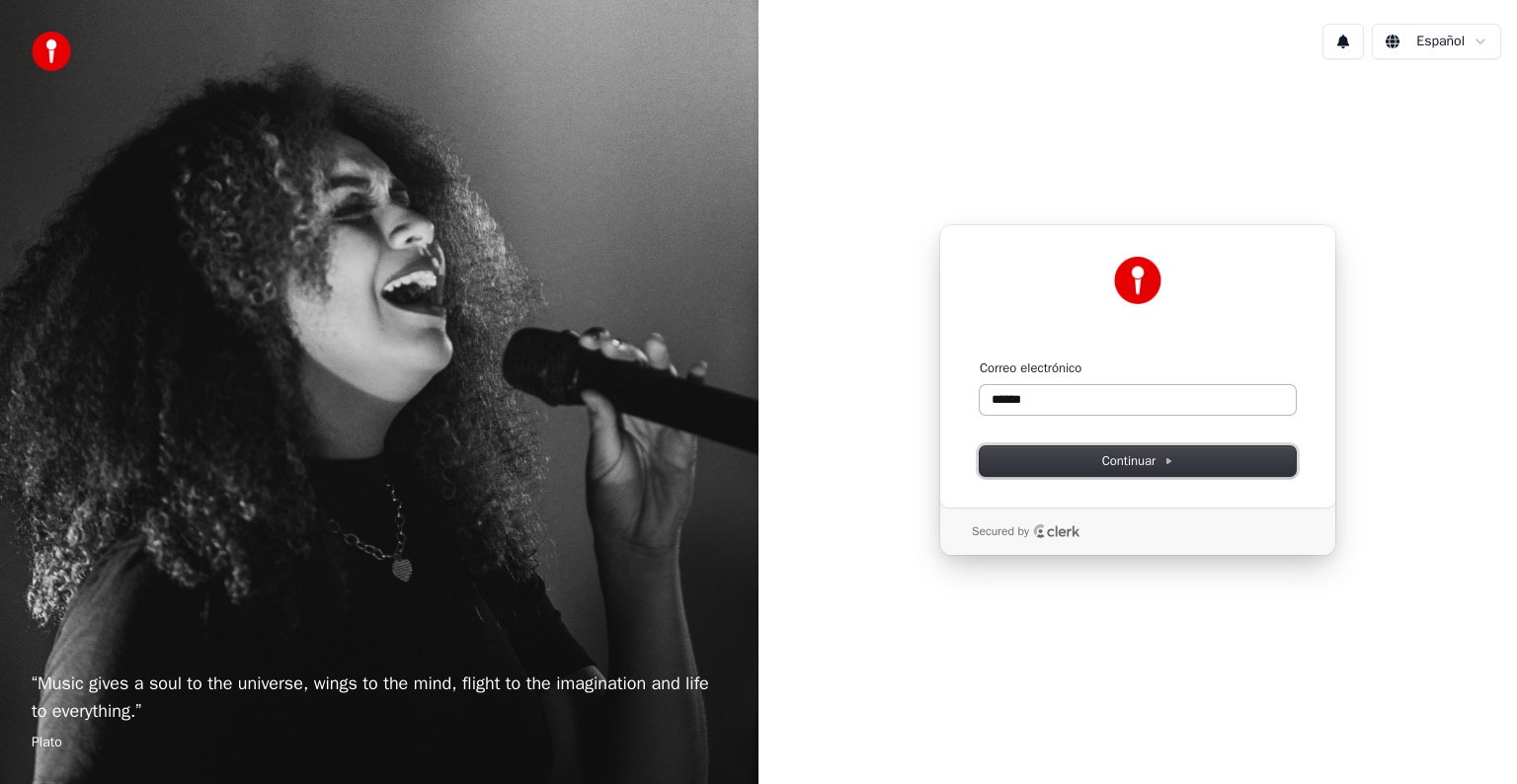 type 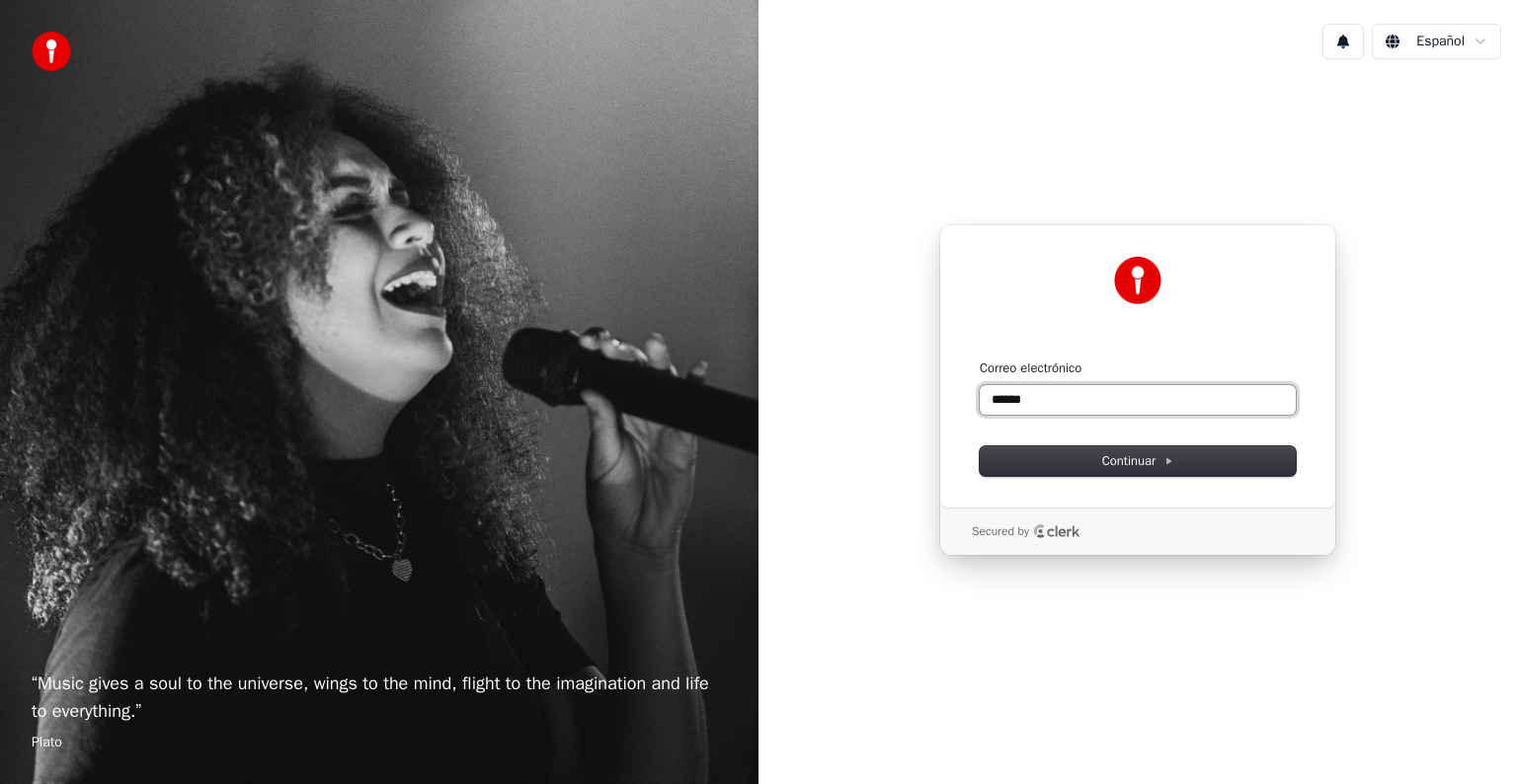 click on "******" at bounding box center [1138, 400] 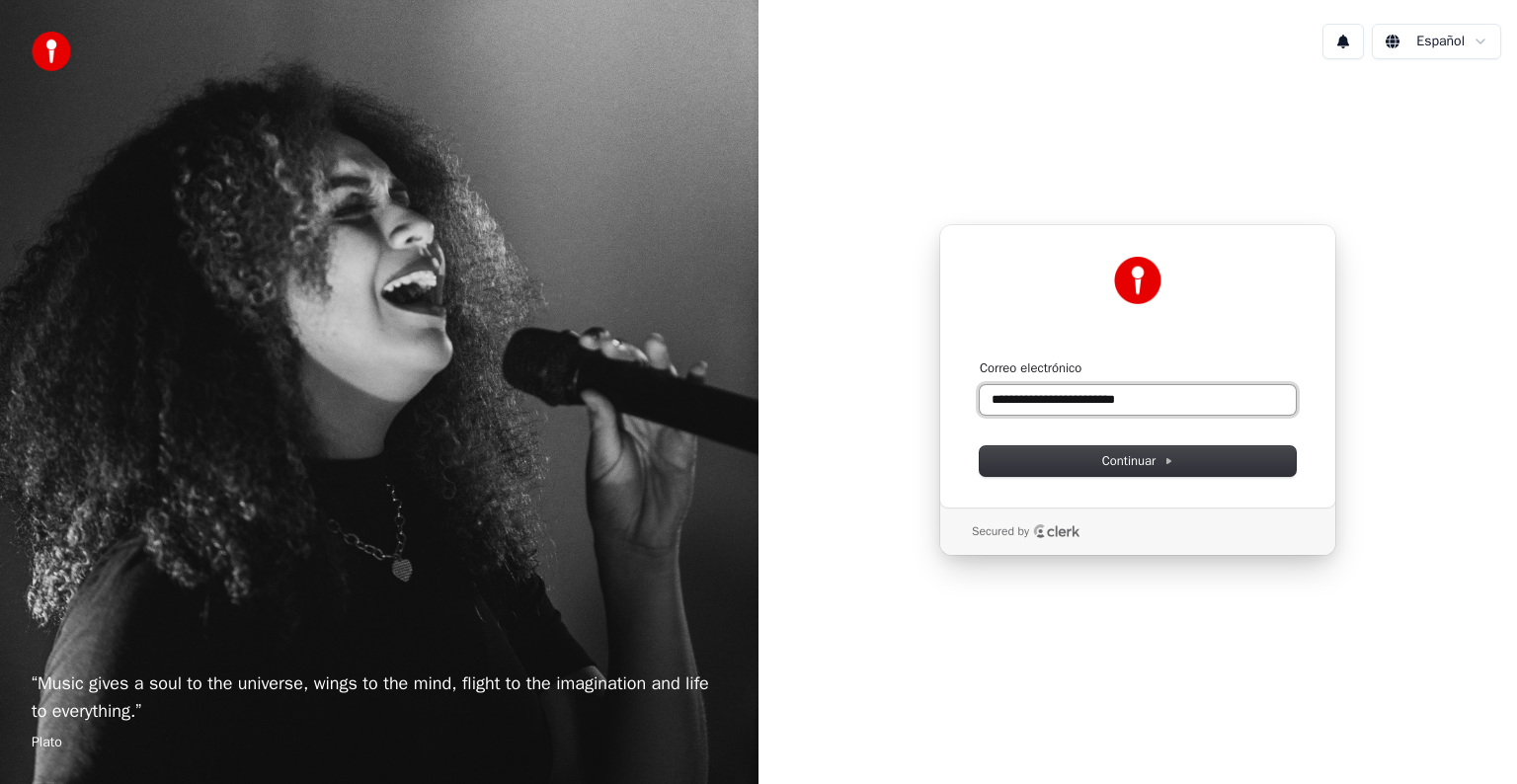 click at bounding box center [980, 359] 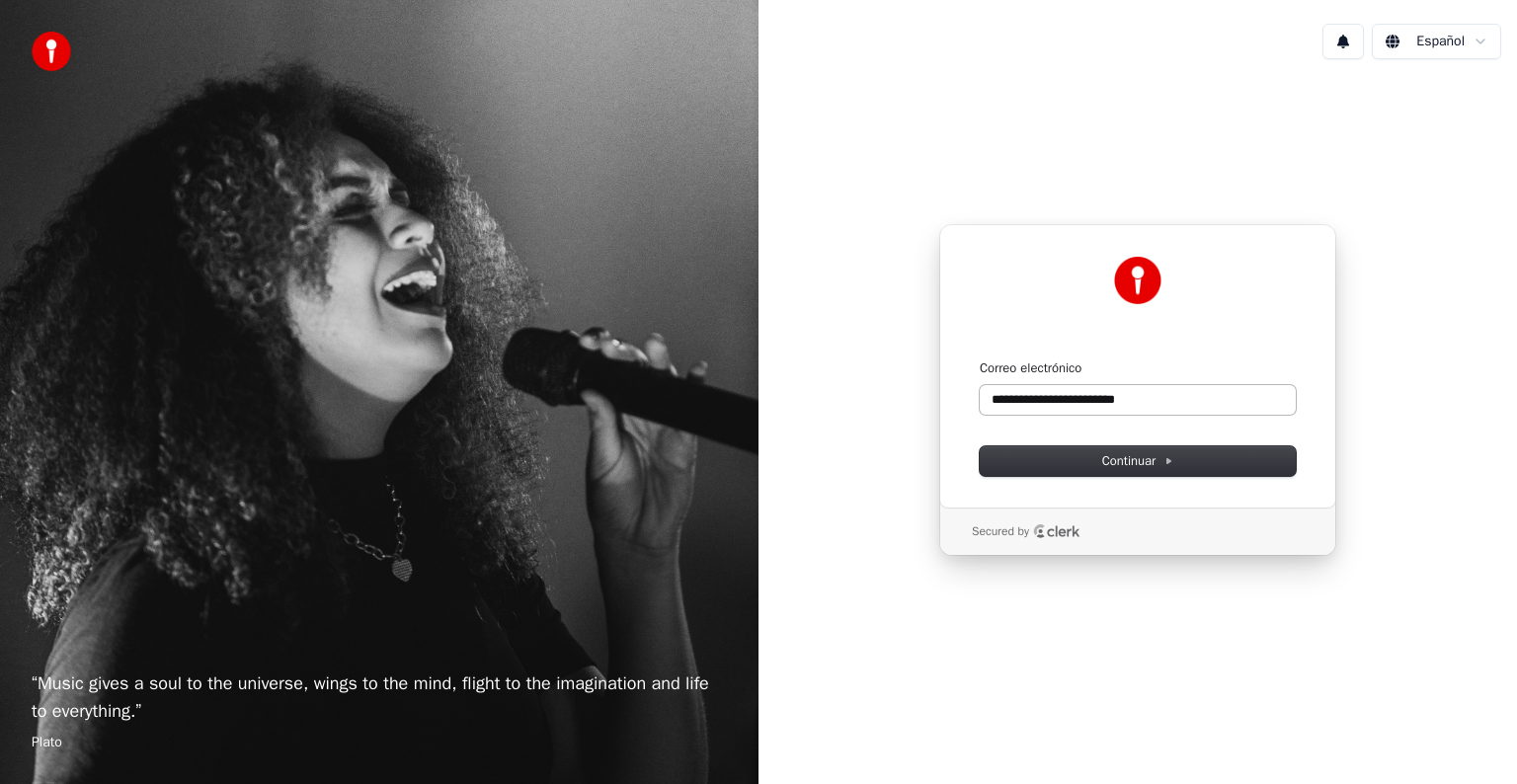 type on "**********" 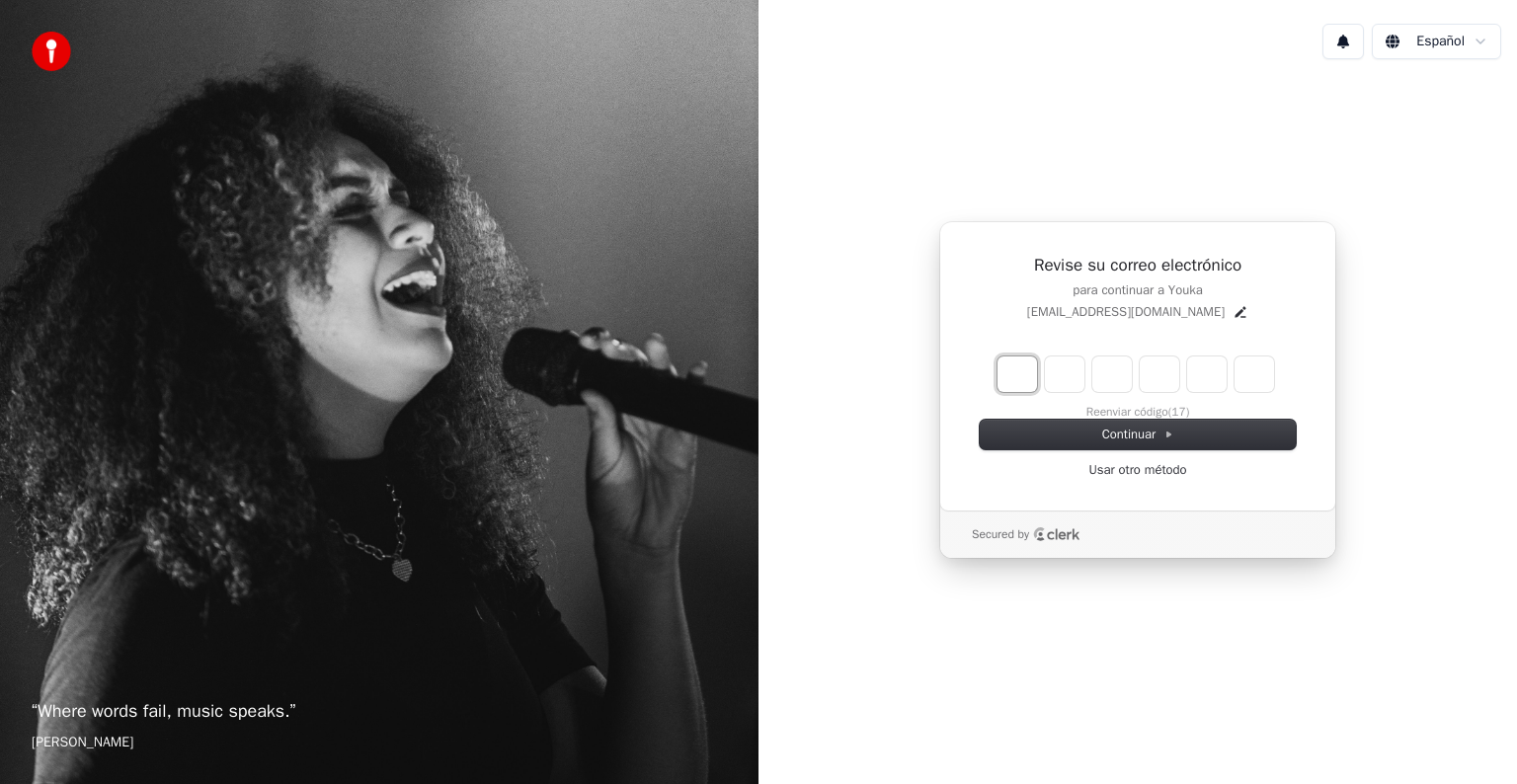 click at bounding box center [1017, 374] 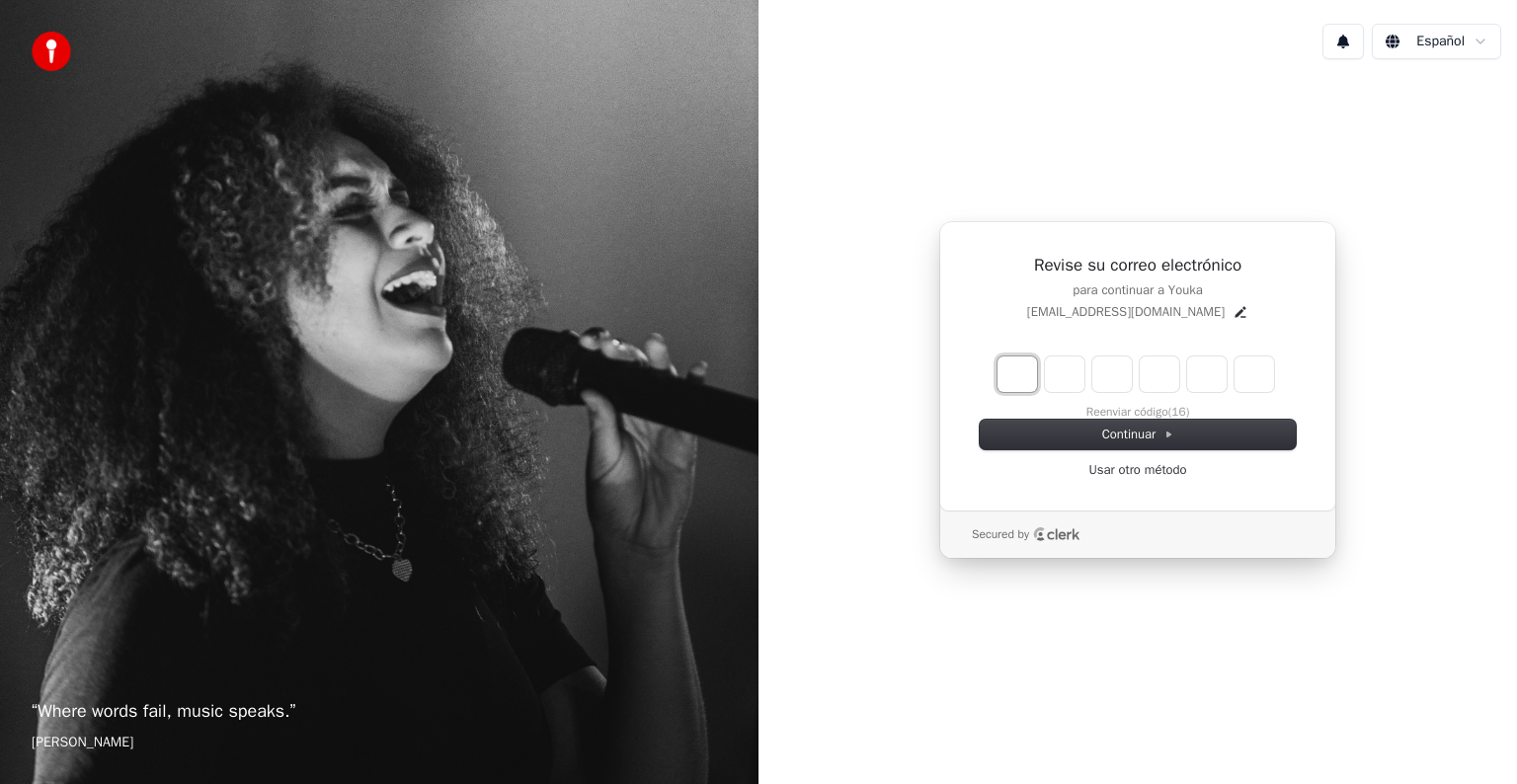 type on "*" 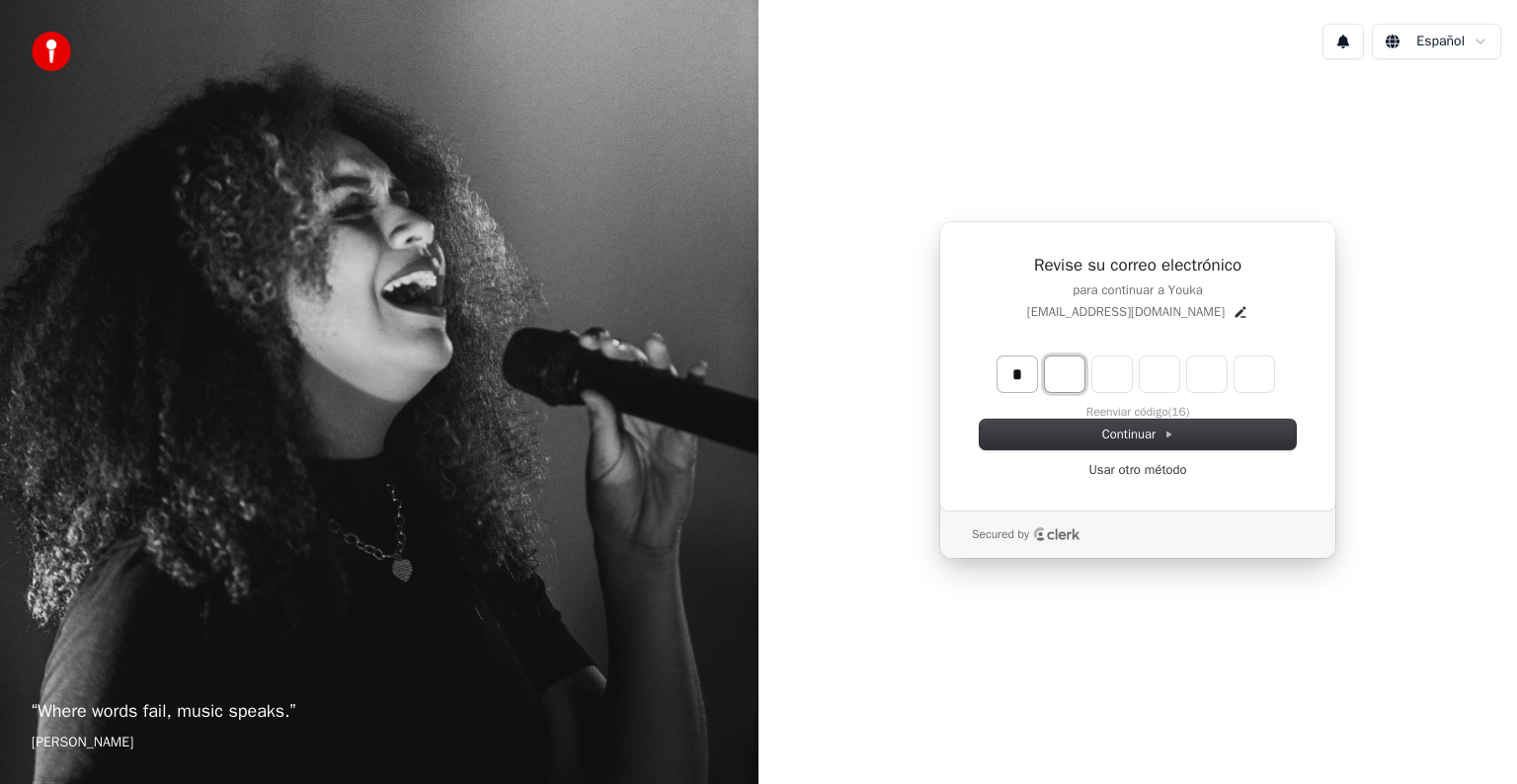 type on "*" 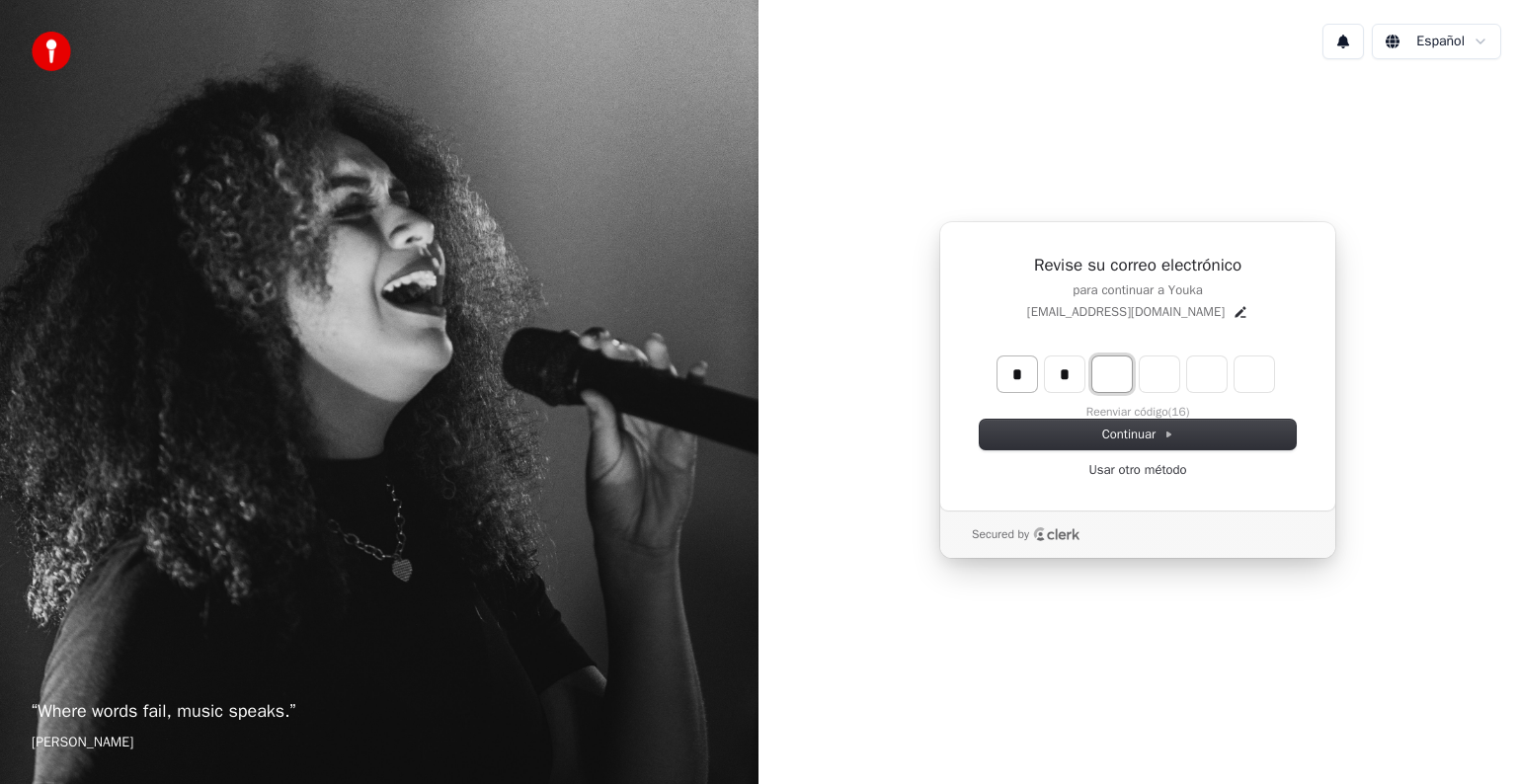 type on "**" 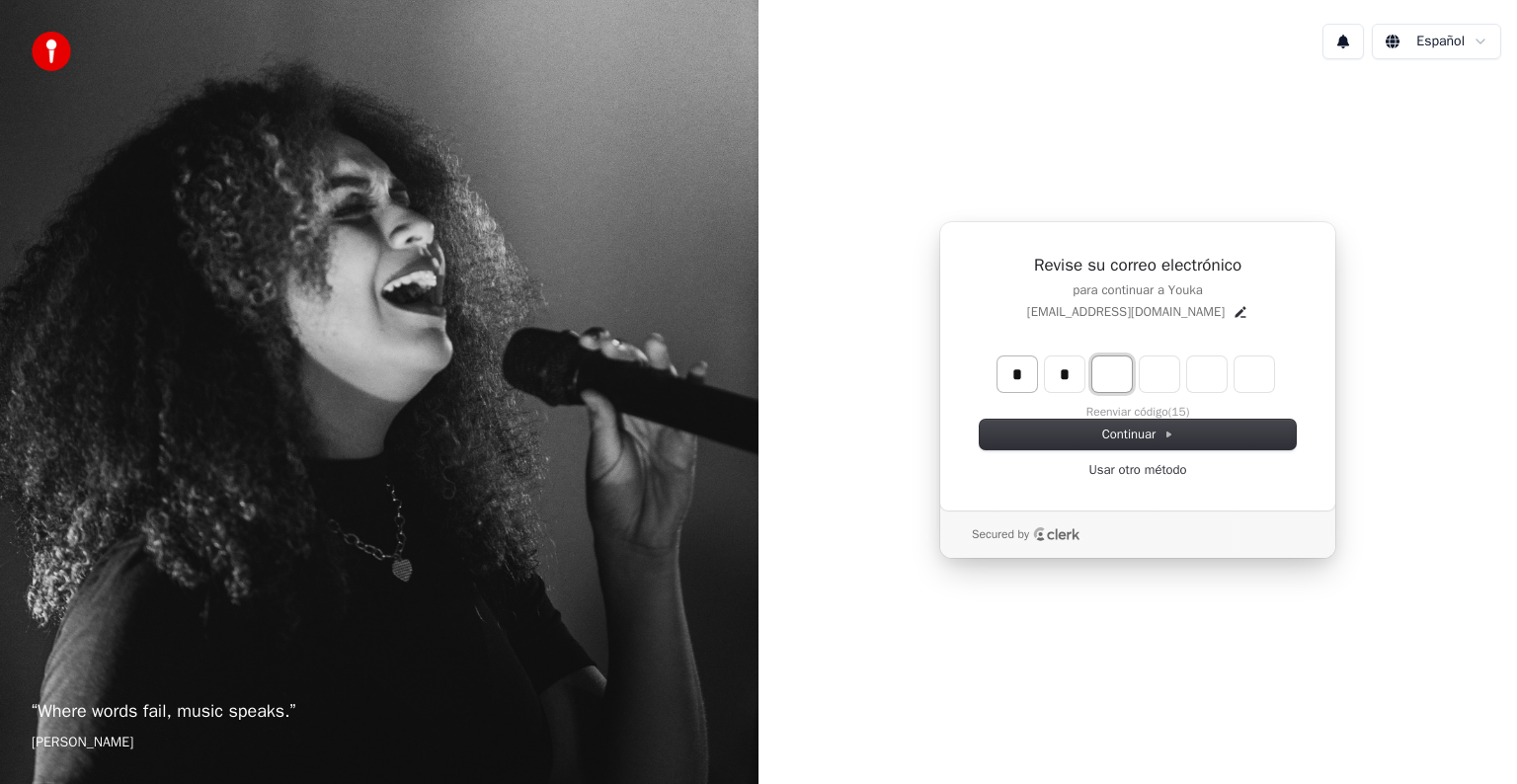 type on "*" 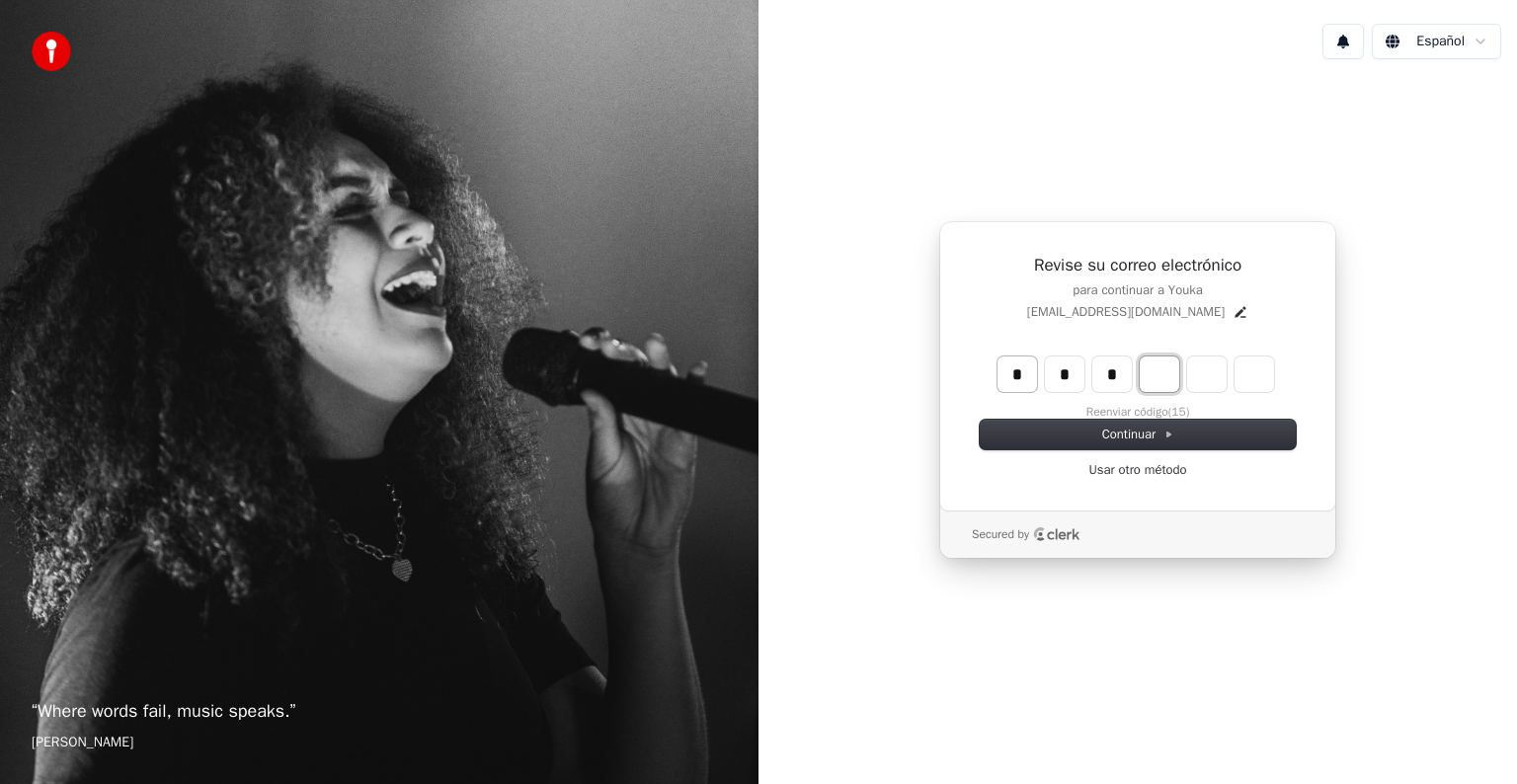 type on "***" 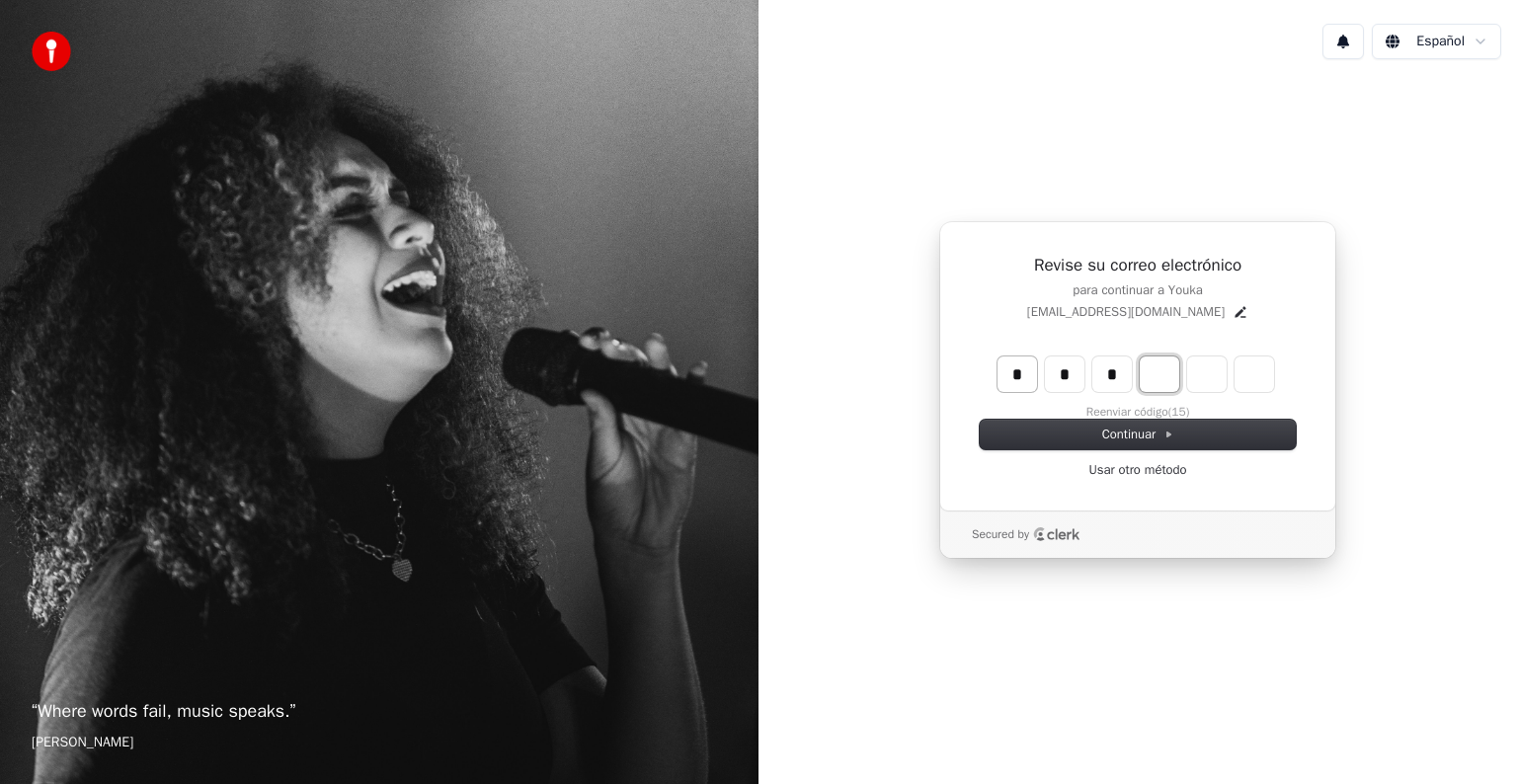 type on "*" 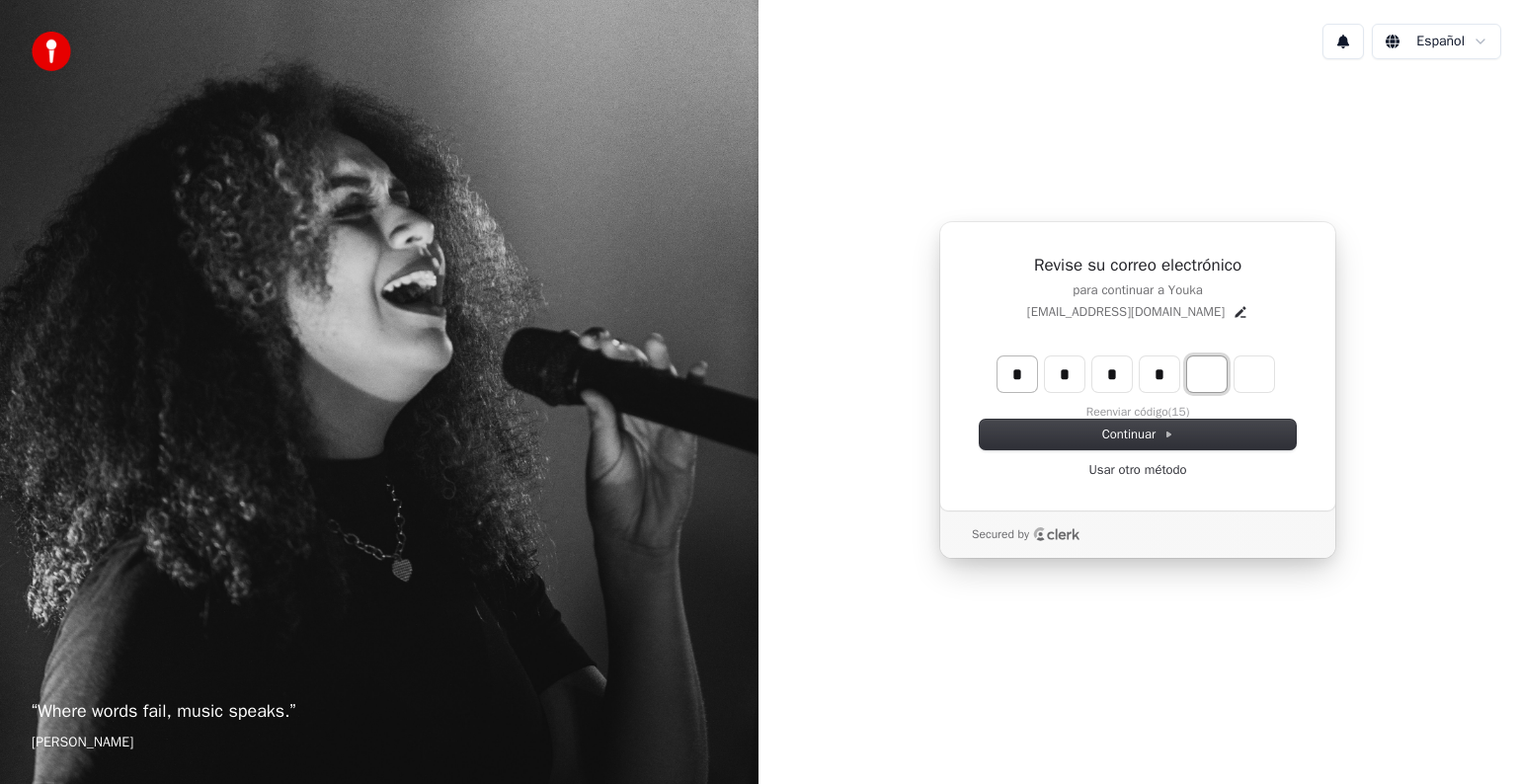 type on "****" 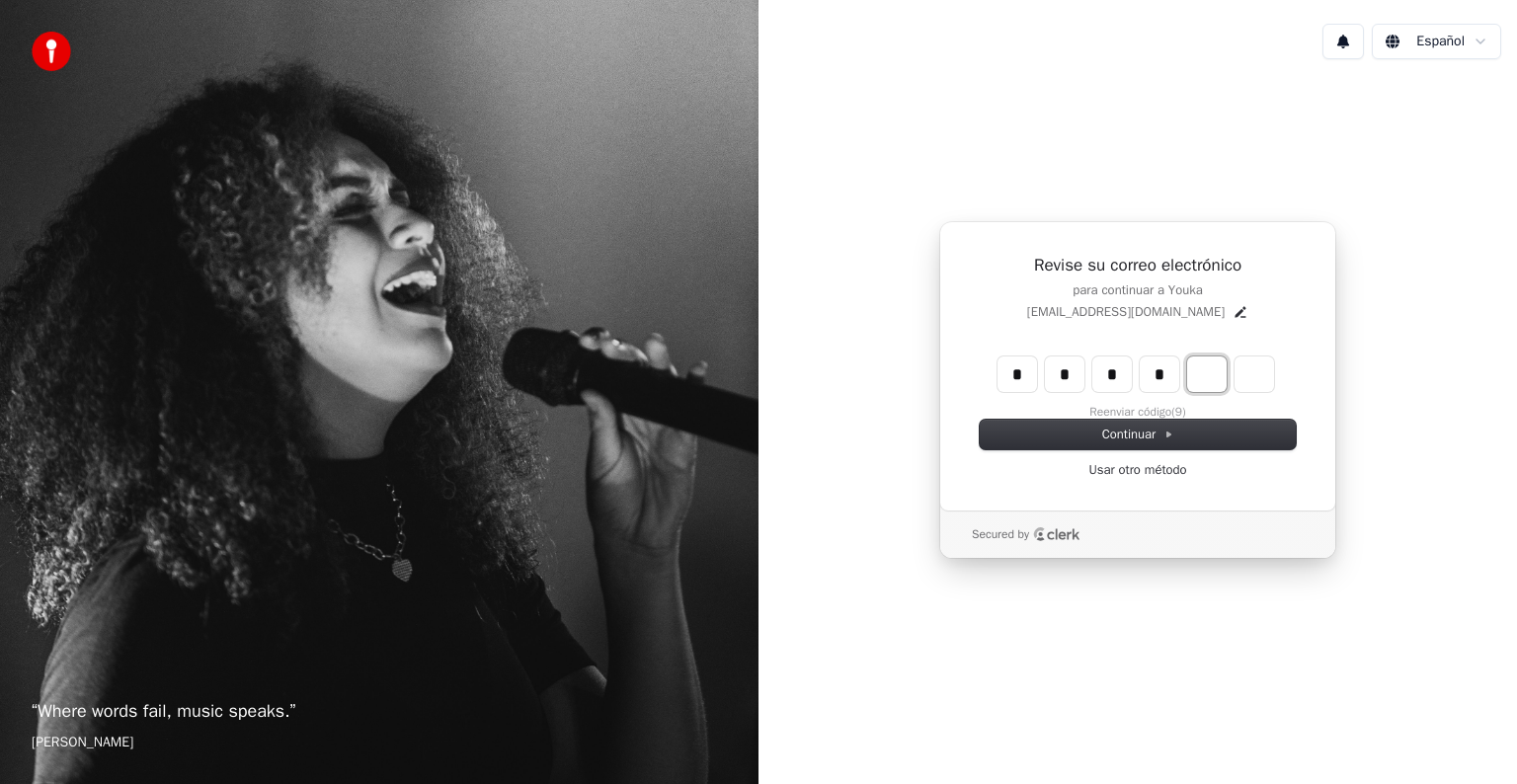 type on "*" 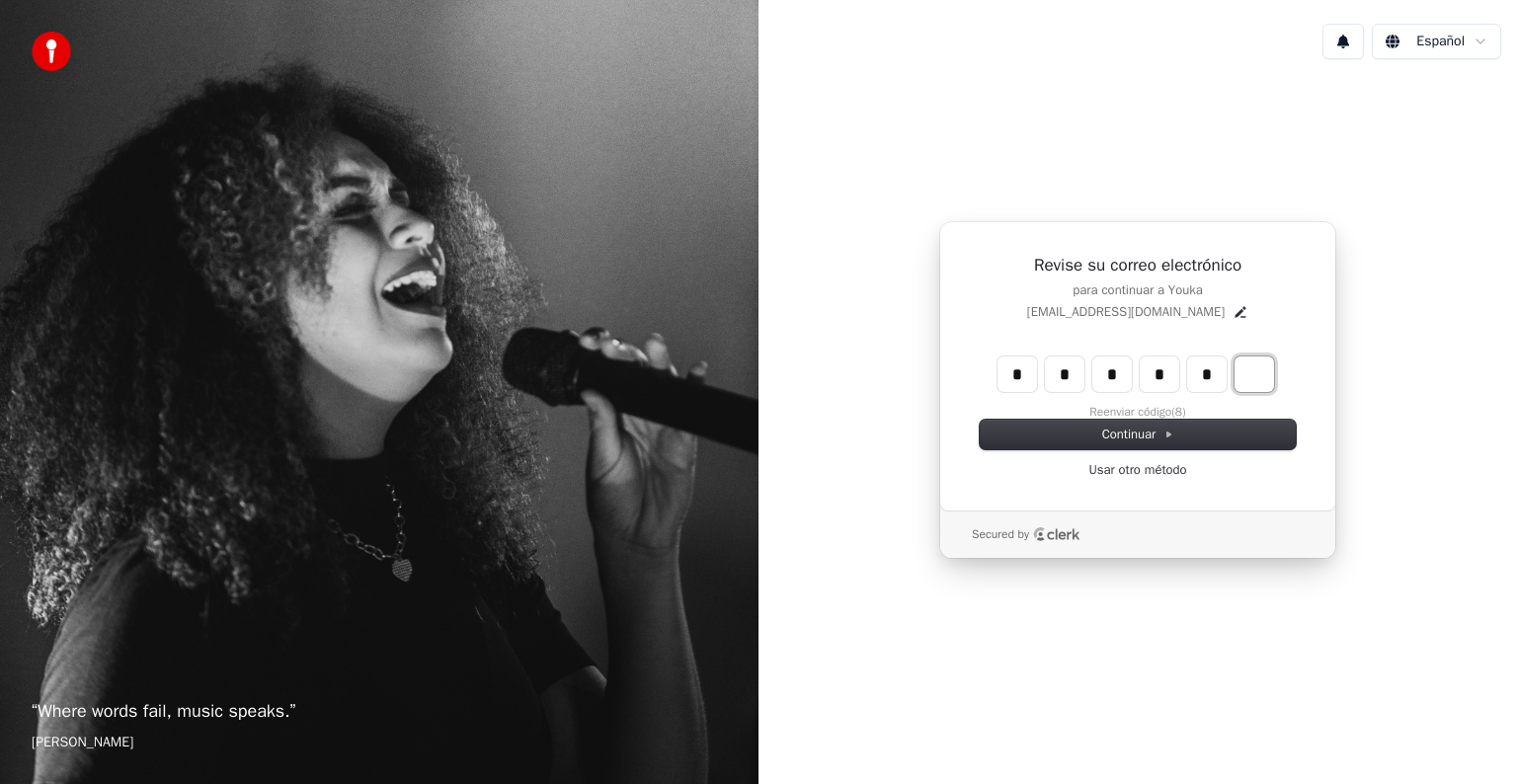 type on "******" 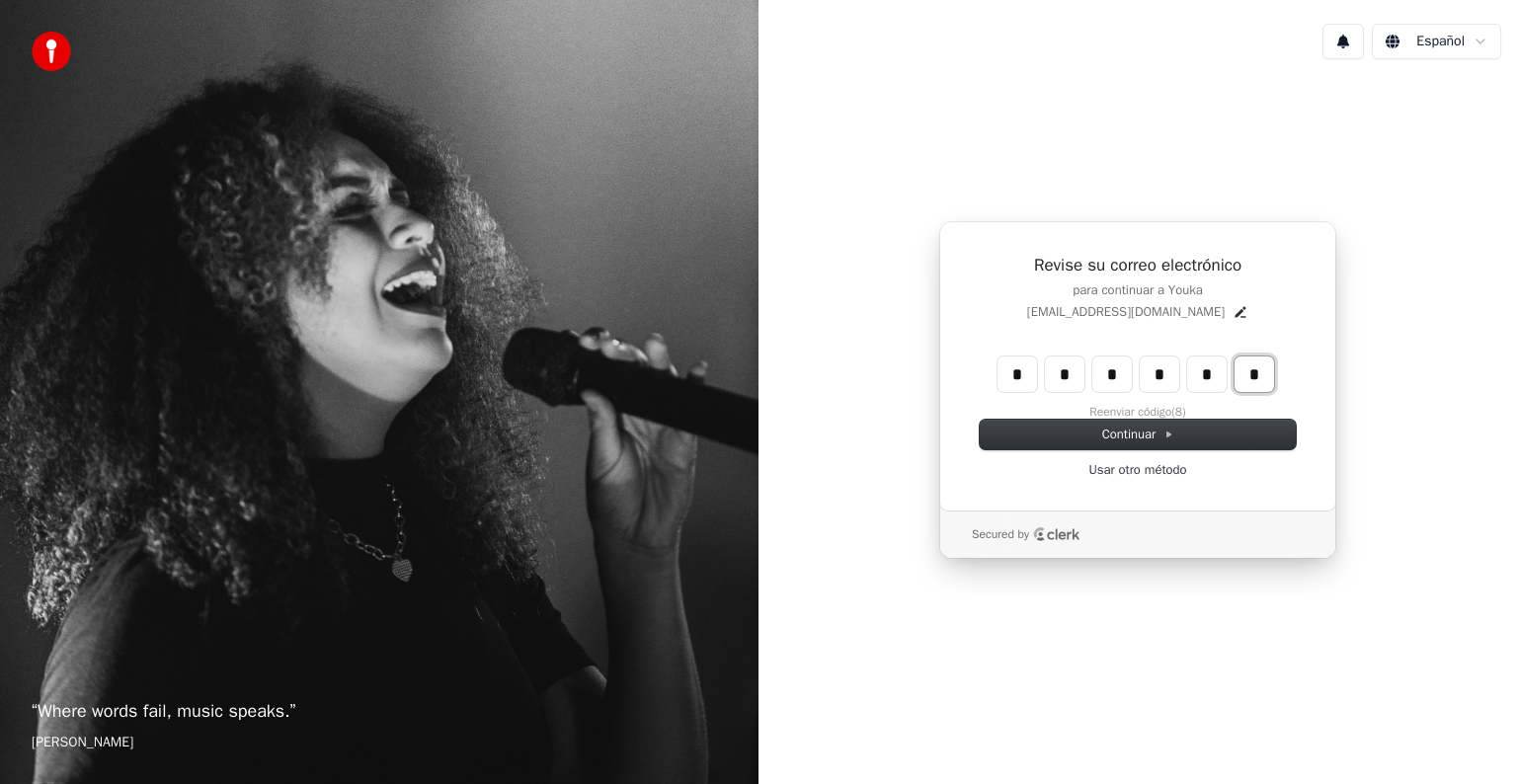 type on "*" 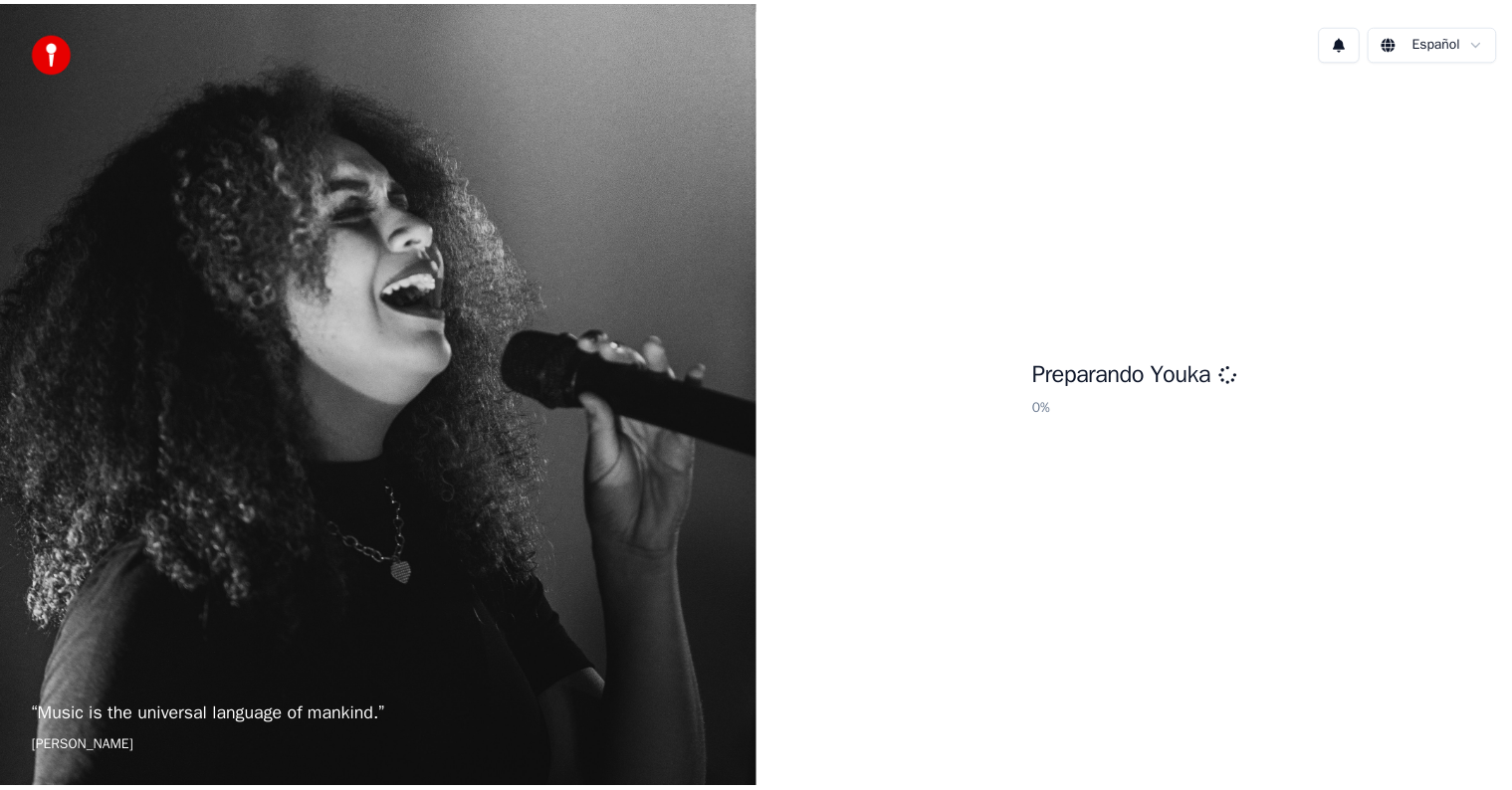 scroll, scrollTop: 0, scrollLeft: 0, axis: both 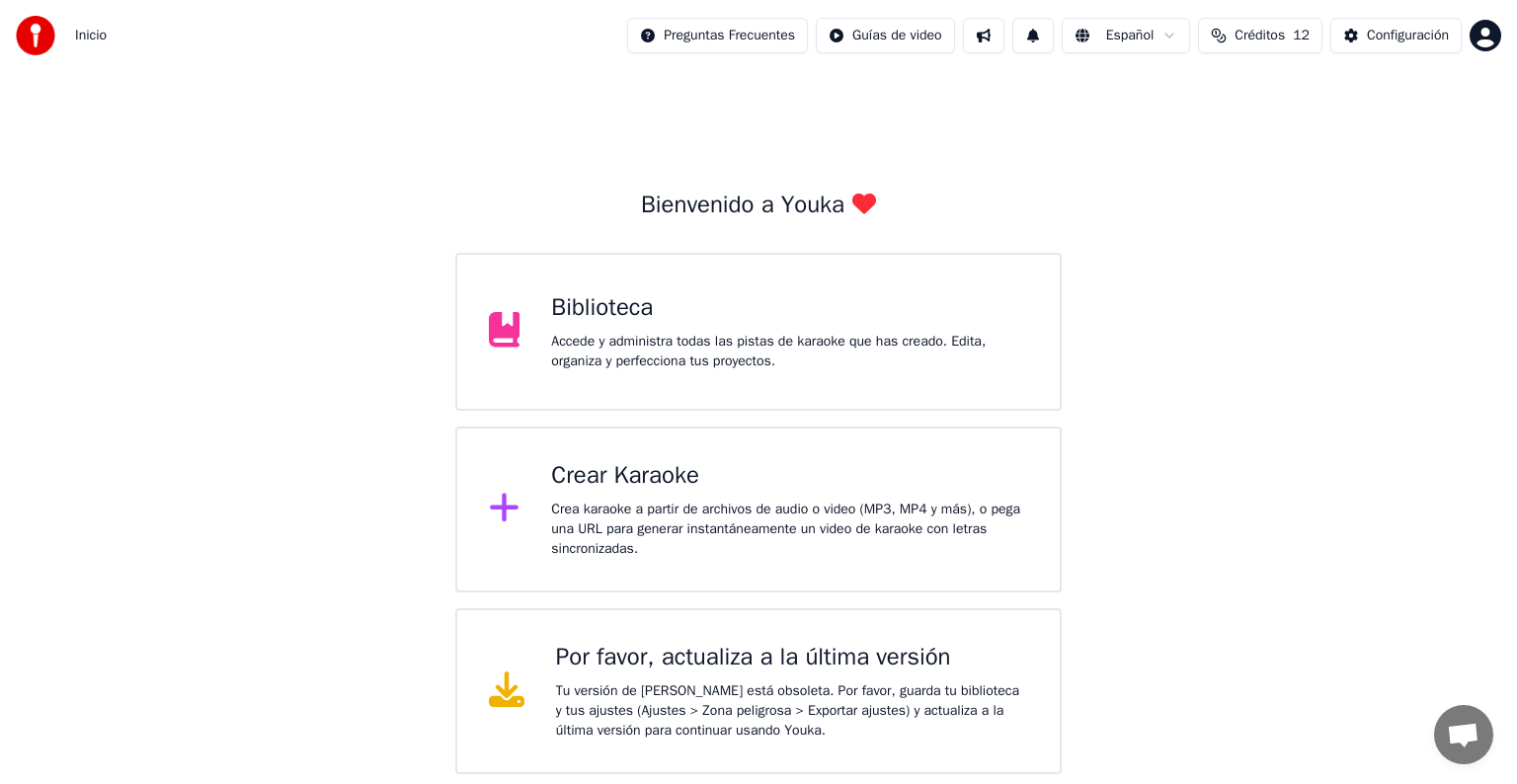 click on "Accede y administra todas las pistas de karaoke que has creado. Edita, organiza y perfecciona tus proyectos." at bounding box center (789, 352) 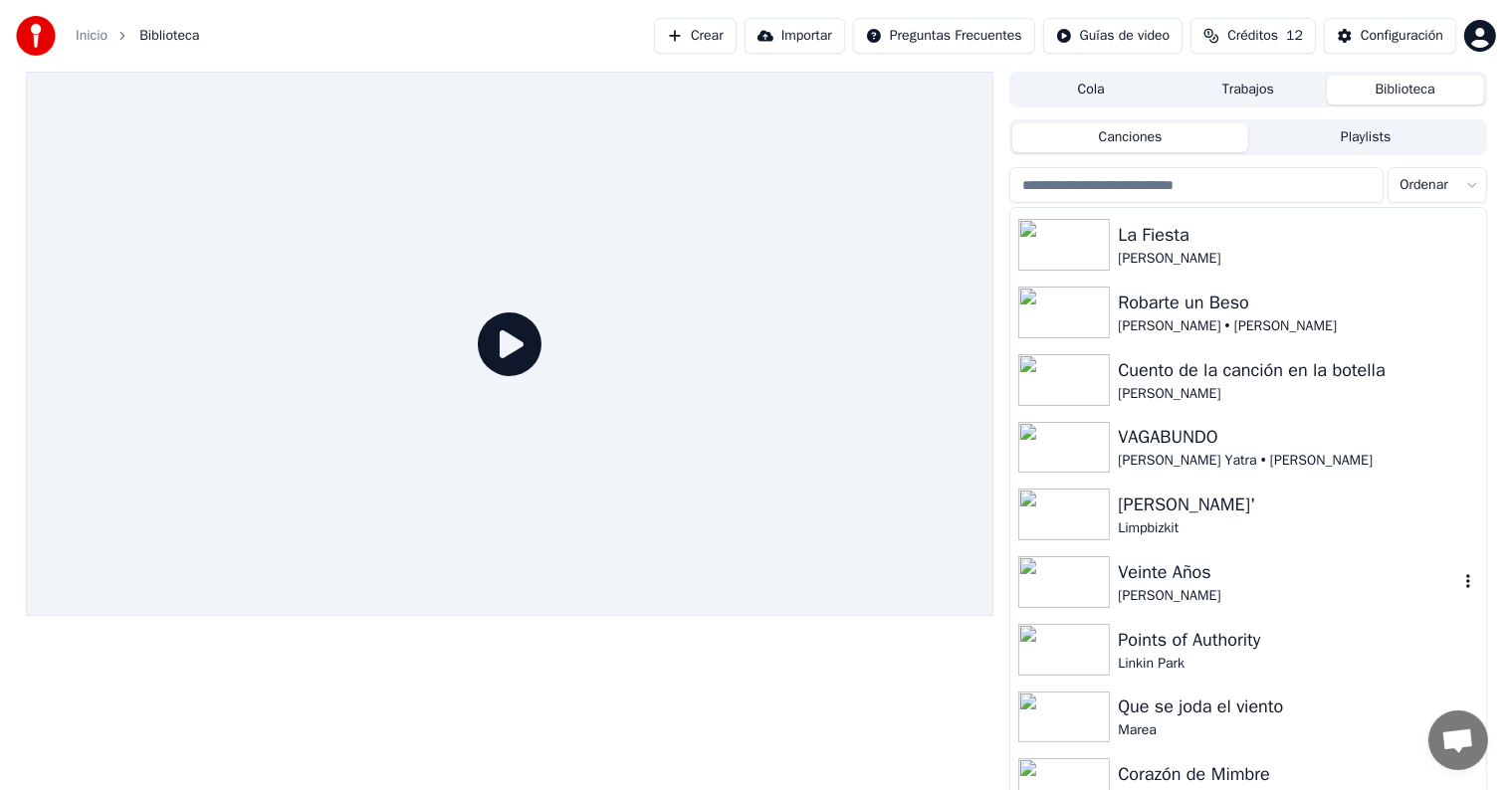 scroll, scrollTop: 298, scrollLeft: 0, axis: vertical 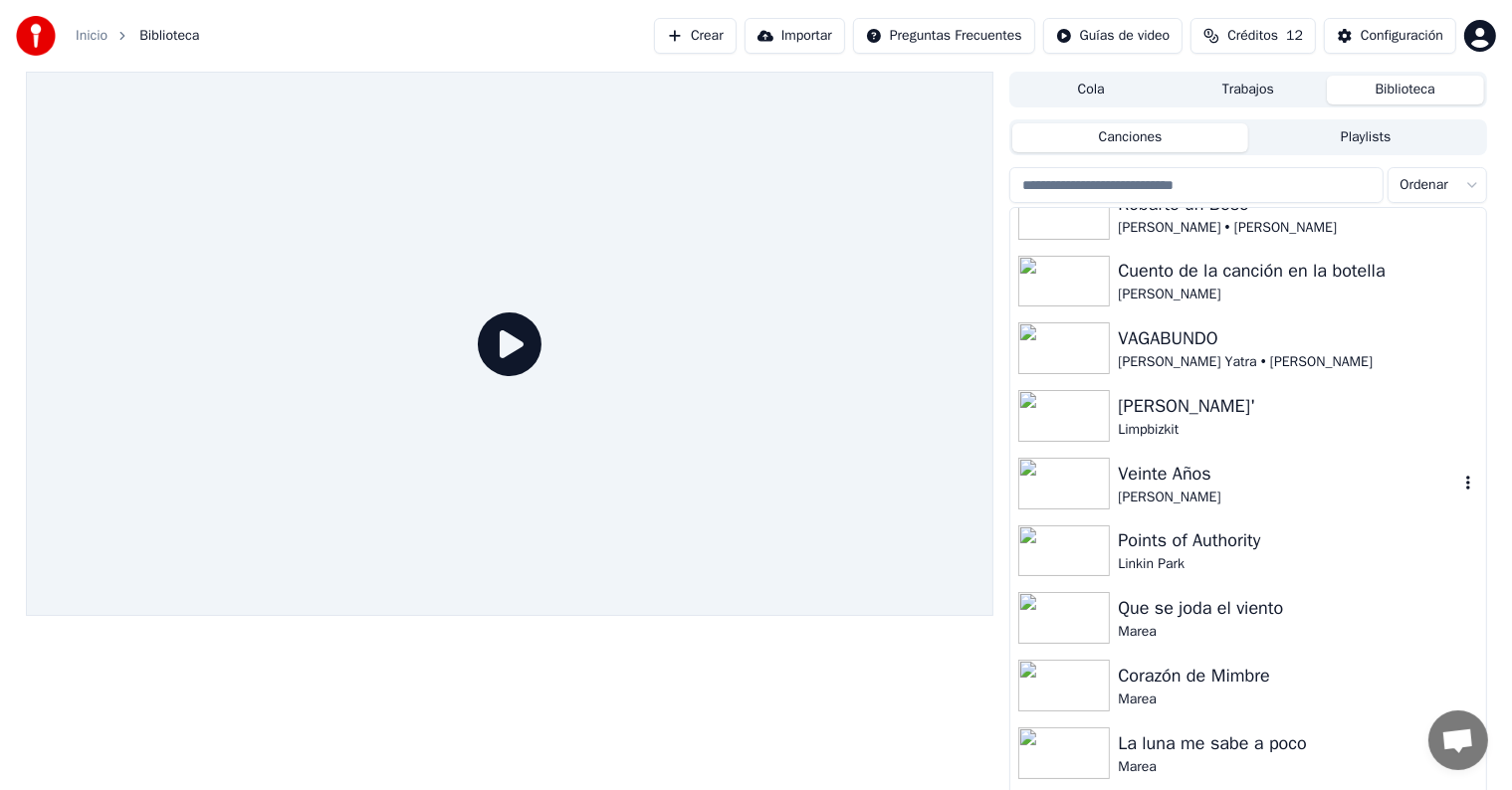 click on "Veinte Años" at bounding box center [1287, 474] 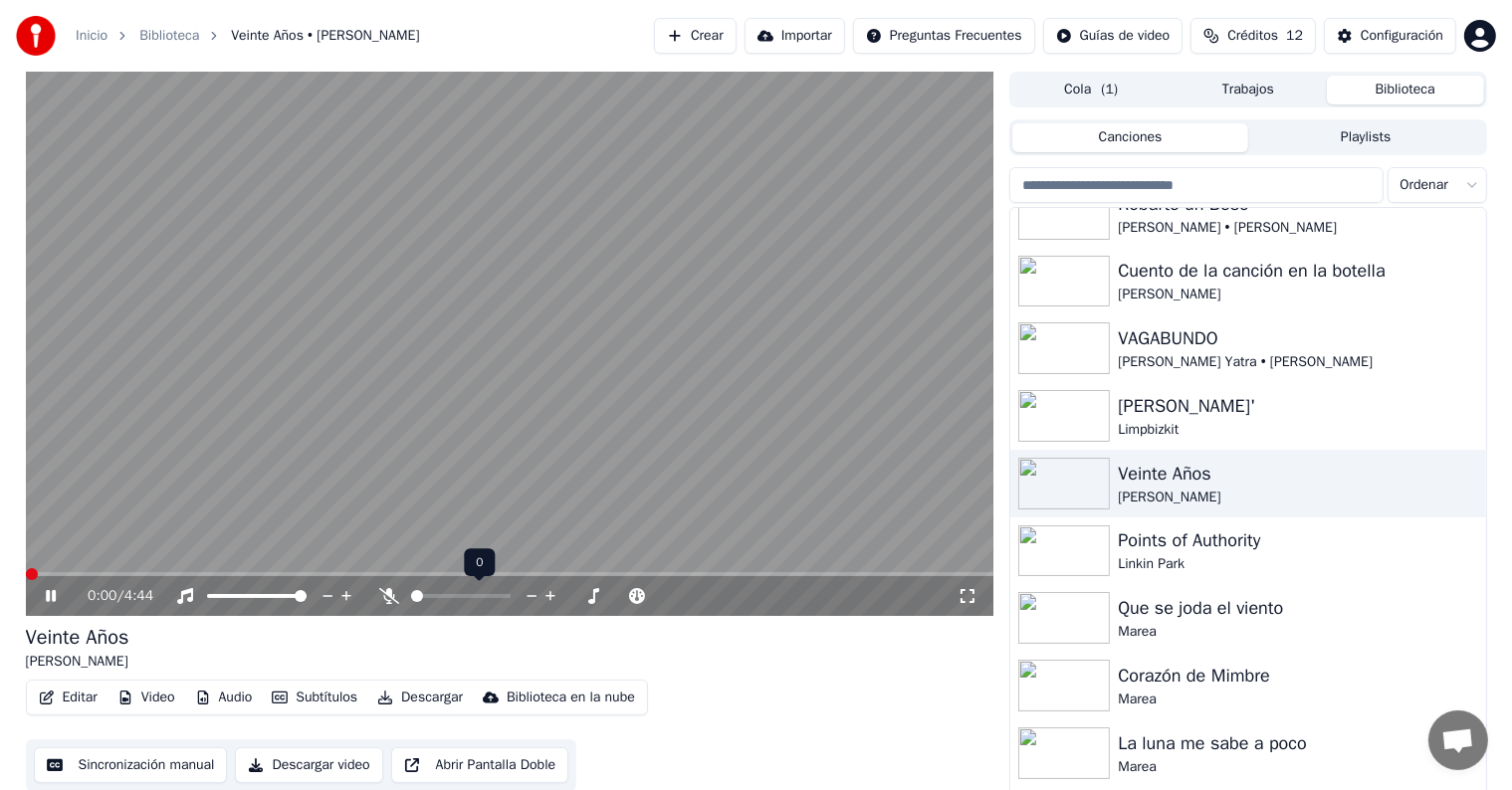 click 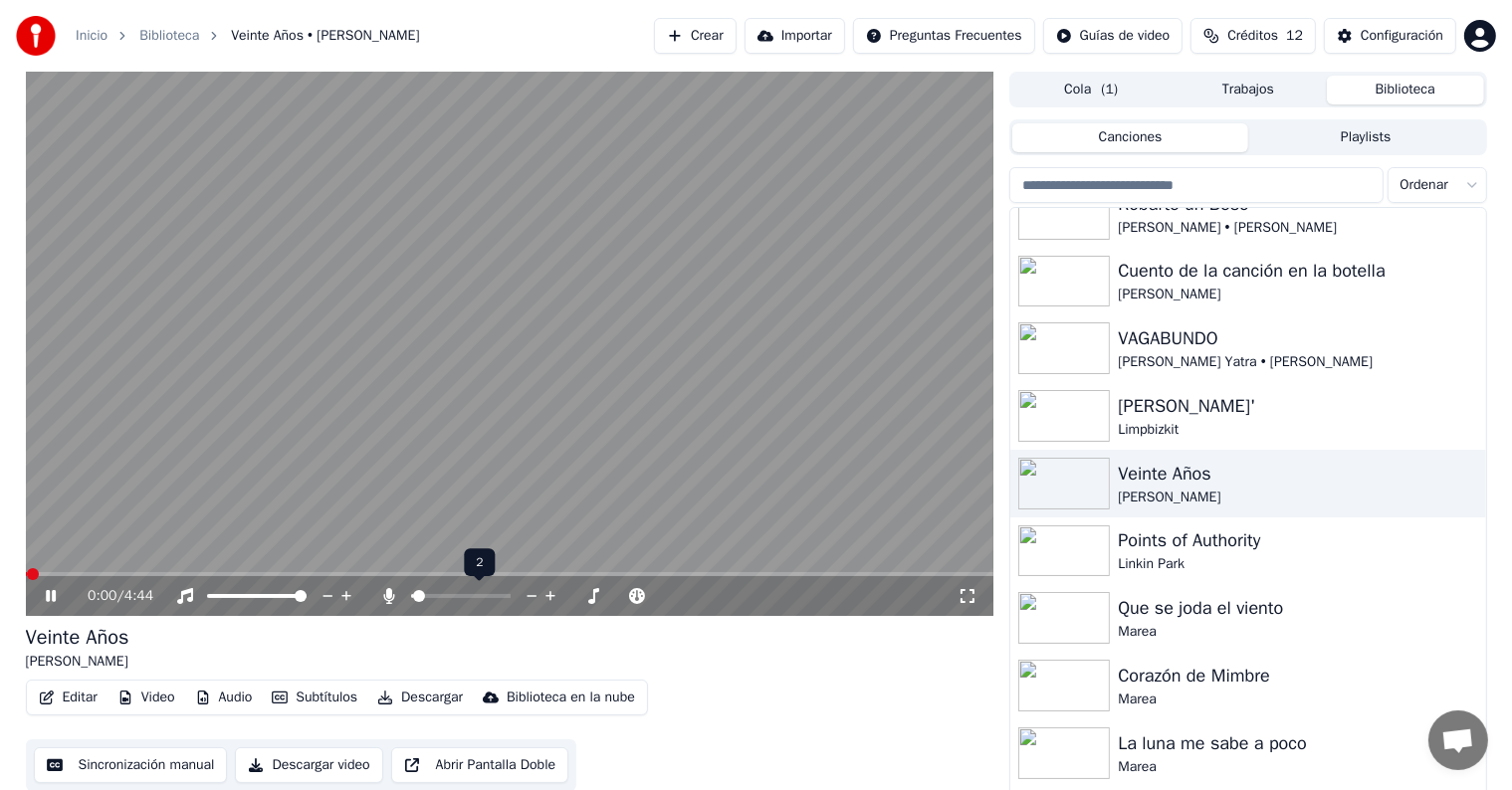 click 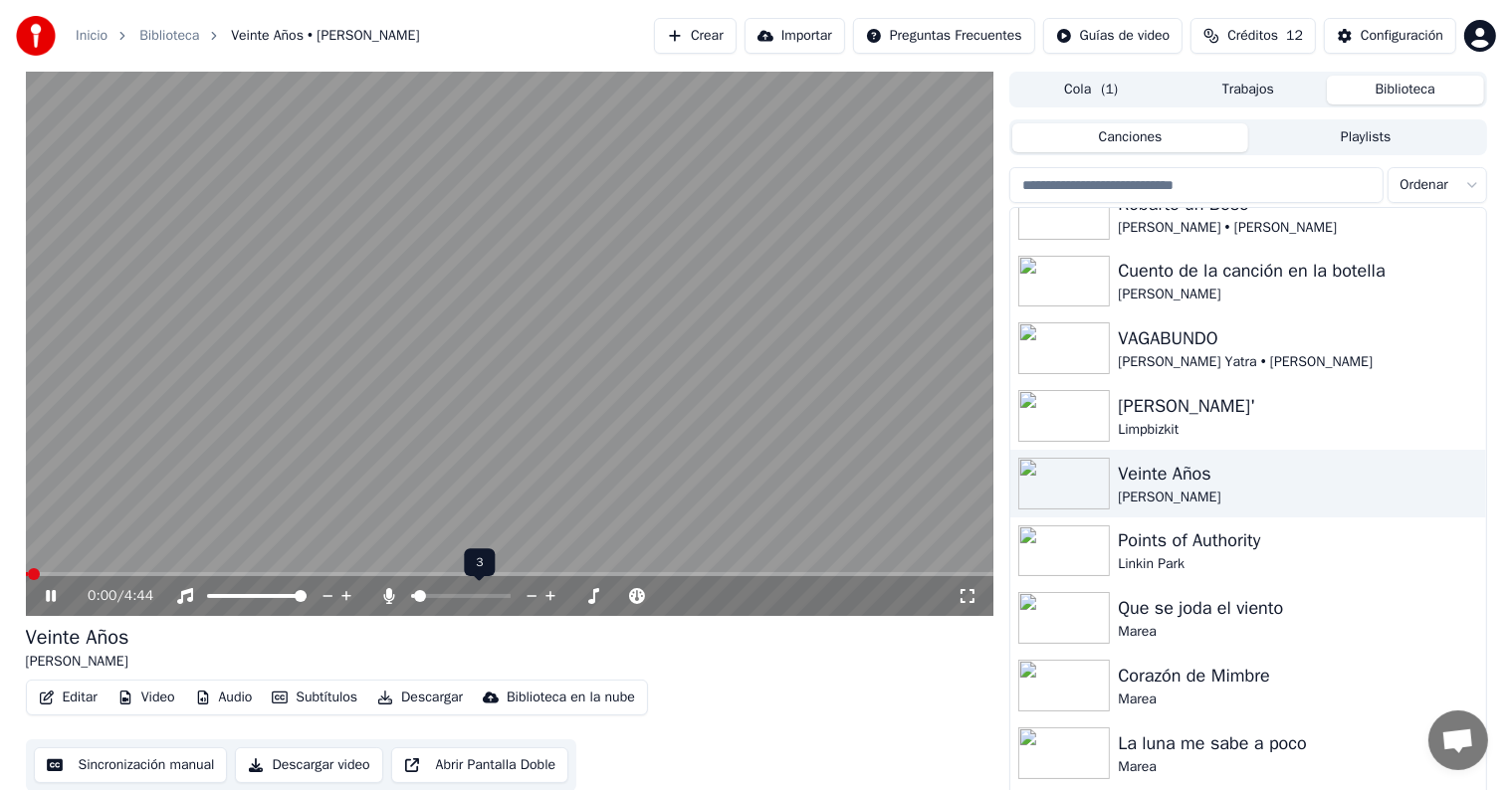 click 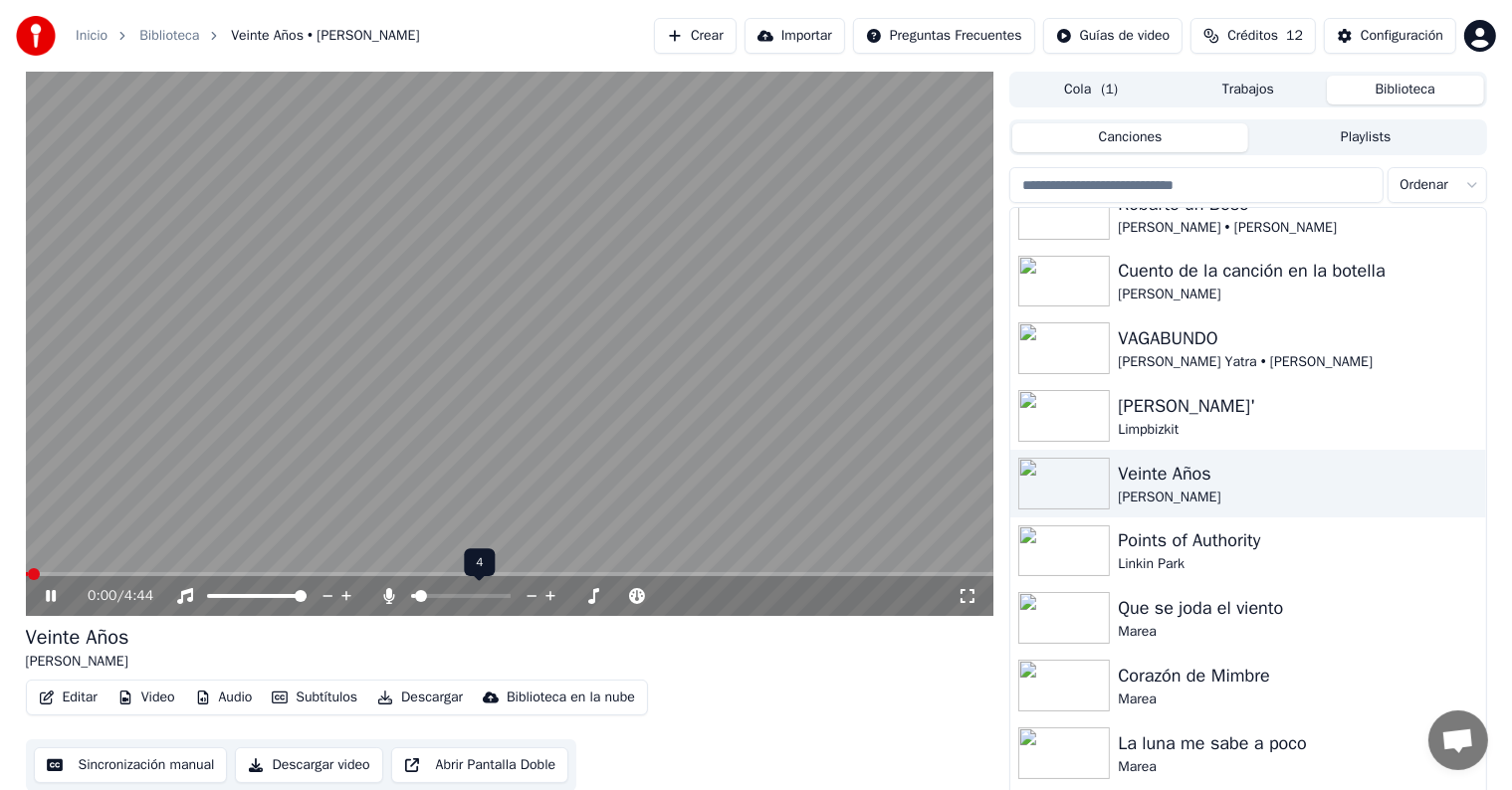 click 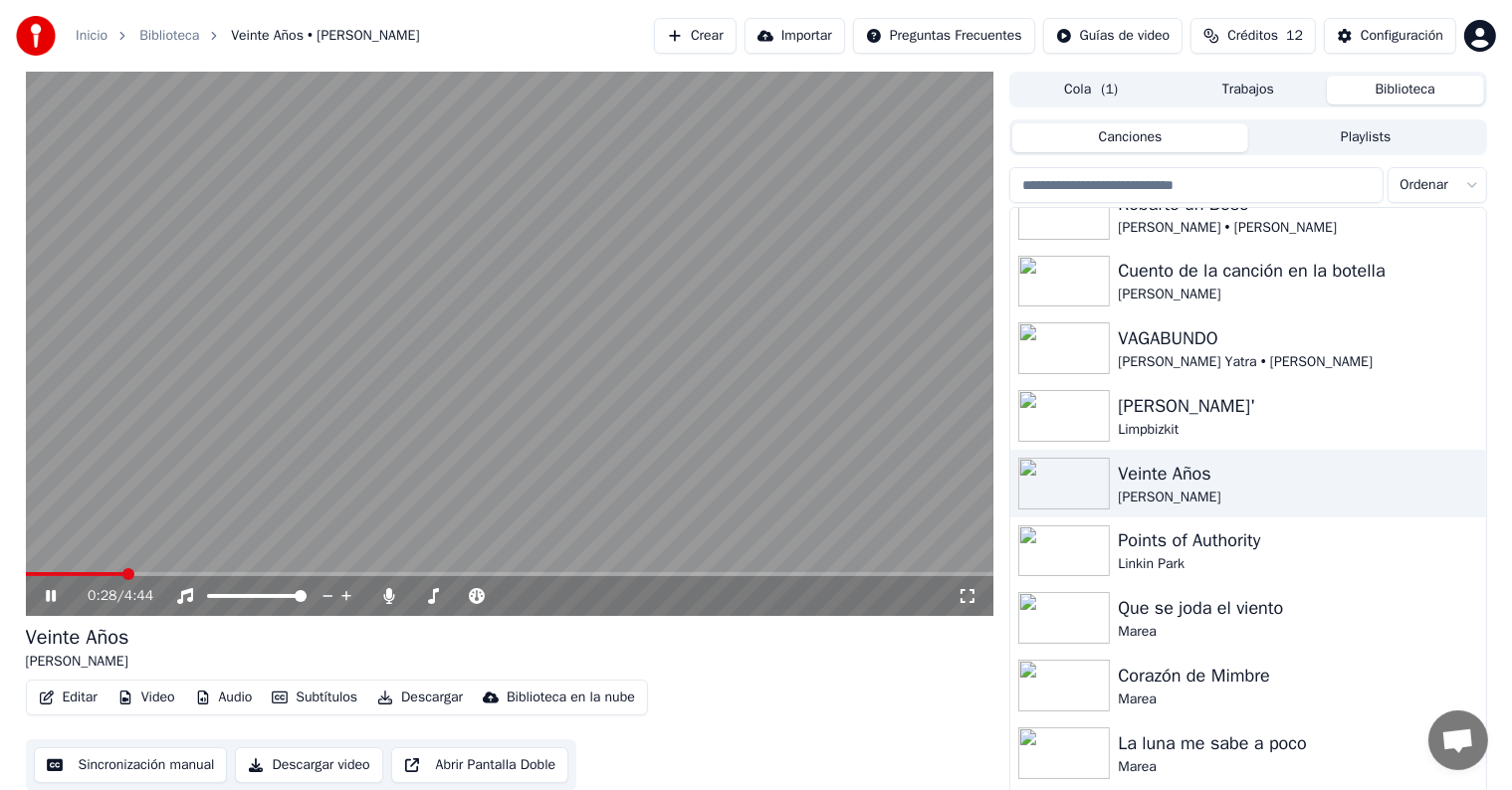 click on "Descargar" at bounding box center (420, 697) 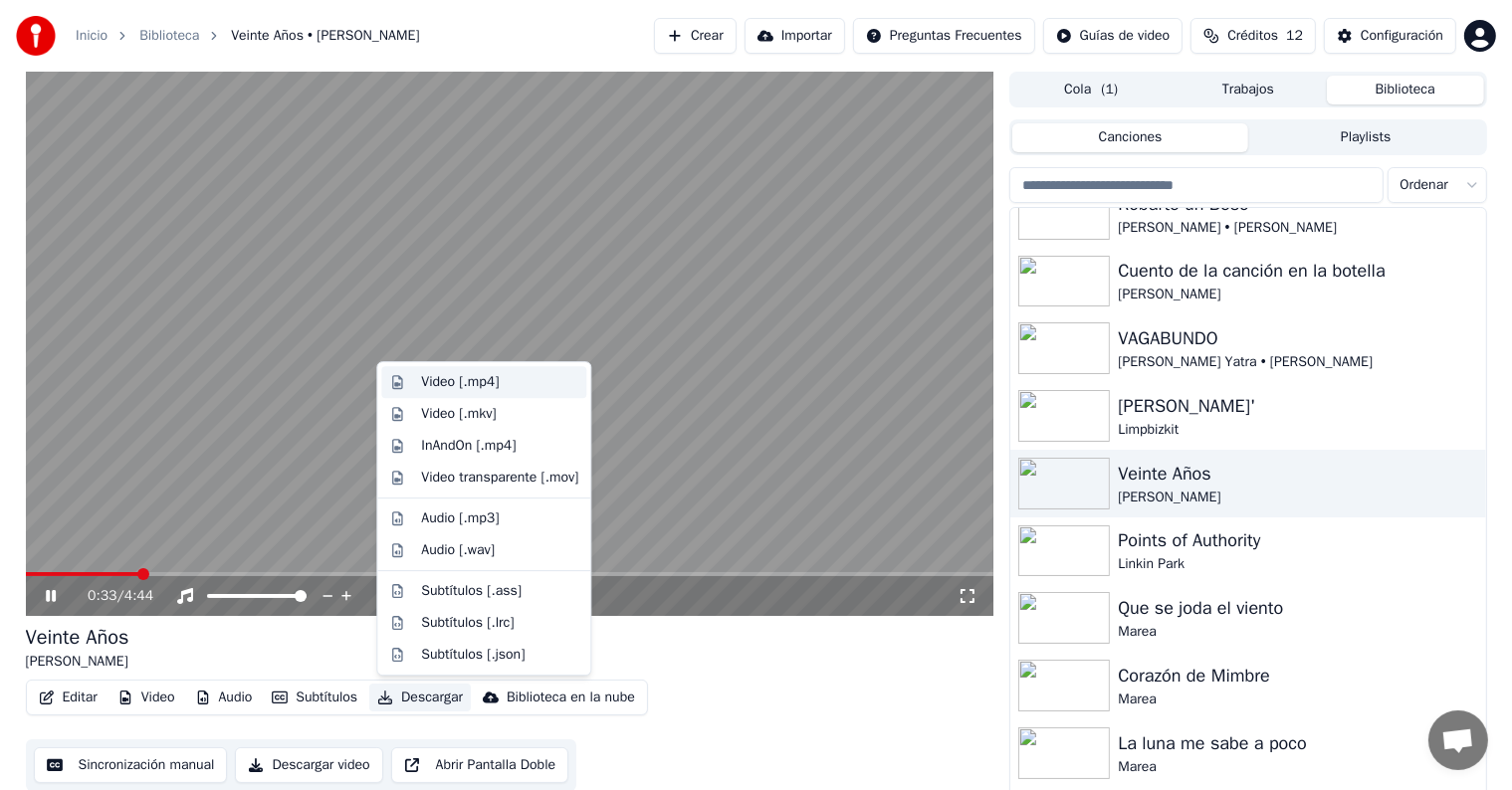 click on "Video [.mp4]" at bounding box center (484, 382) 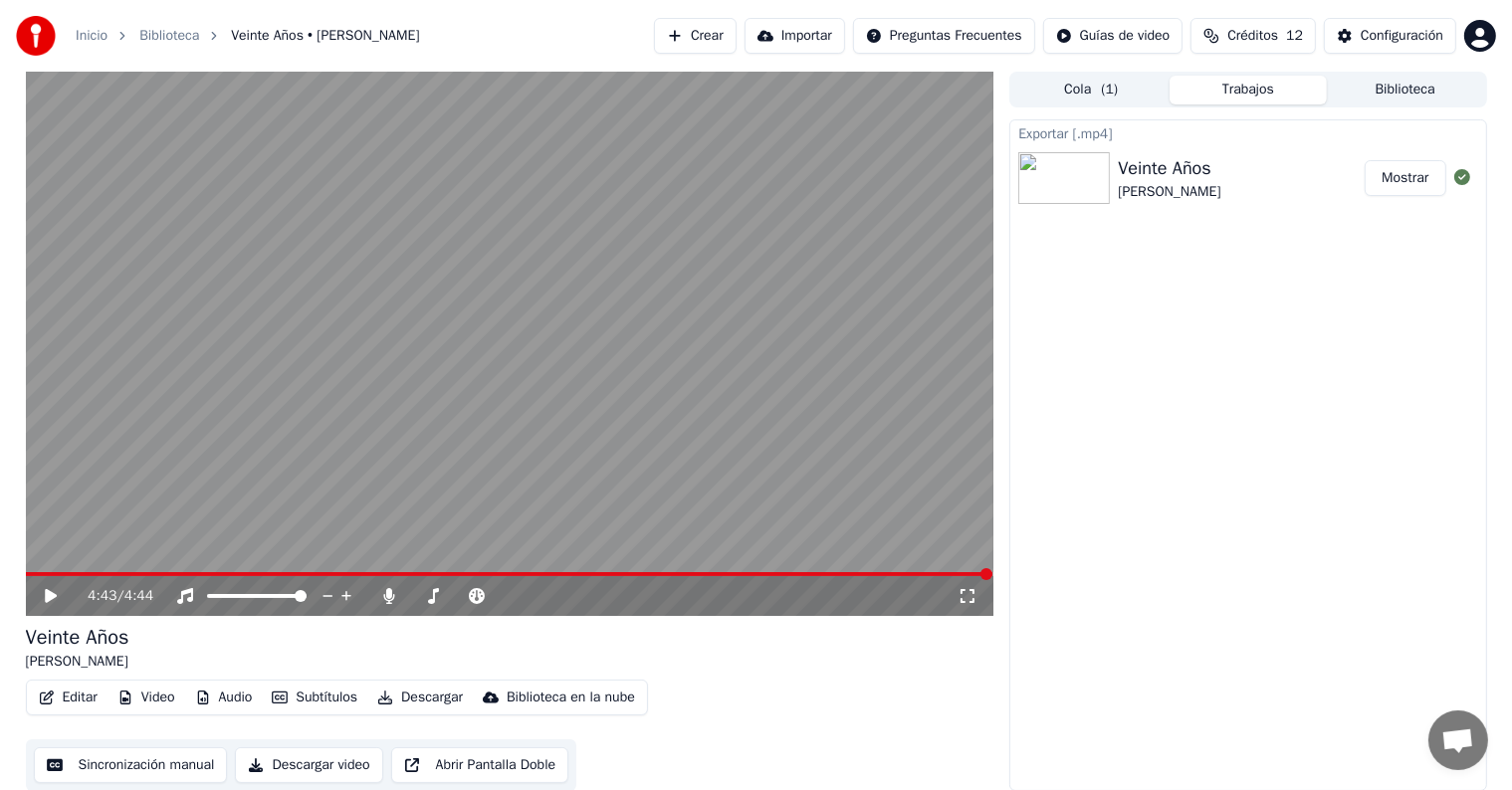 click on "Biblioteca" at bounding box center [1405, 90] 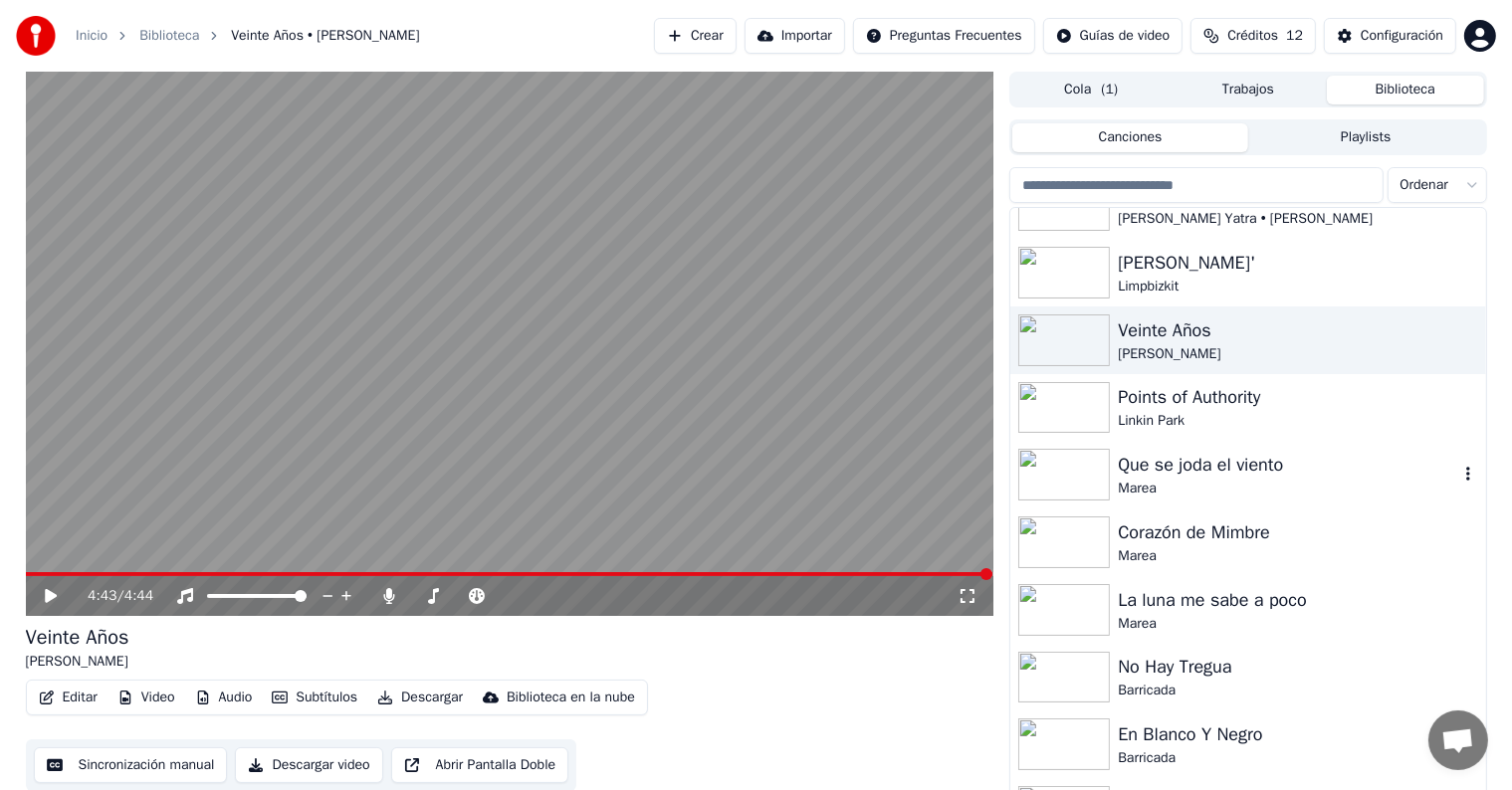 scroll, scrollTop: 497, scrollLeft: 0, axis: vertical 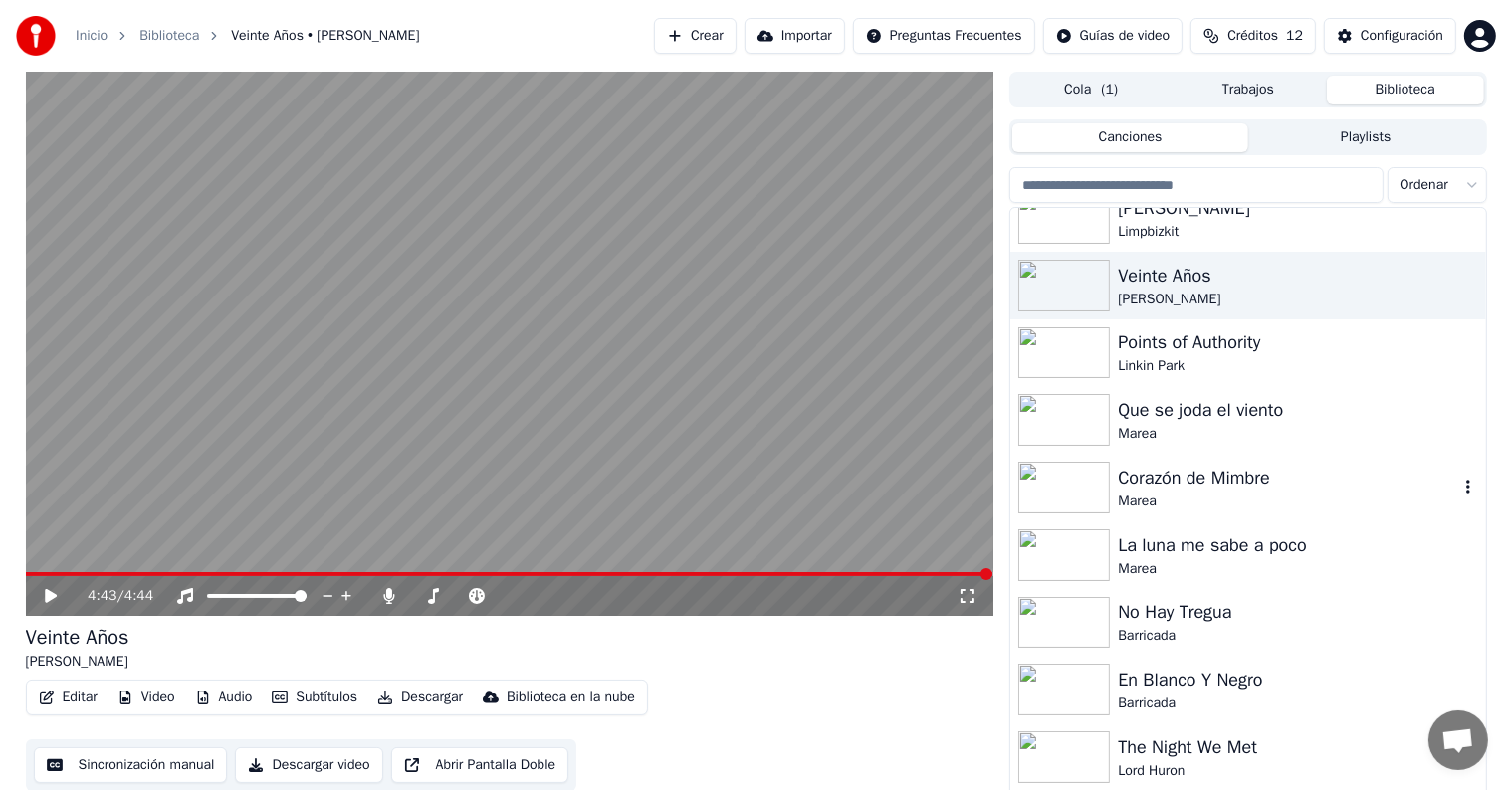 click on "Marea" at bounding box center (1287, 501) 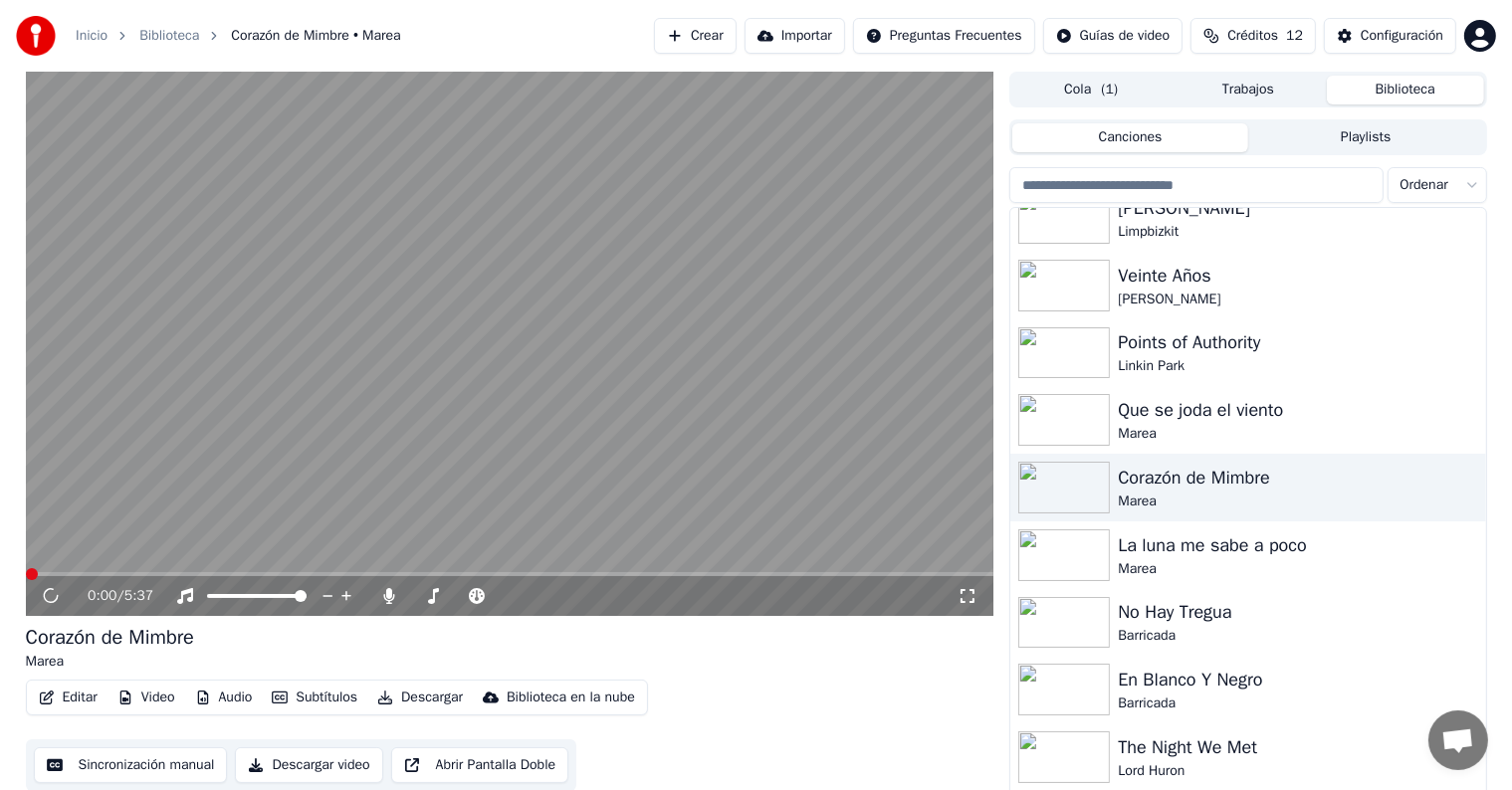 click on "Descargar" at bounding box center (420, 697) 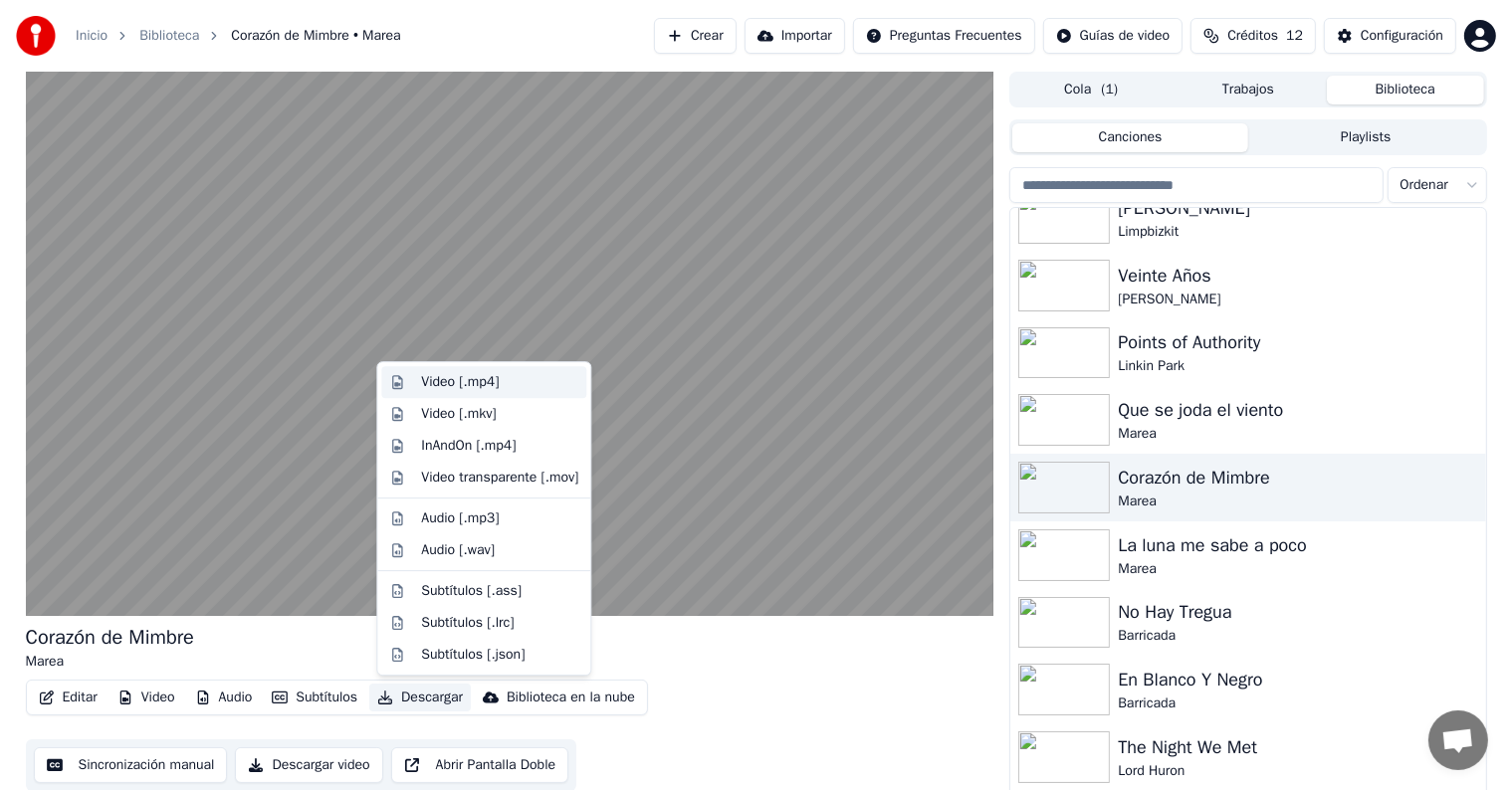 click on "Video [.mp4]" at bounding box center [460, 382] 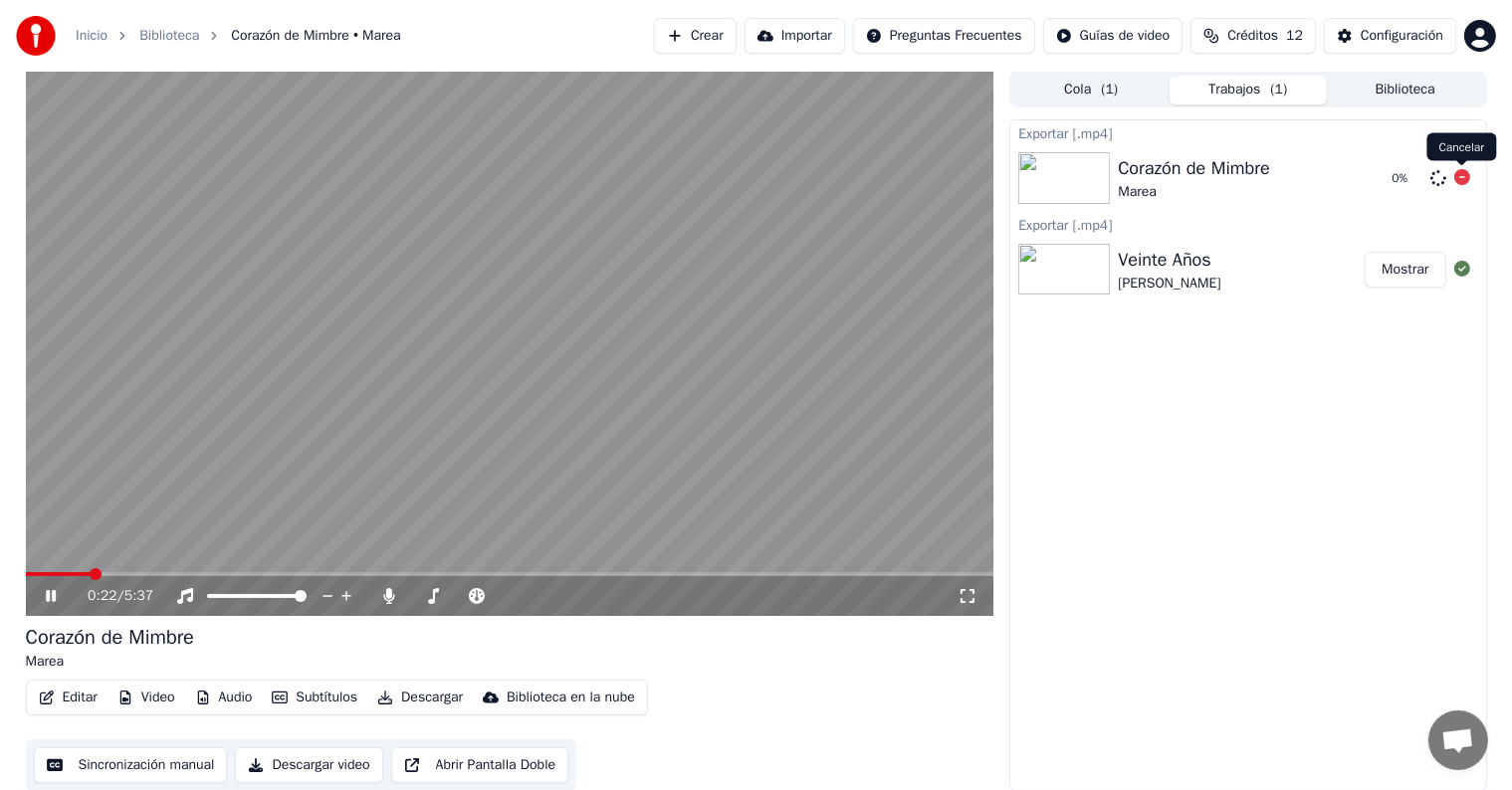 click 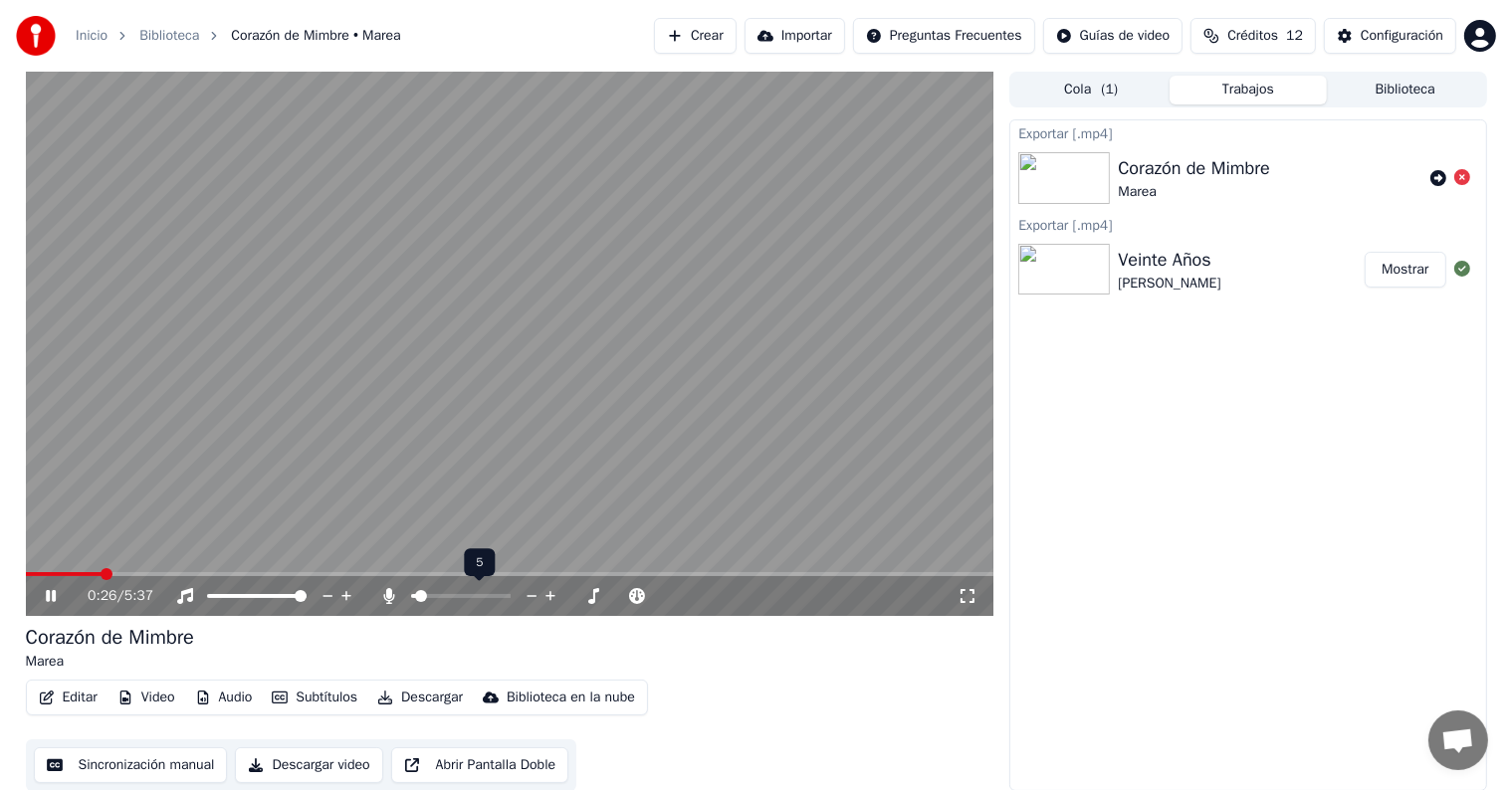 click 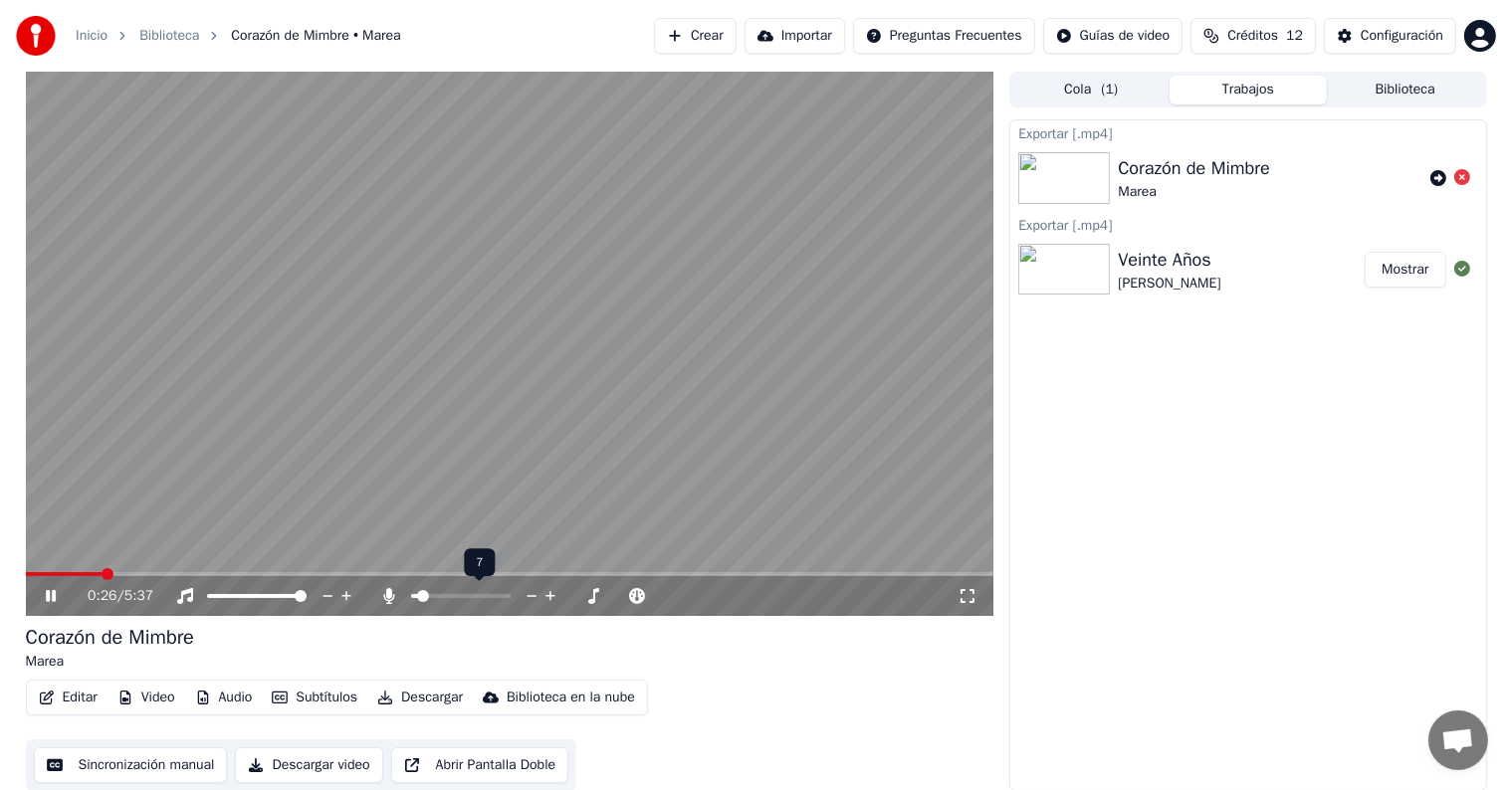 click 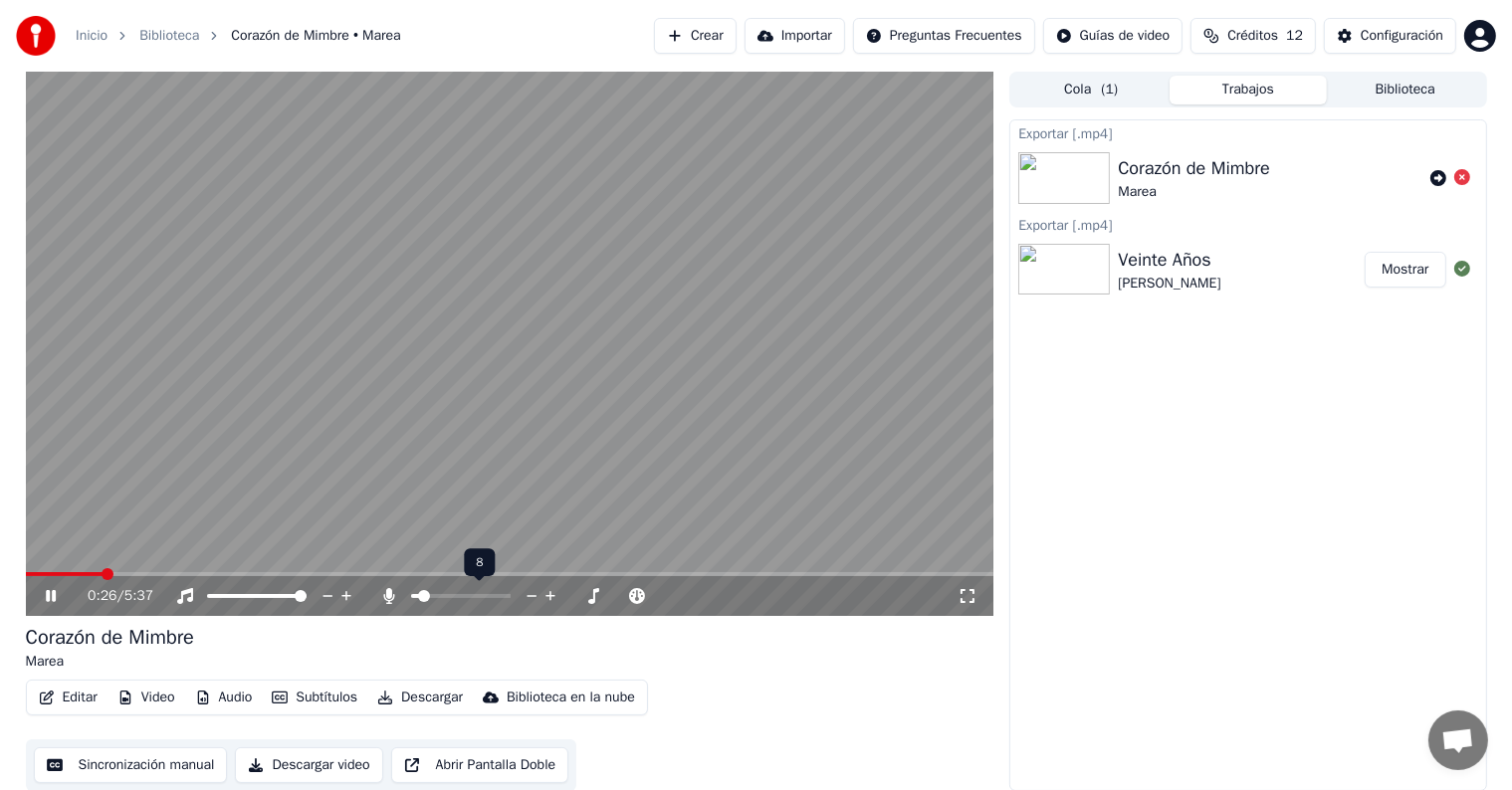 click 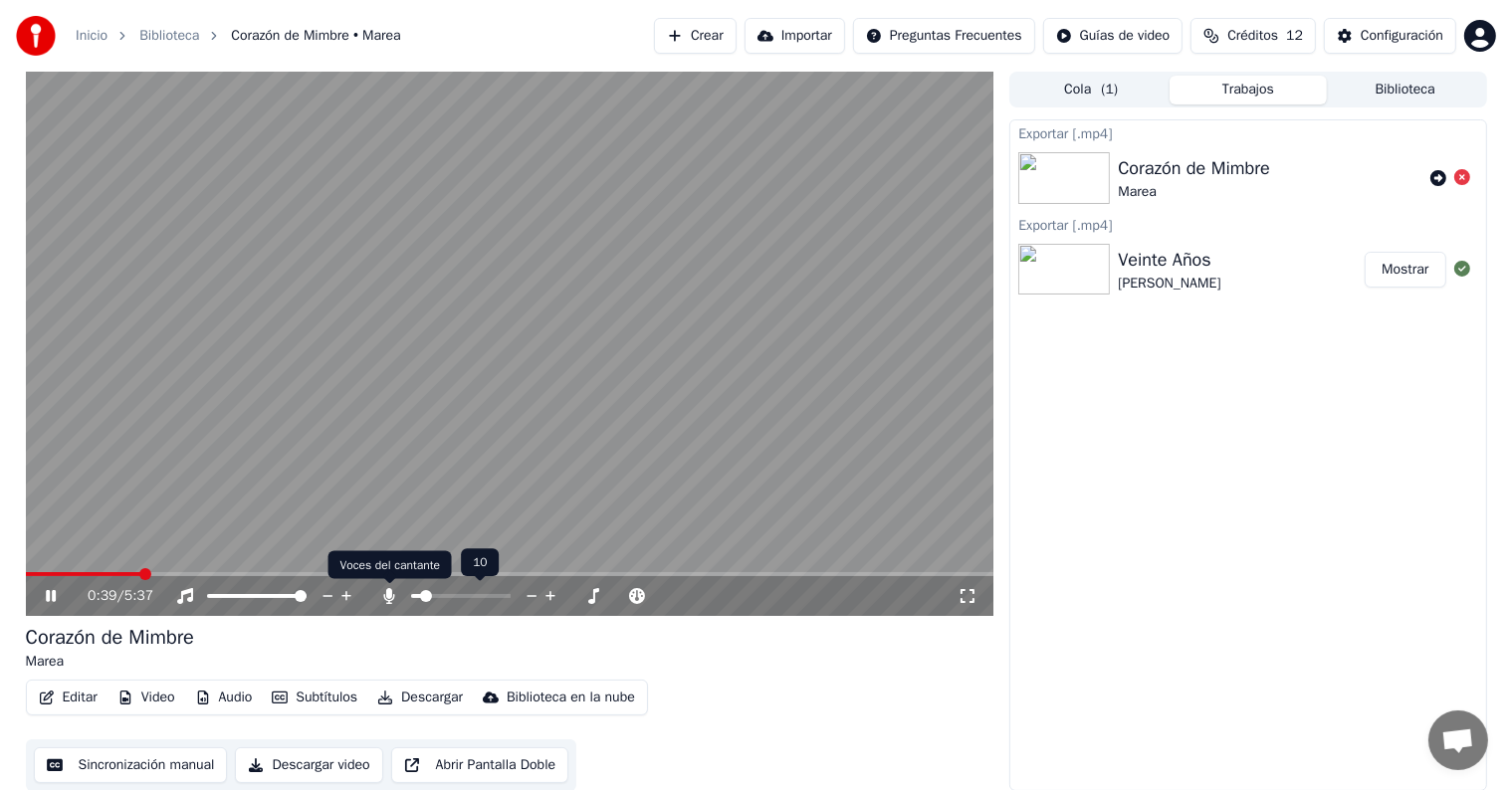 click 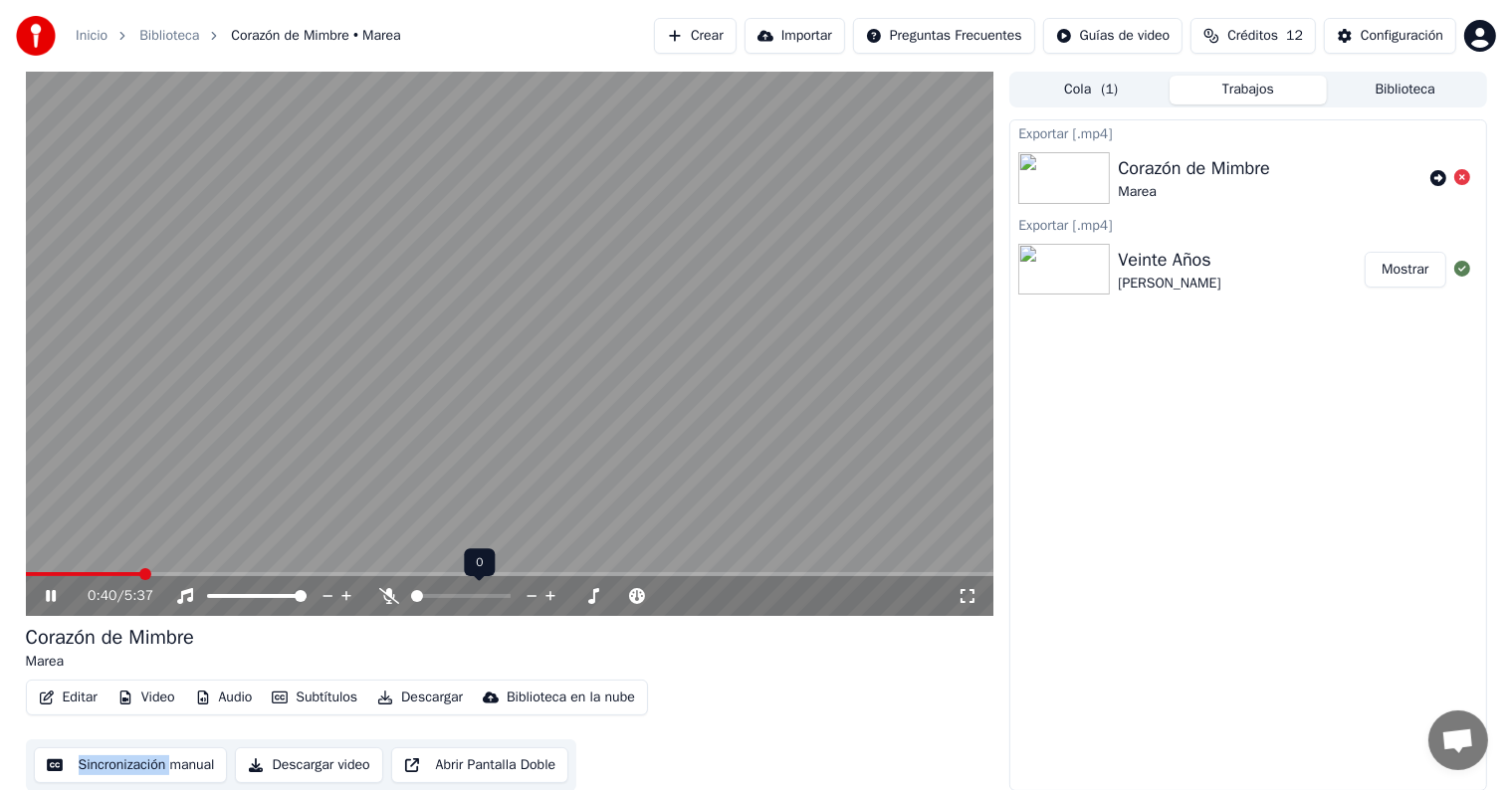 click 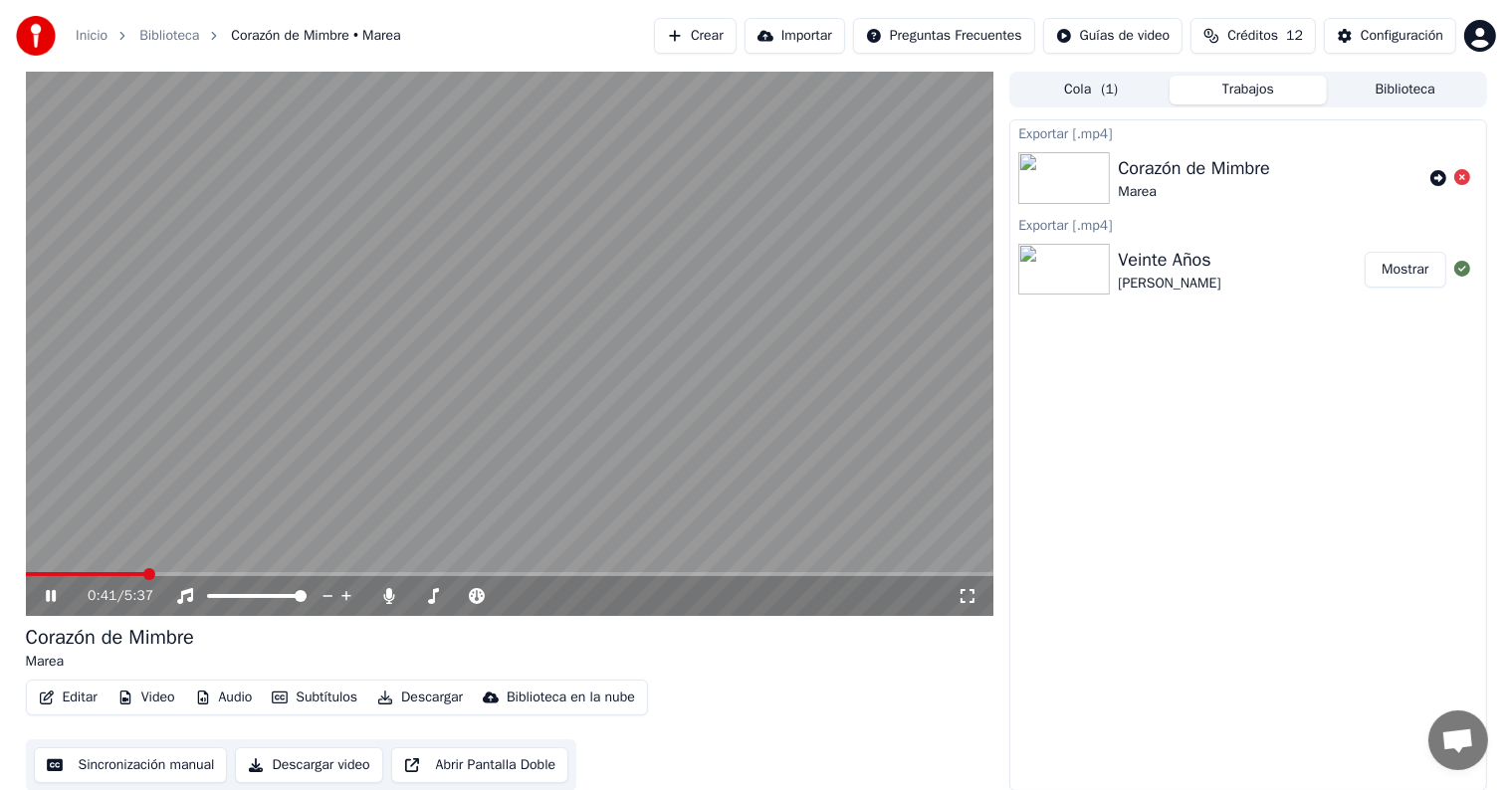 click on "Corazón de Mimbre Marea" at bounding box center (510, 648) 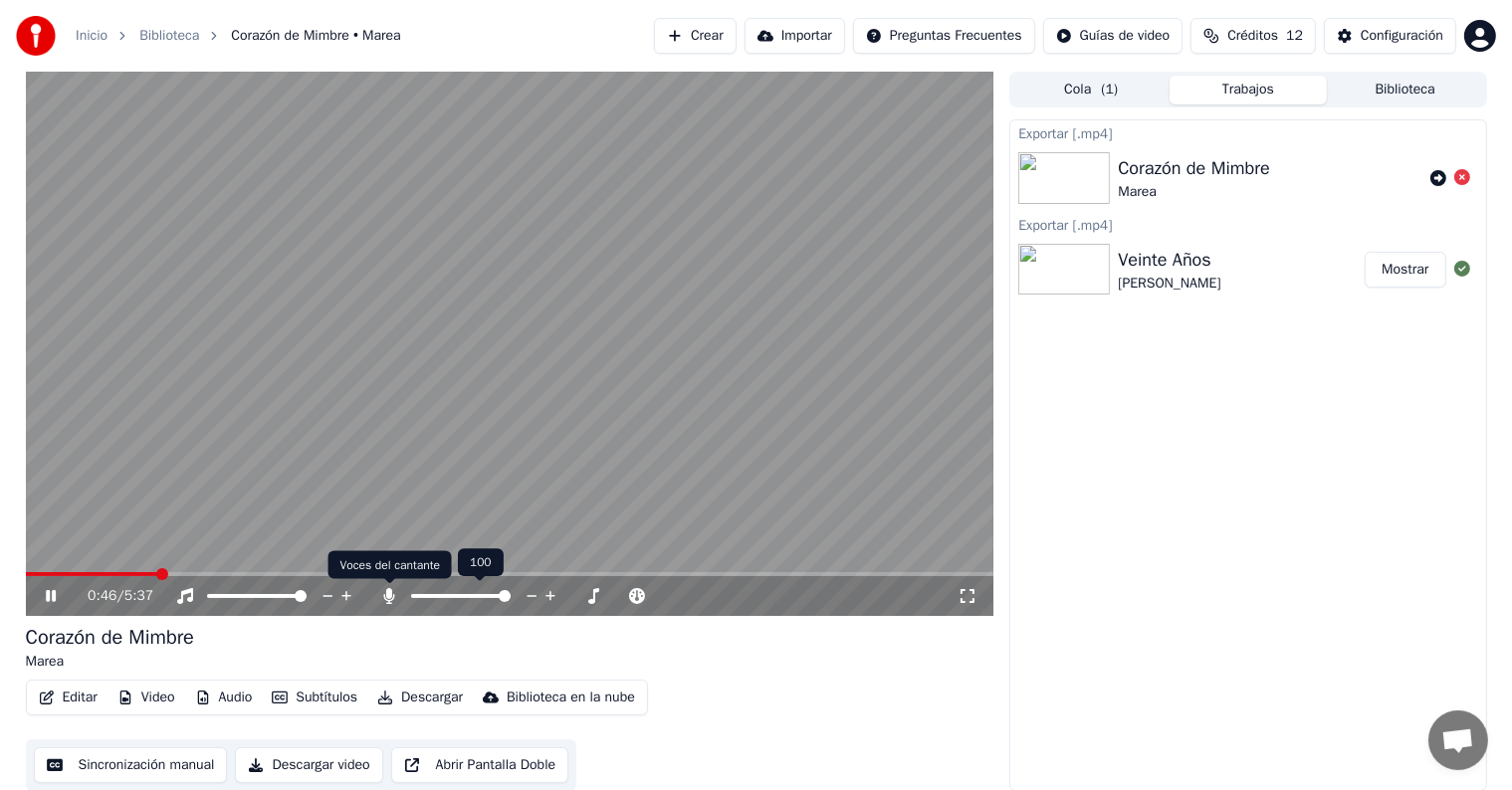 click 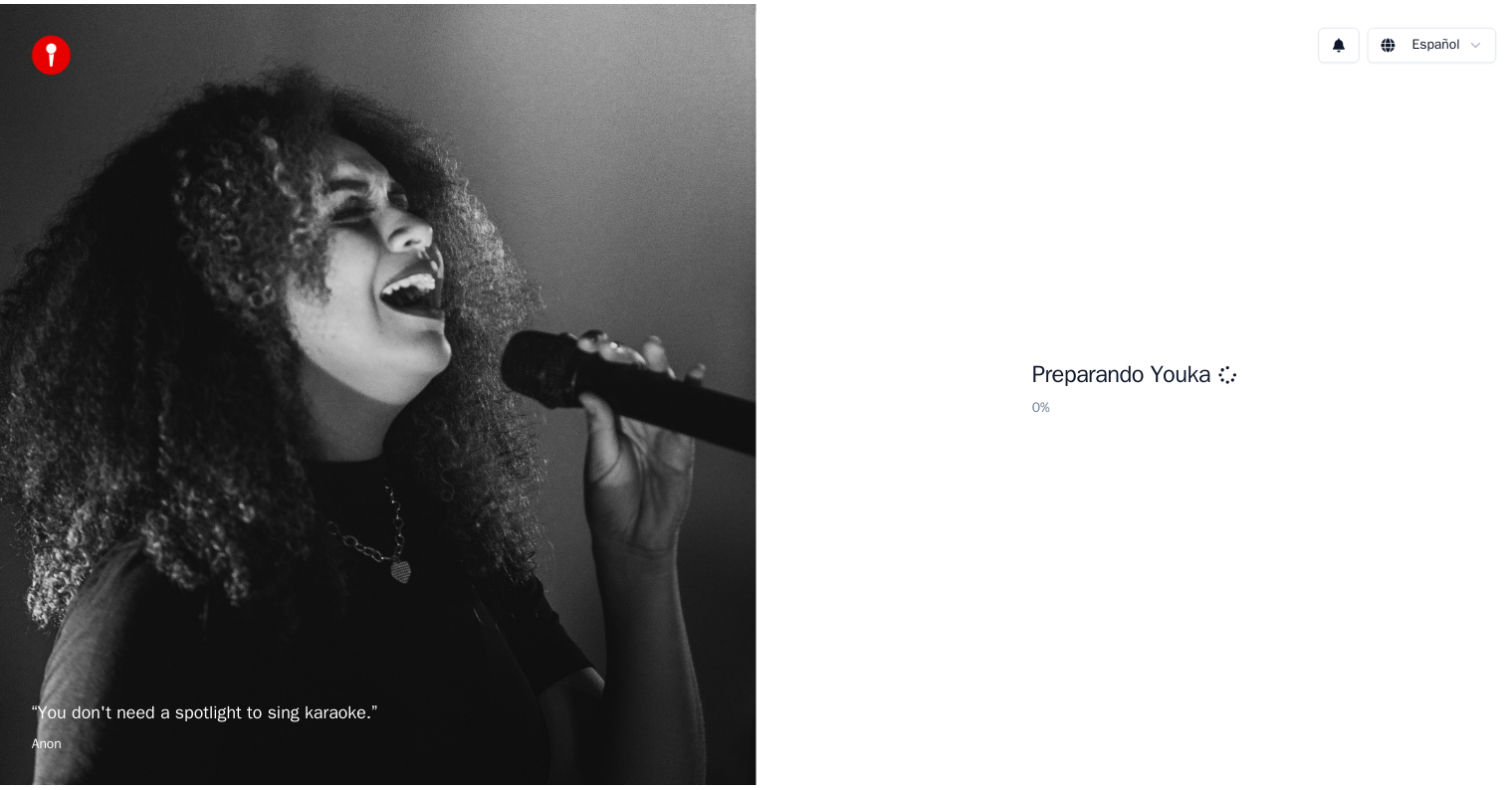 scroll, scrollTop: 0, scrollLeft: 0, axis: both 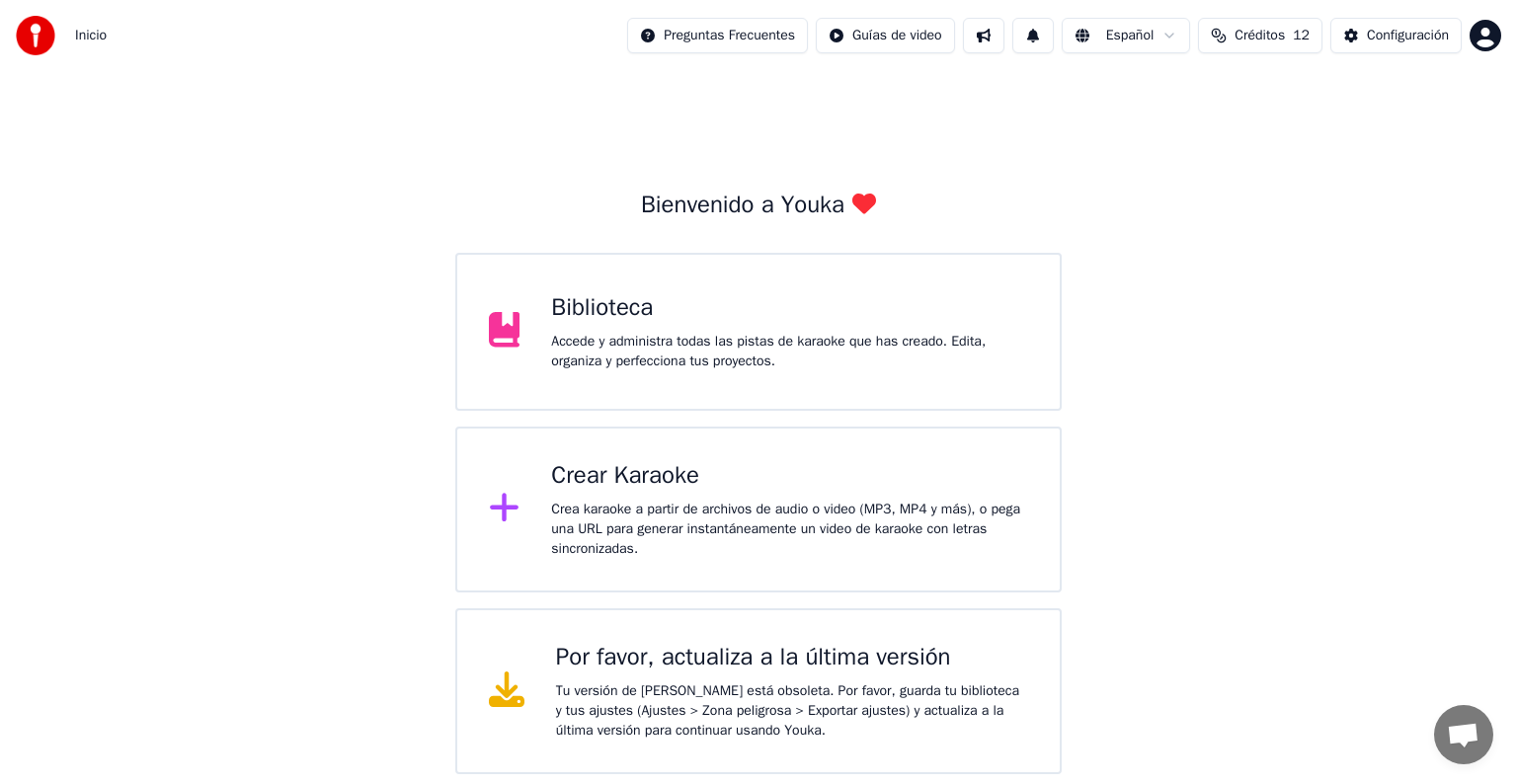 click on "Accede y administra todas las pistas de karaoke que has creado. Edita, organiza y perfecciona tus proyectos." at bounding box center (789, 352) 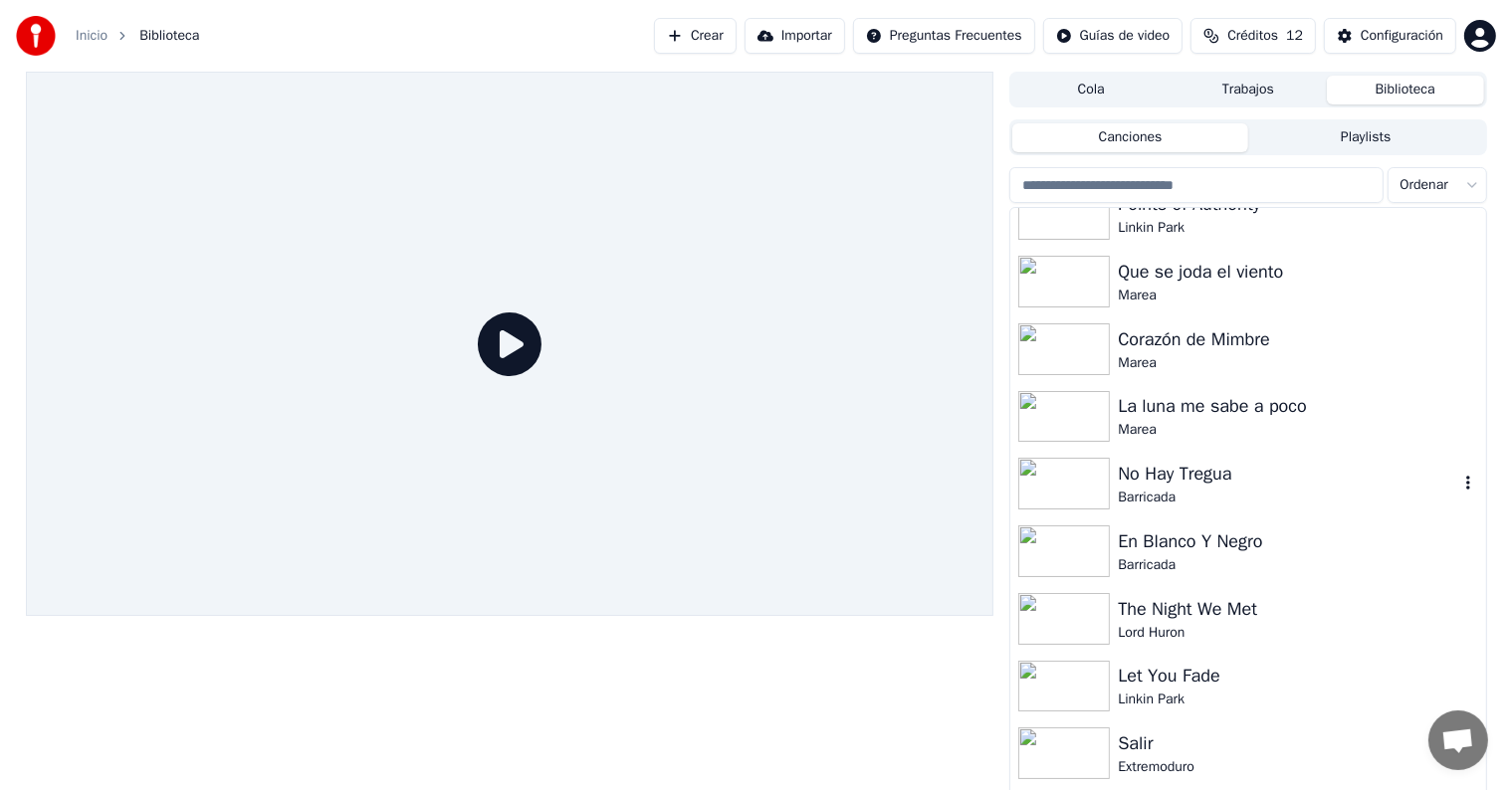 scroll, scrollTop: 597, scrollLeft: 0, axis: vertical 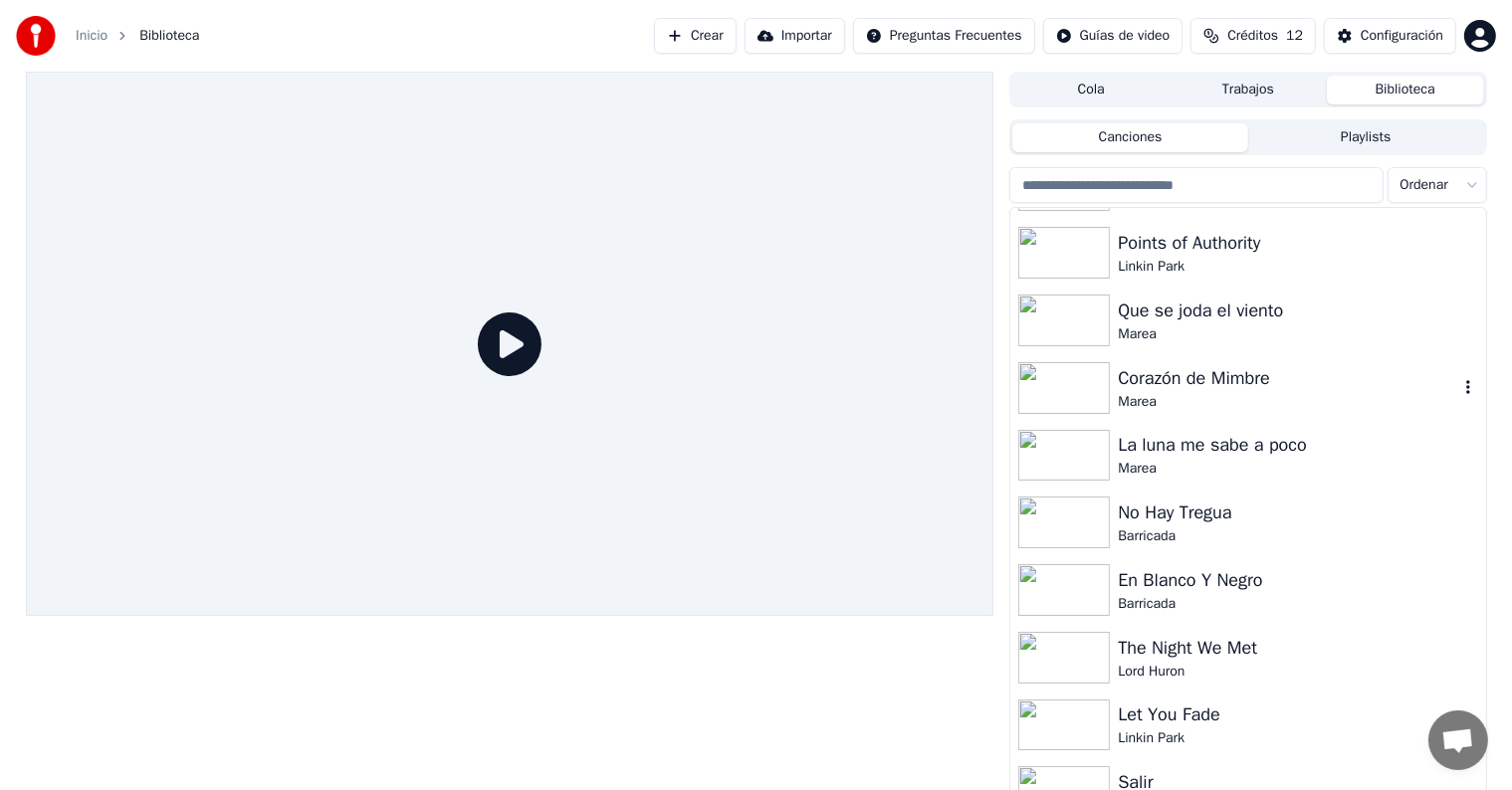 click on "Marea" at bounding box center (1287, 402) 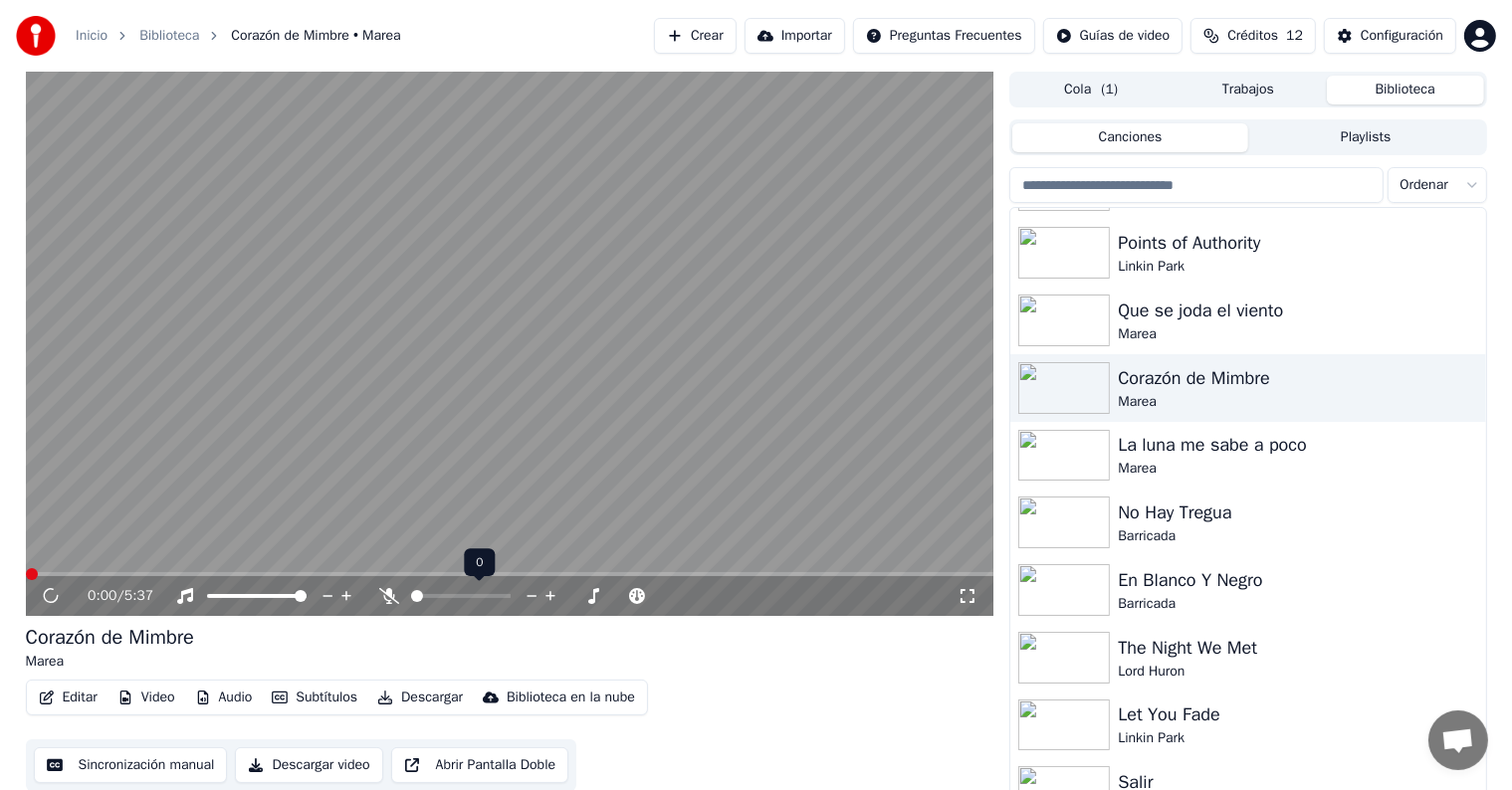click 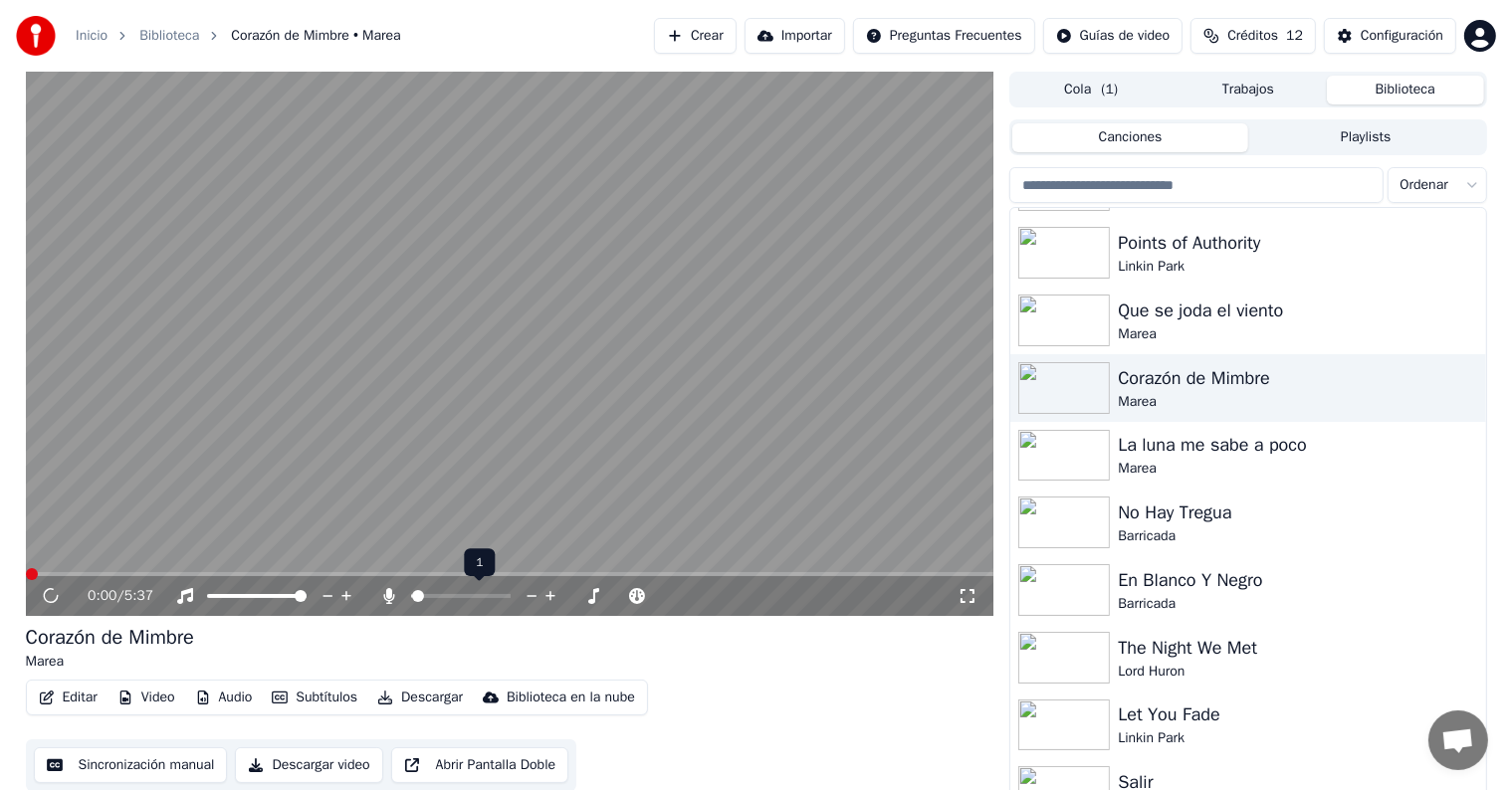 click 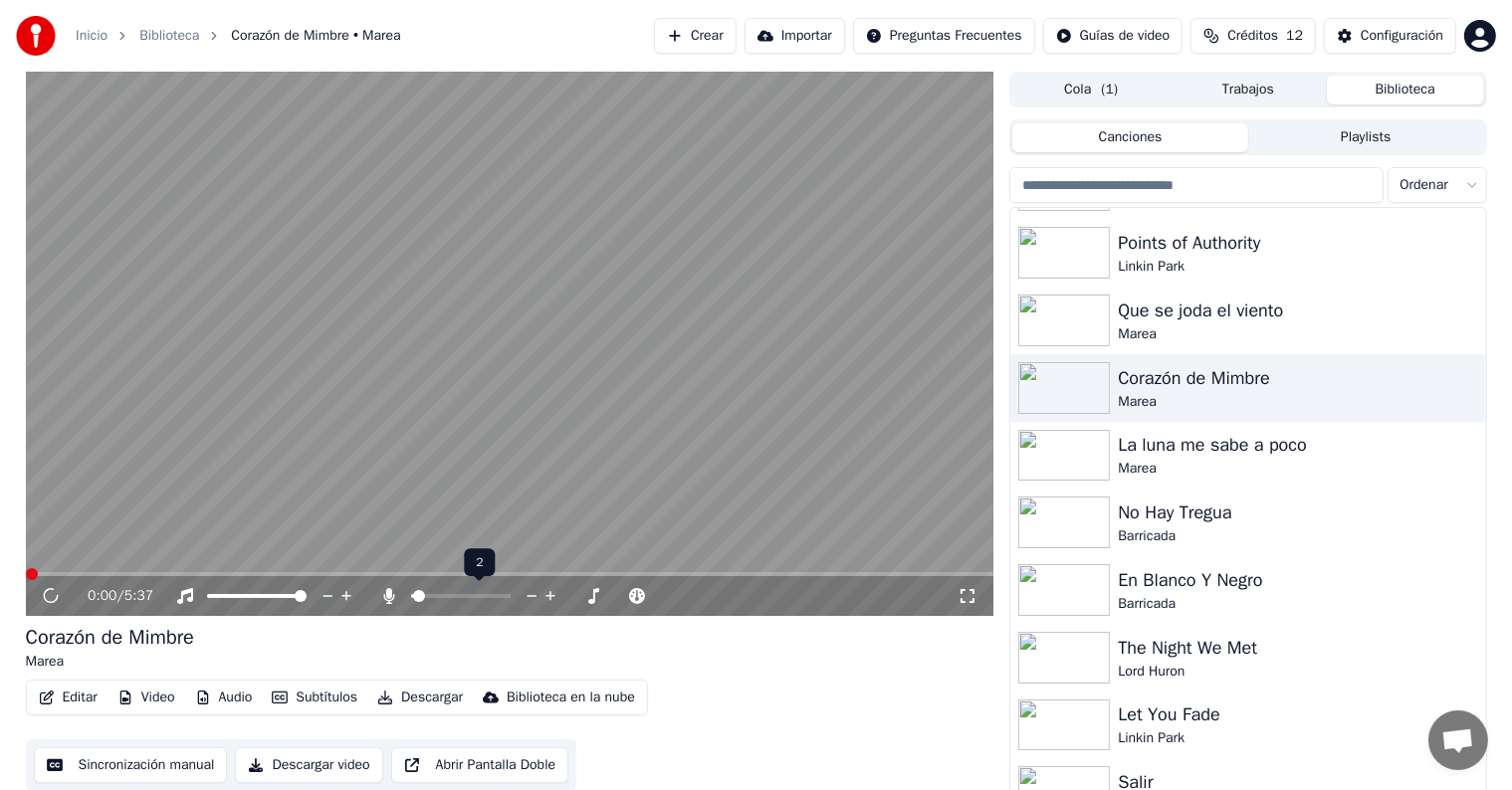 click 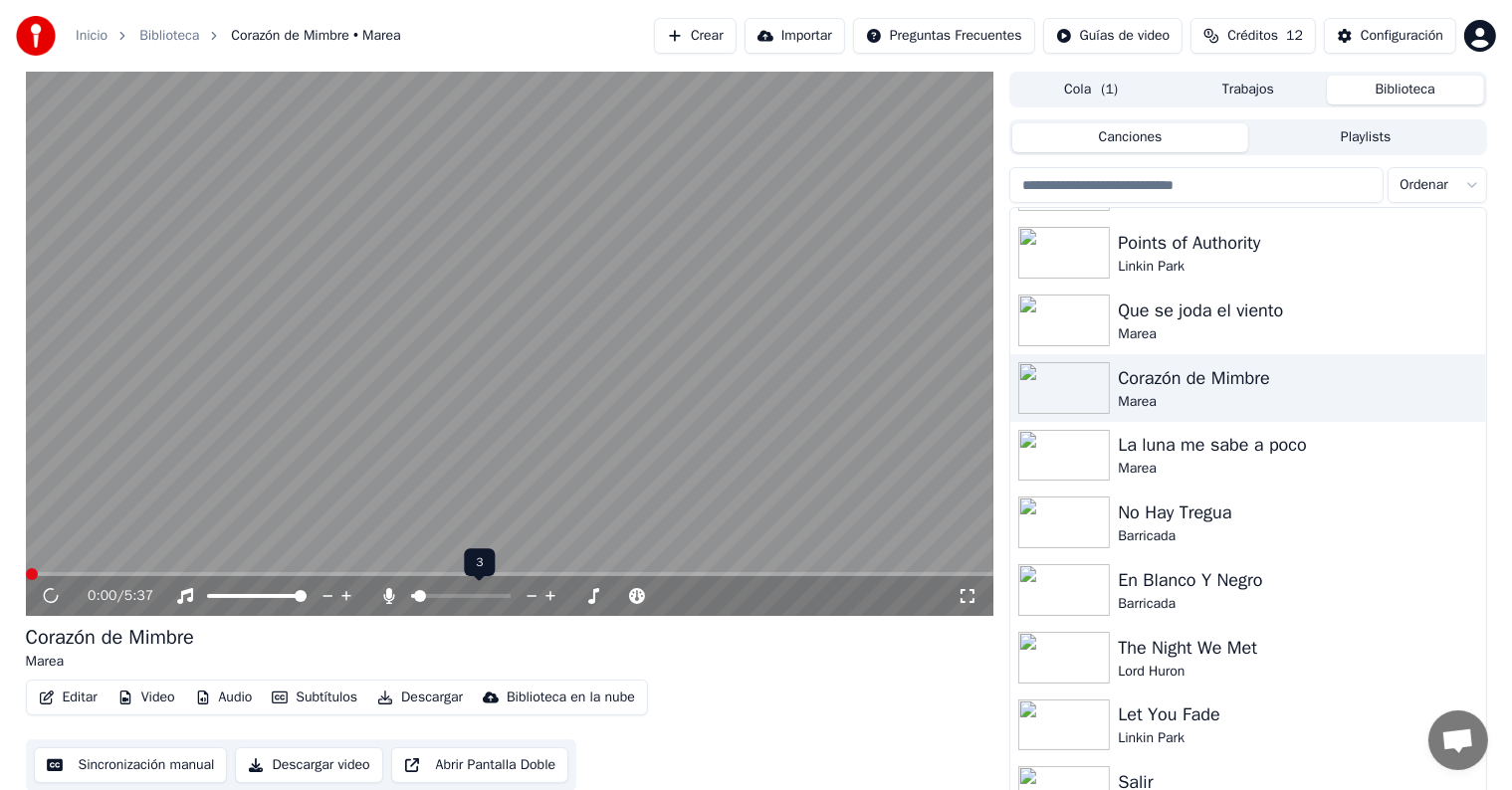 click 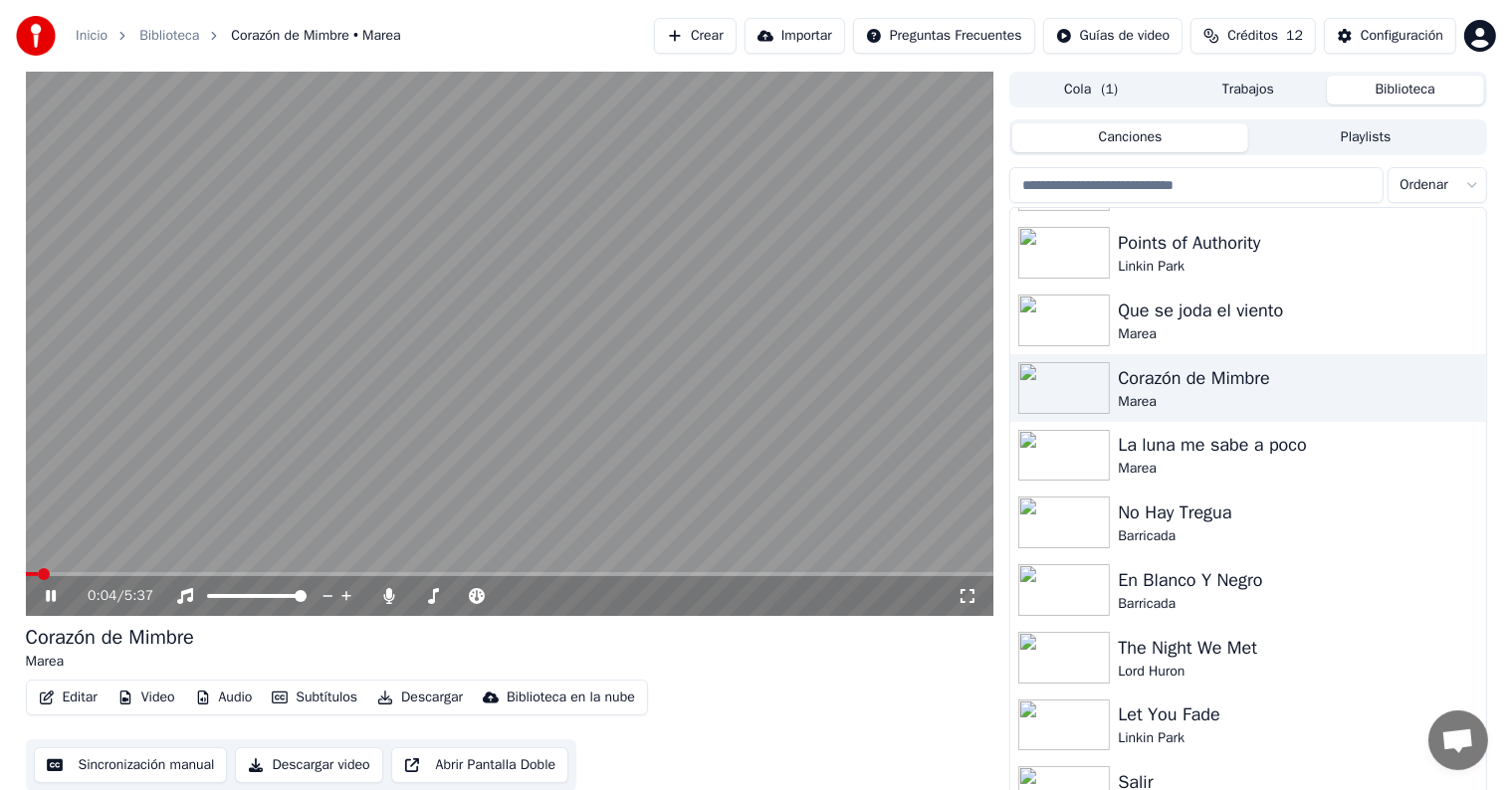 click on "Audio" at bounding box center [224, 697] 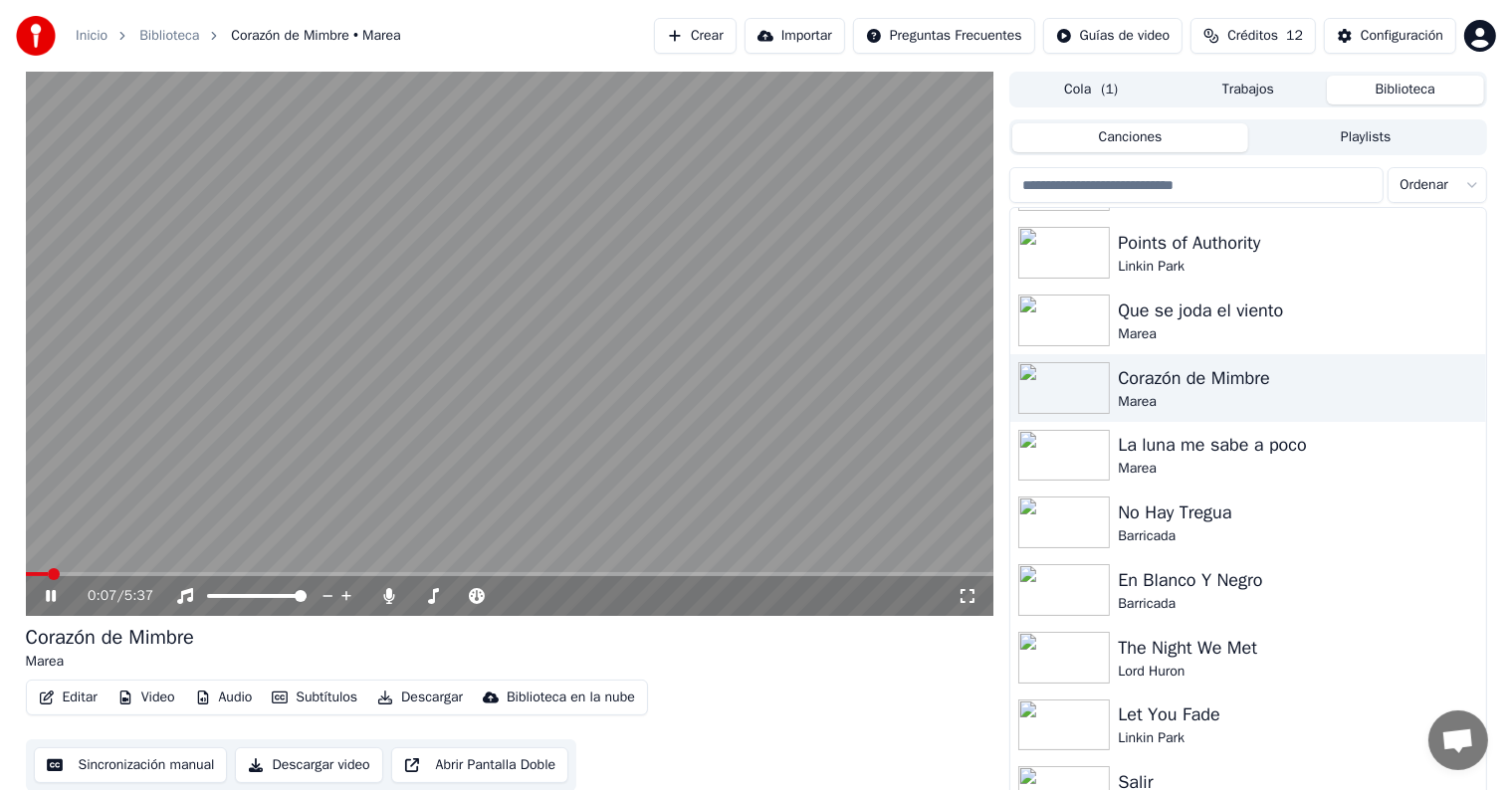 click on "Corazón de Mimbre Marea" at bounding box center [510, 648] 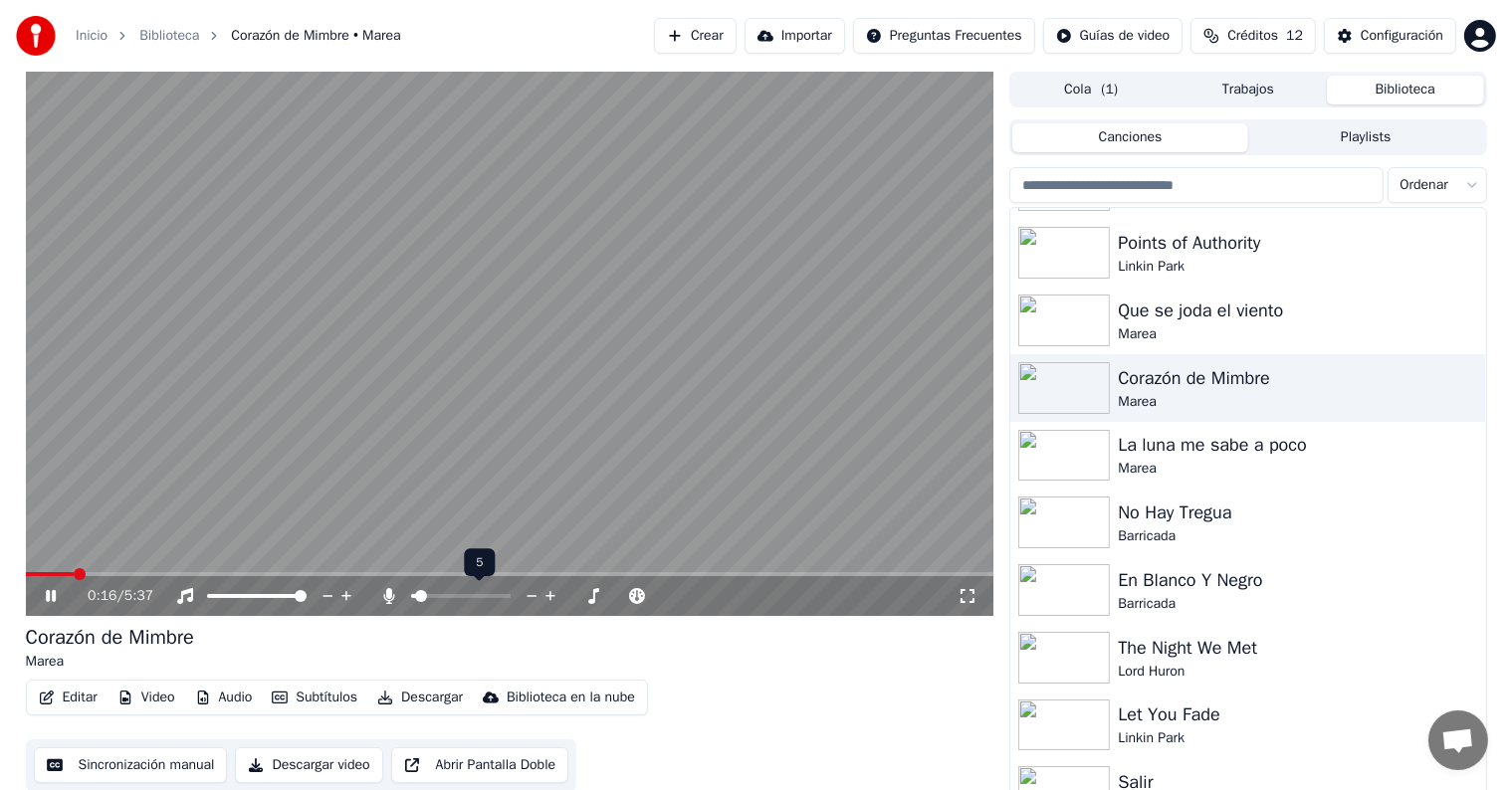 click 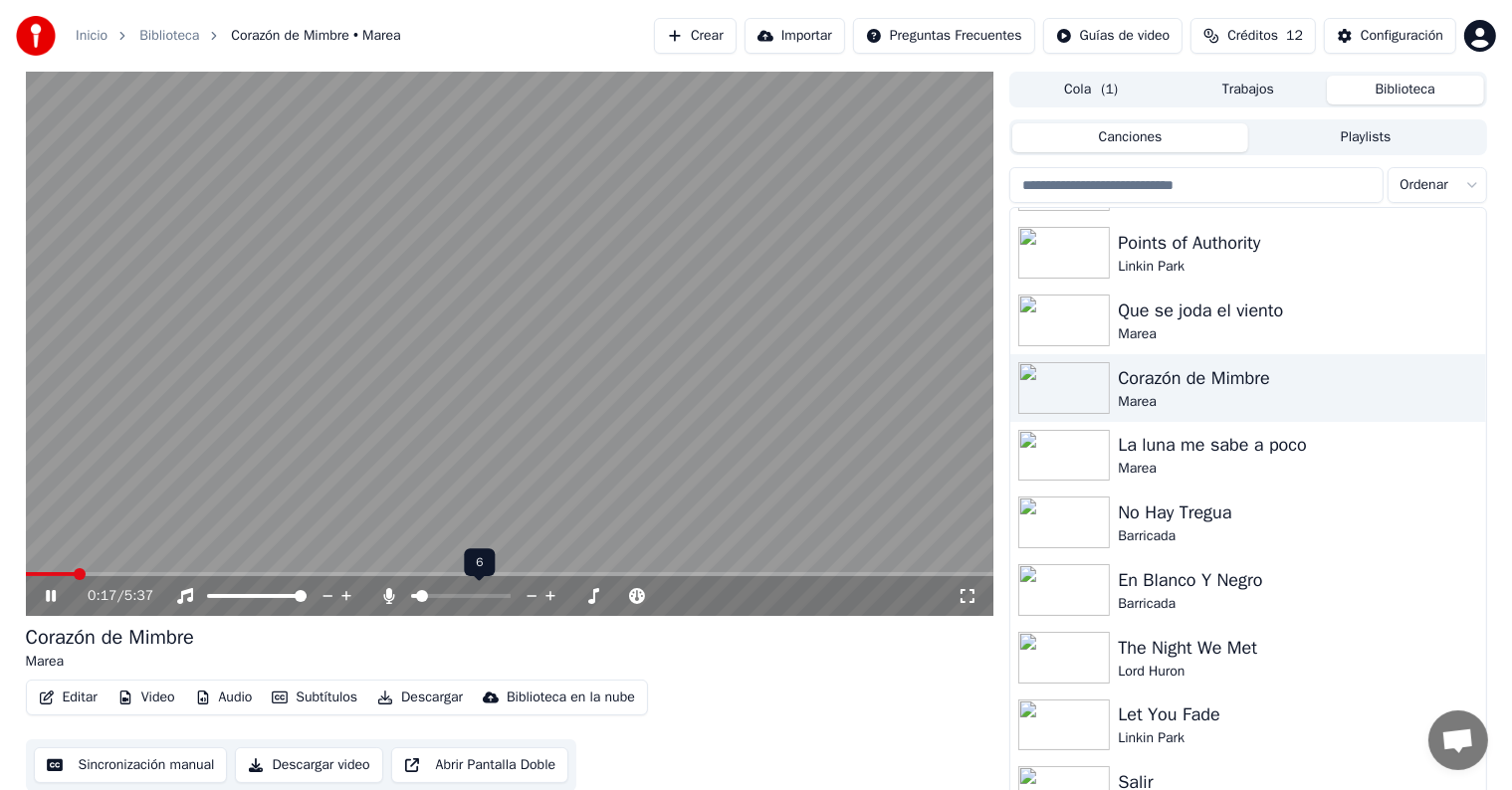 click 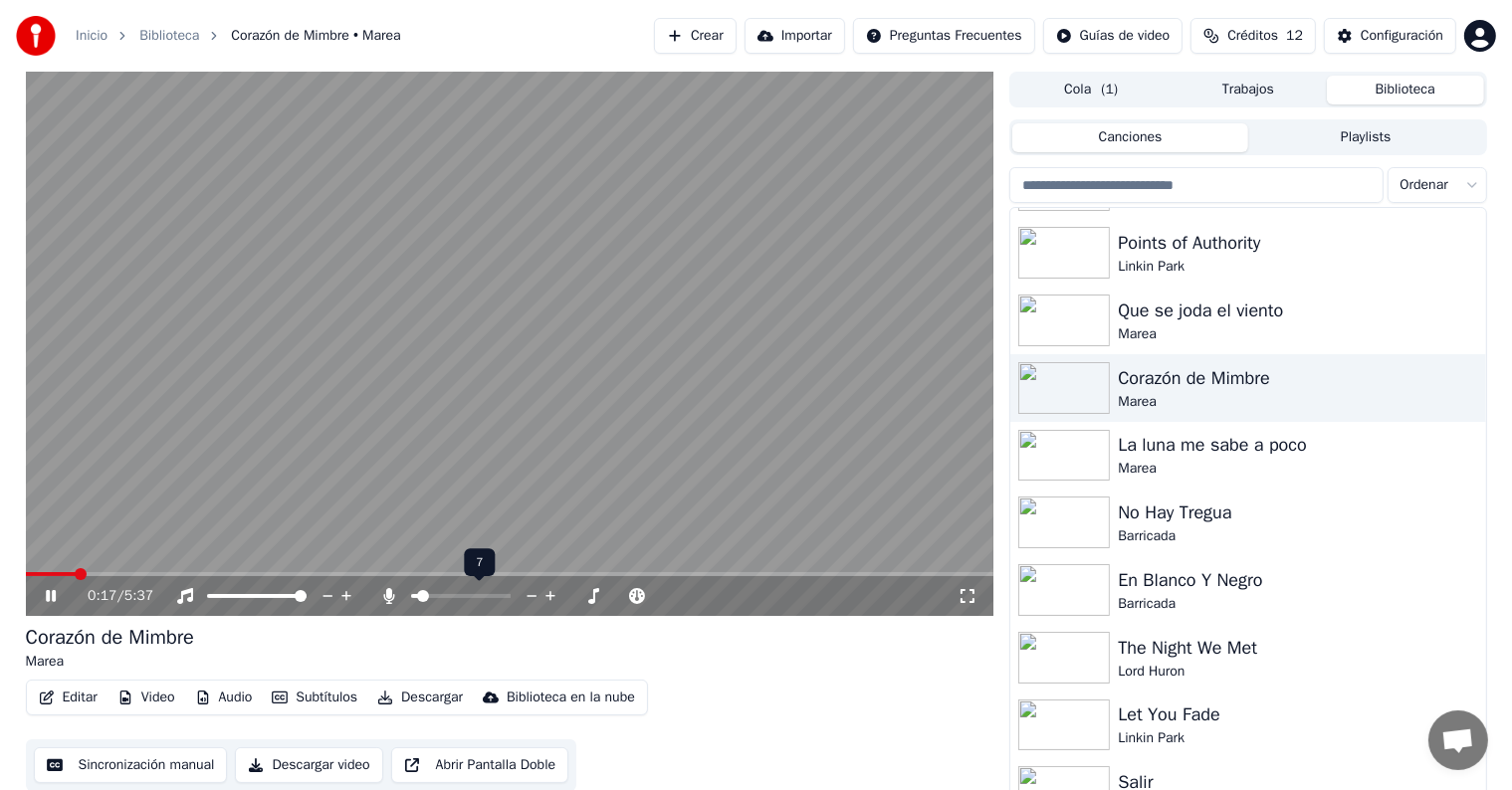 click 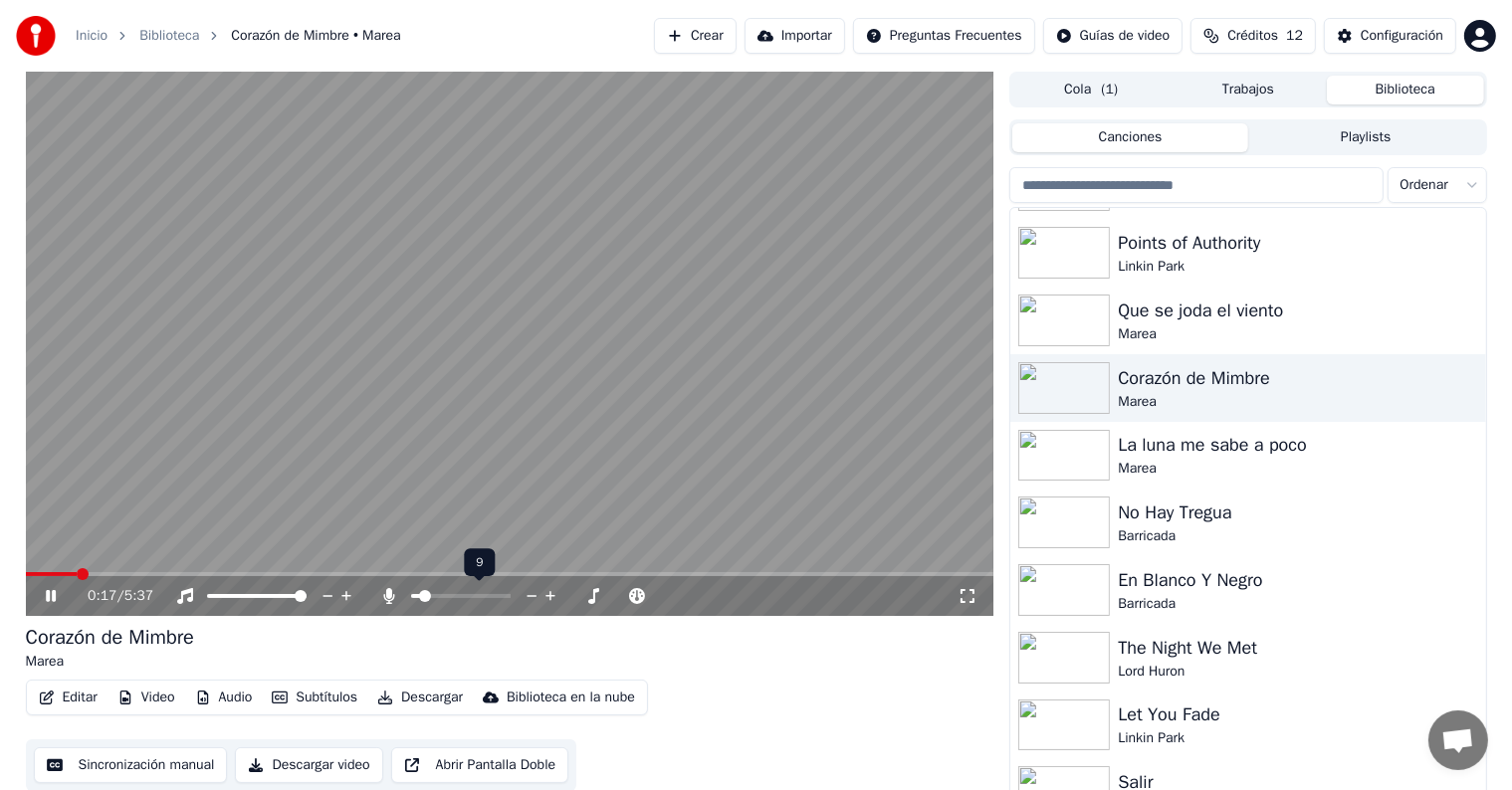 click 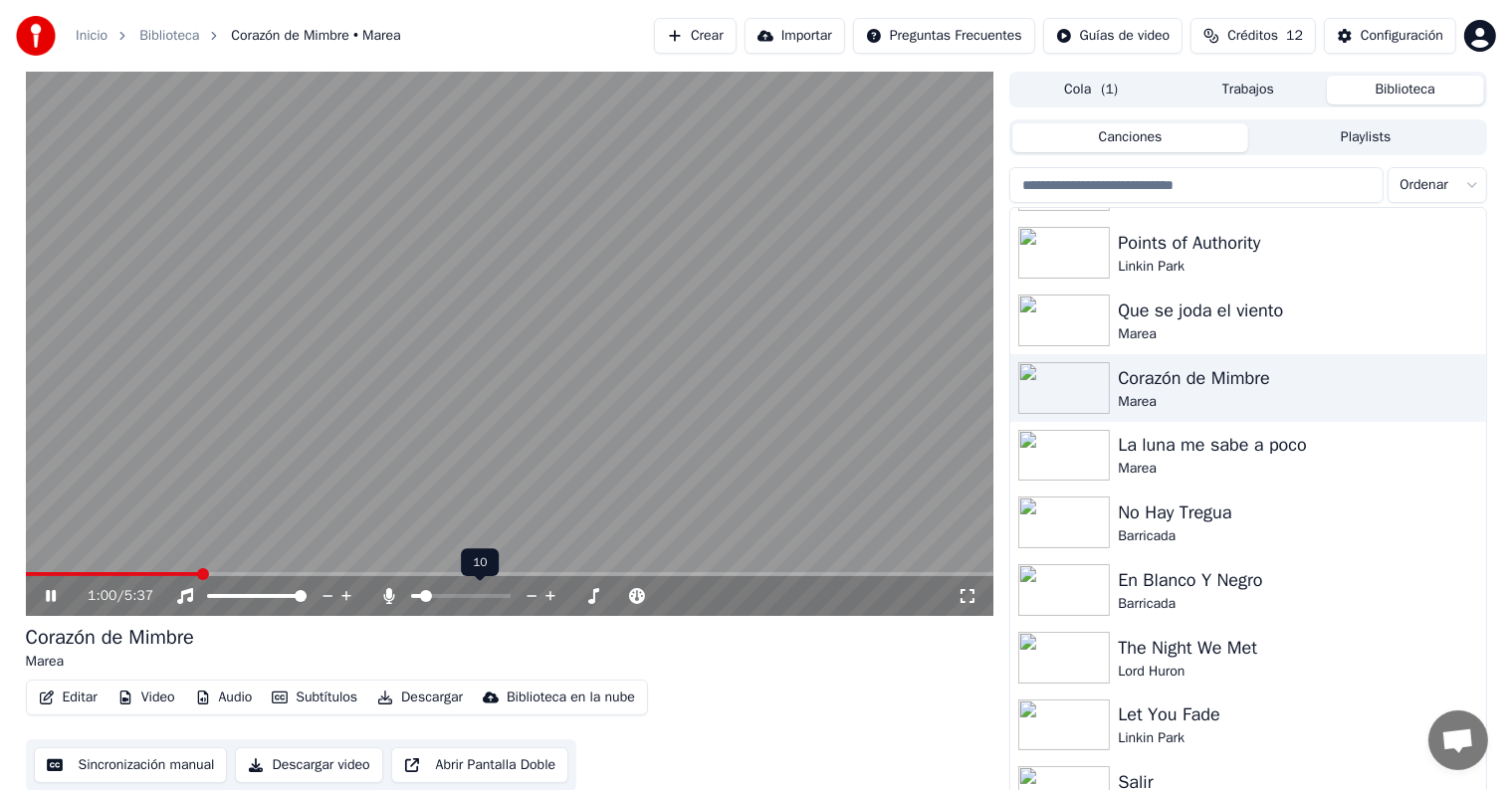 click 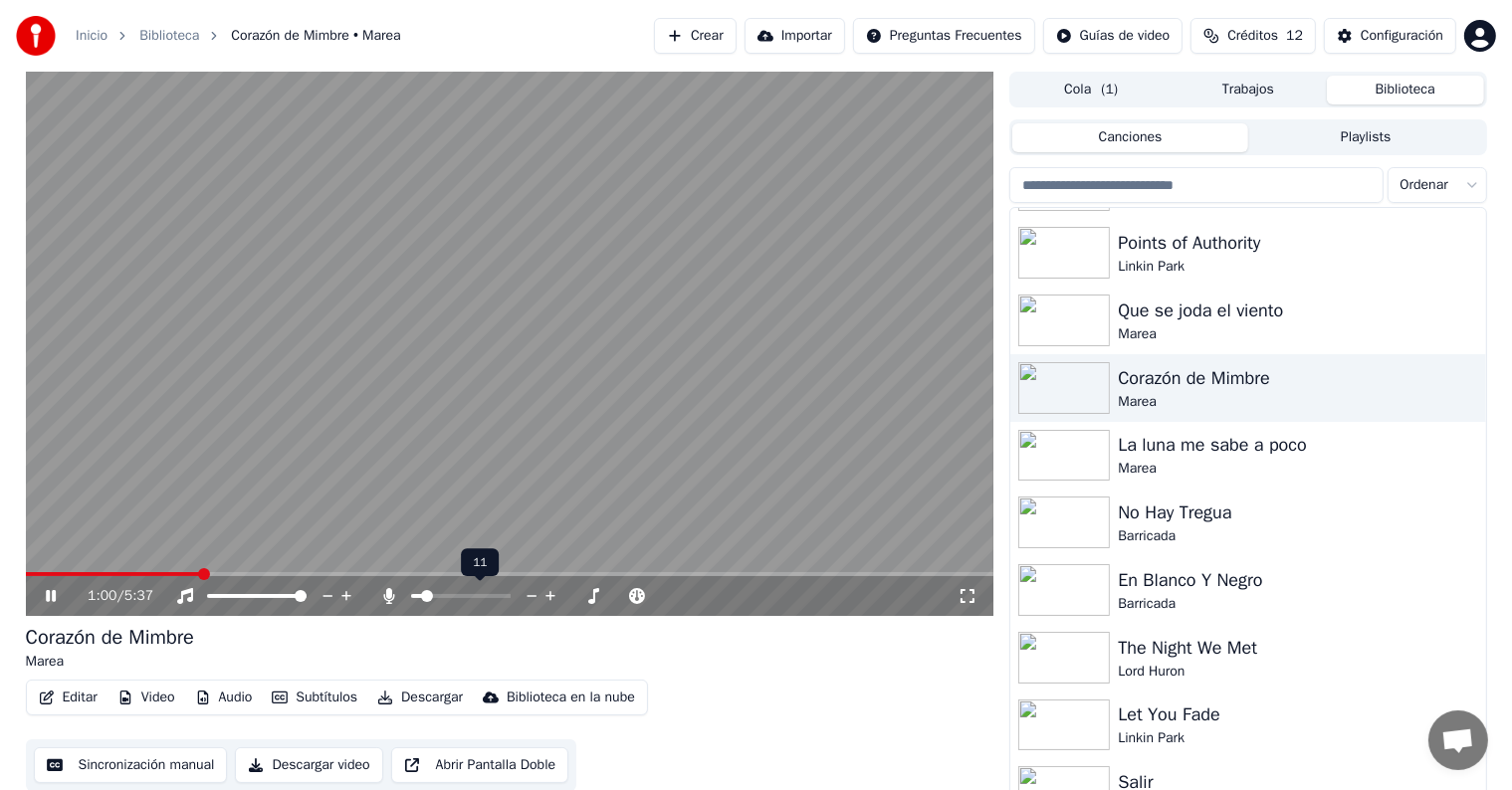click 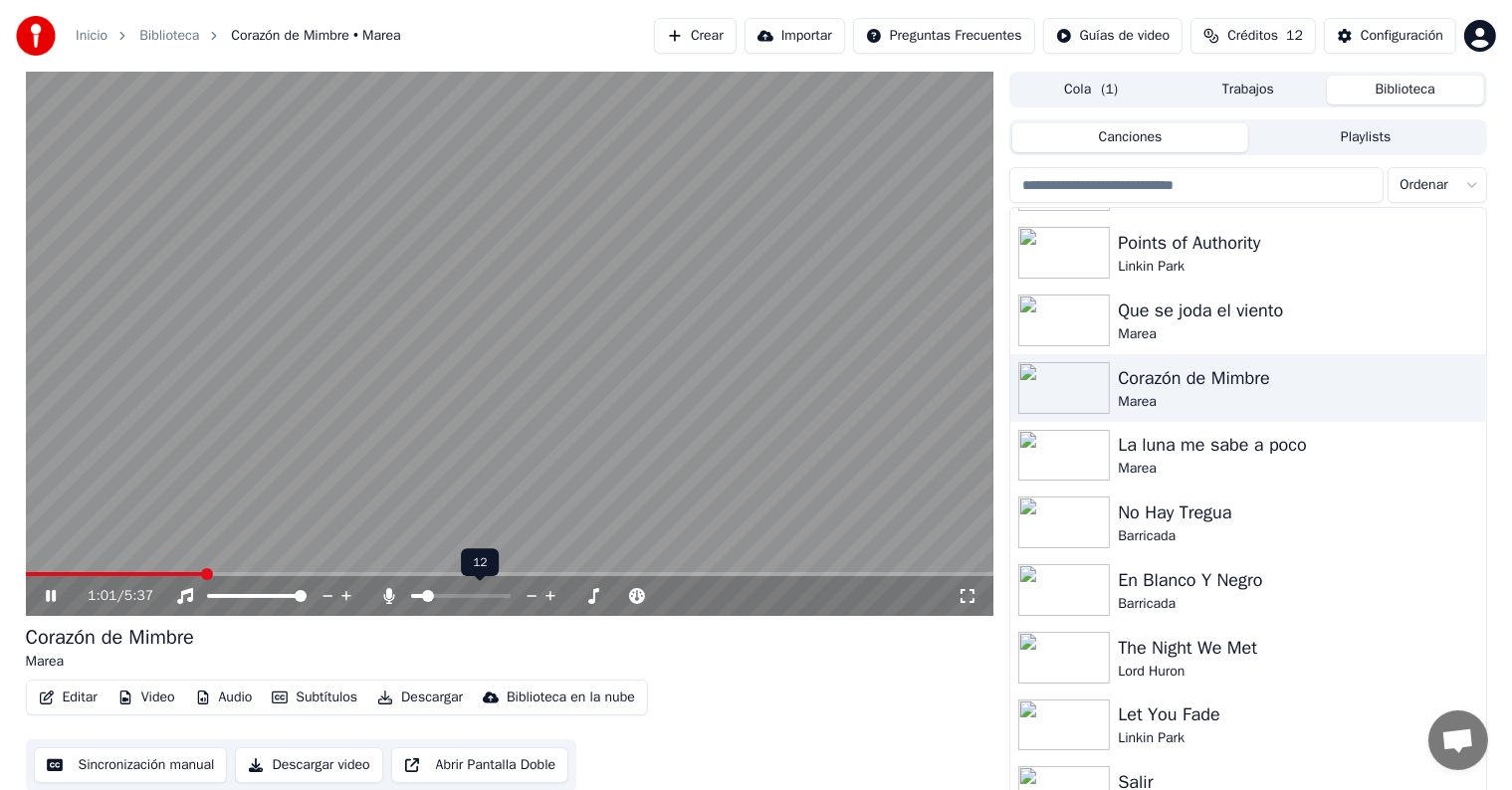 click 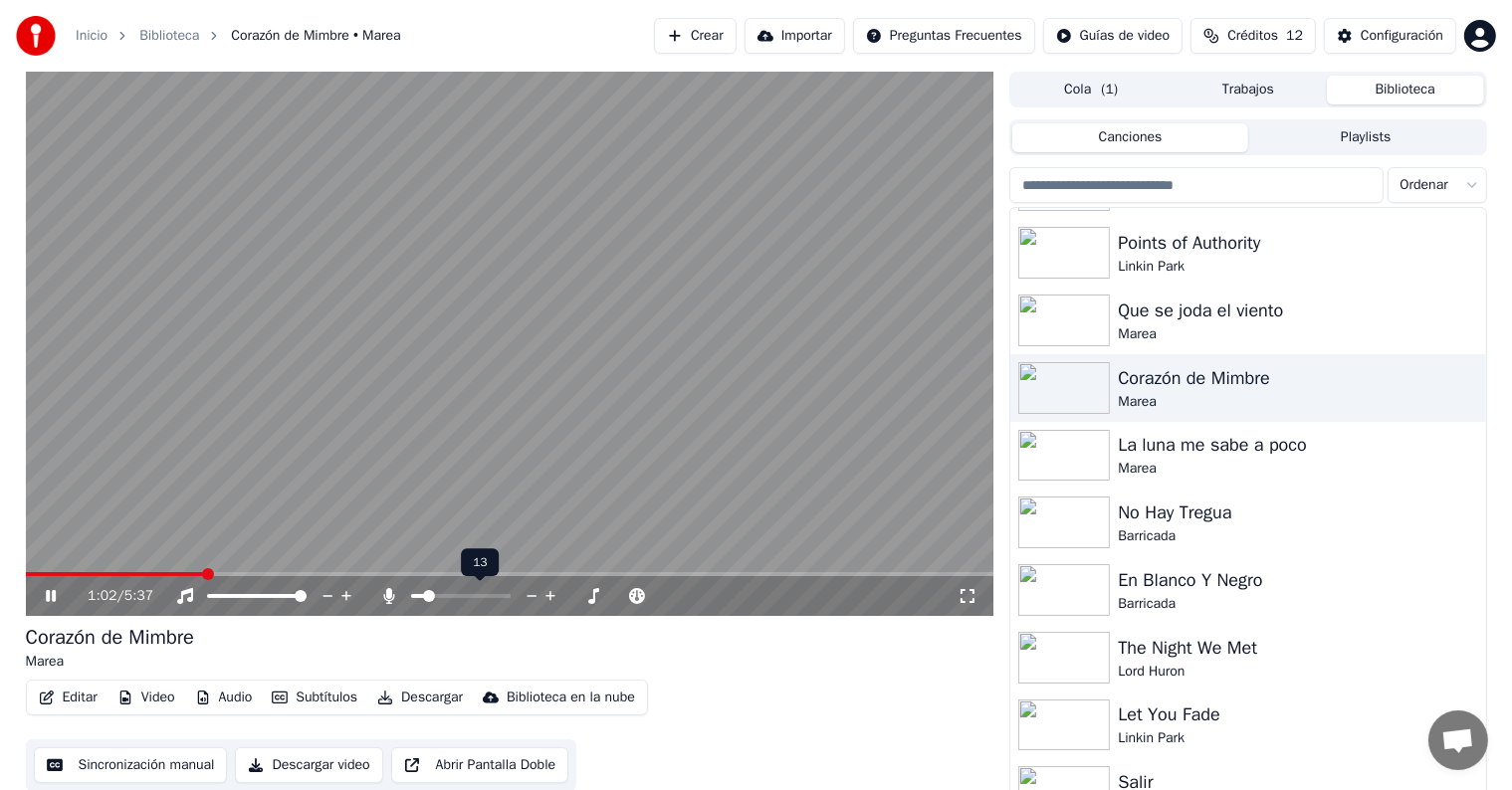 click 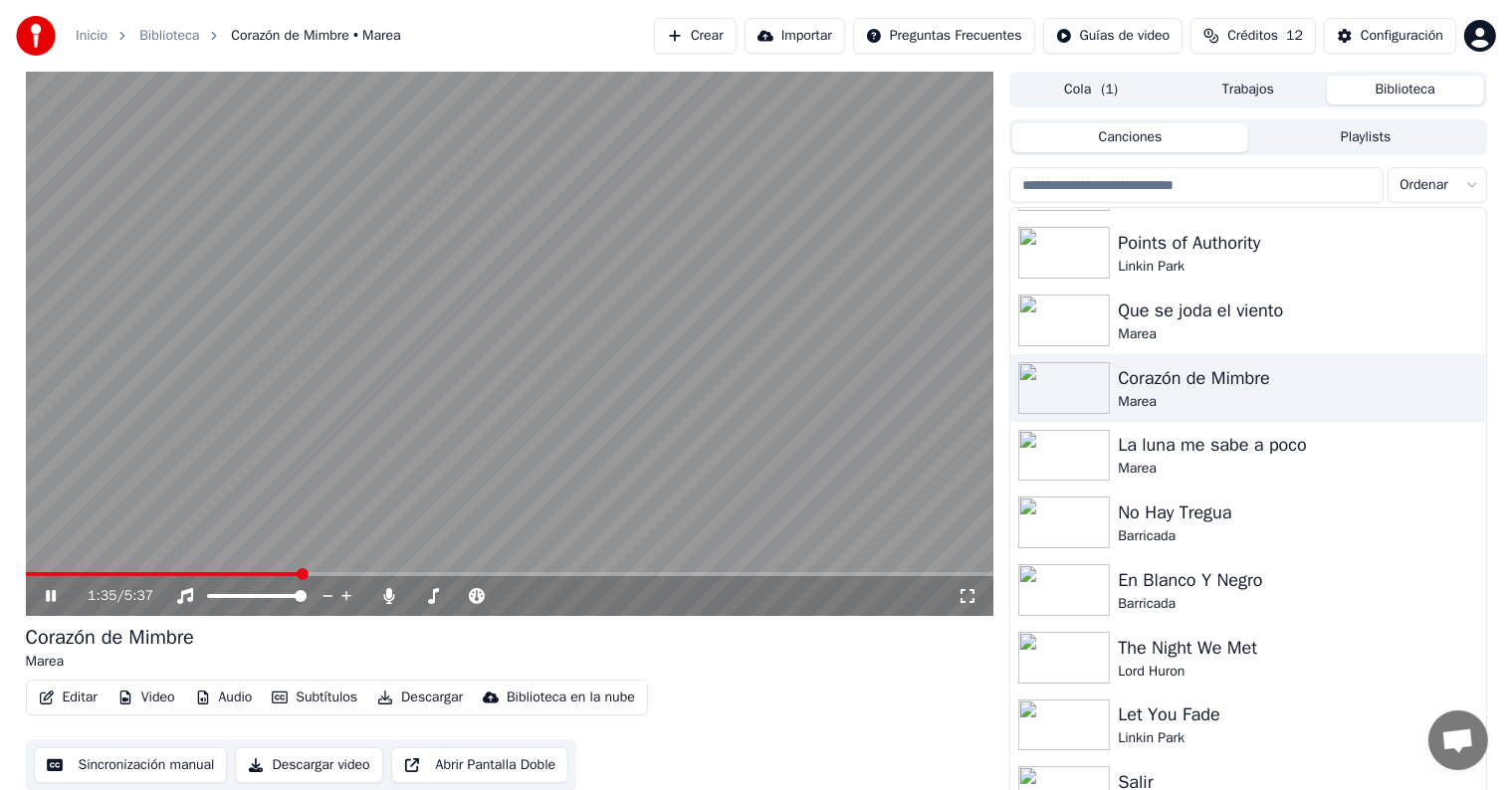 click 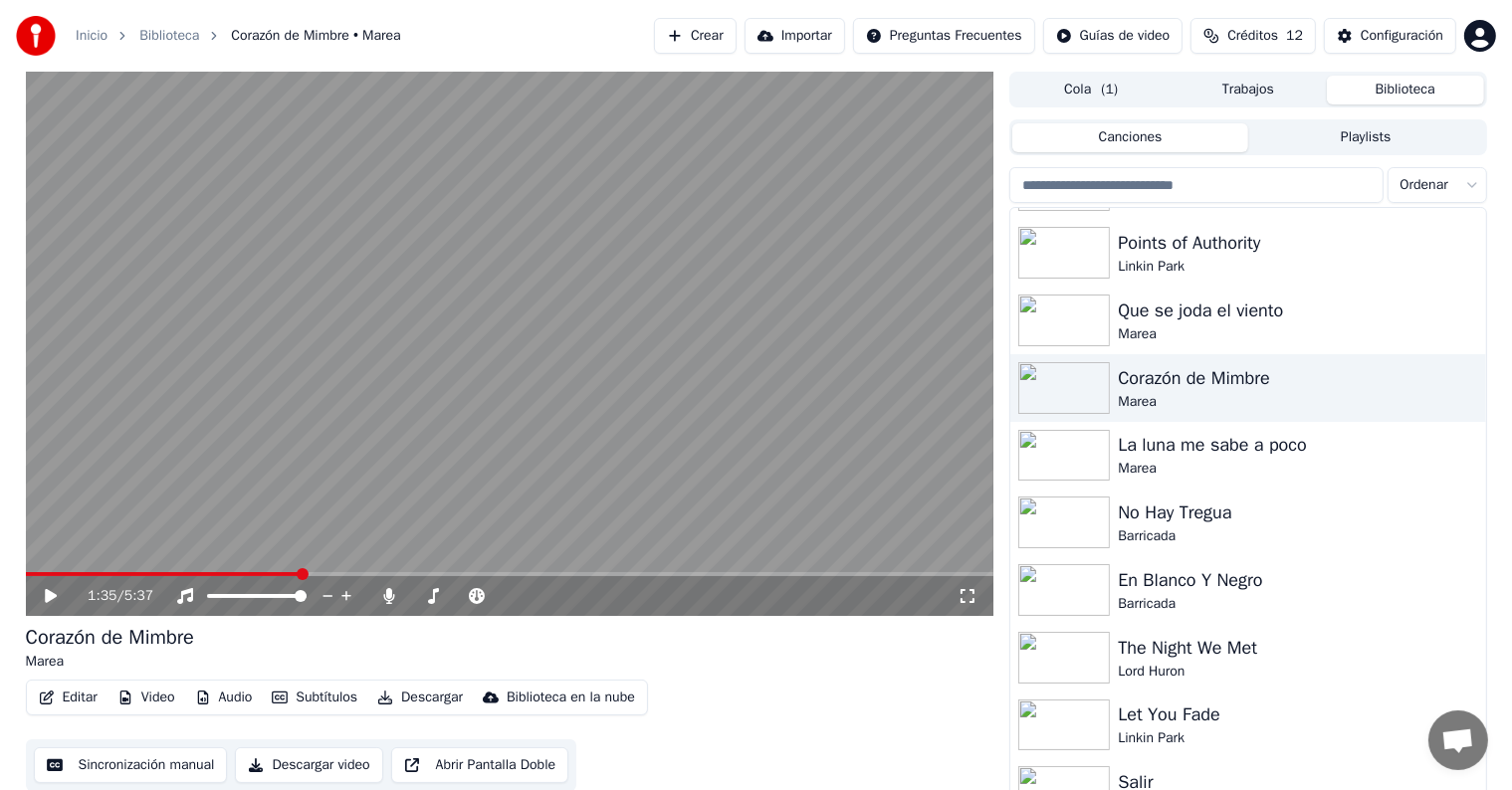 click on "Descargar" at bounding box center (420, 697) 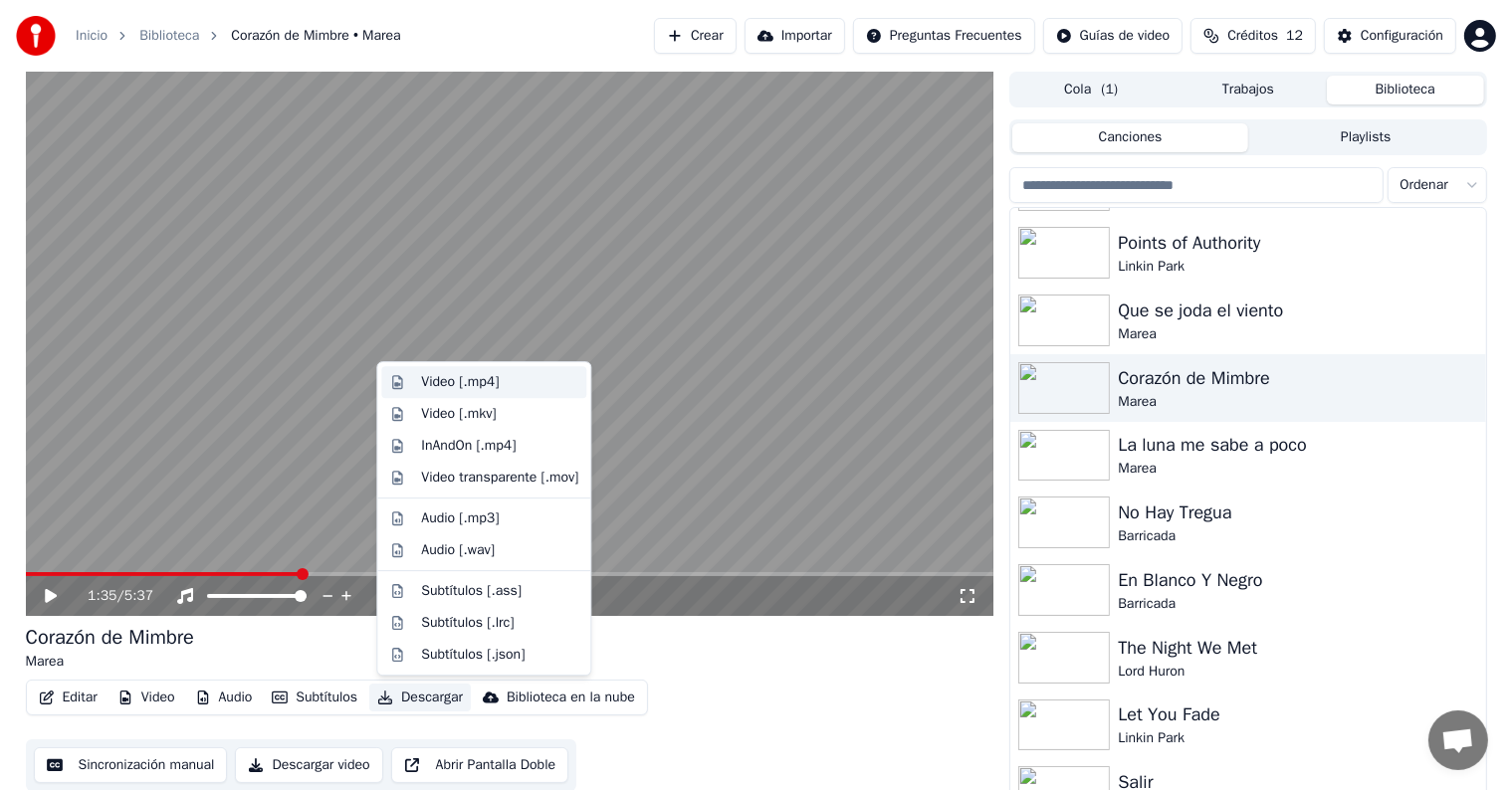 click on "Video [.mp4]" at bounding box center [460, 382] 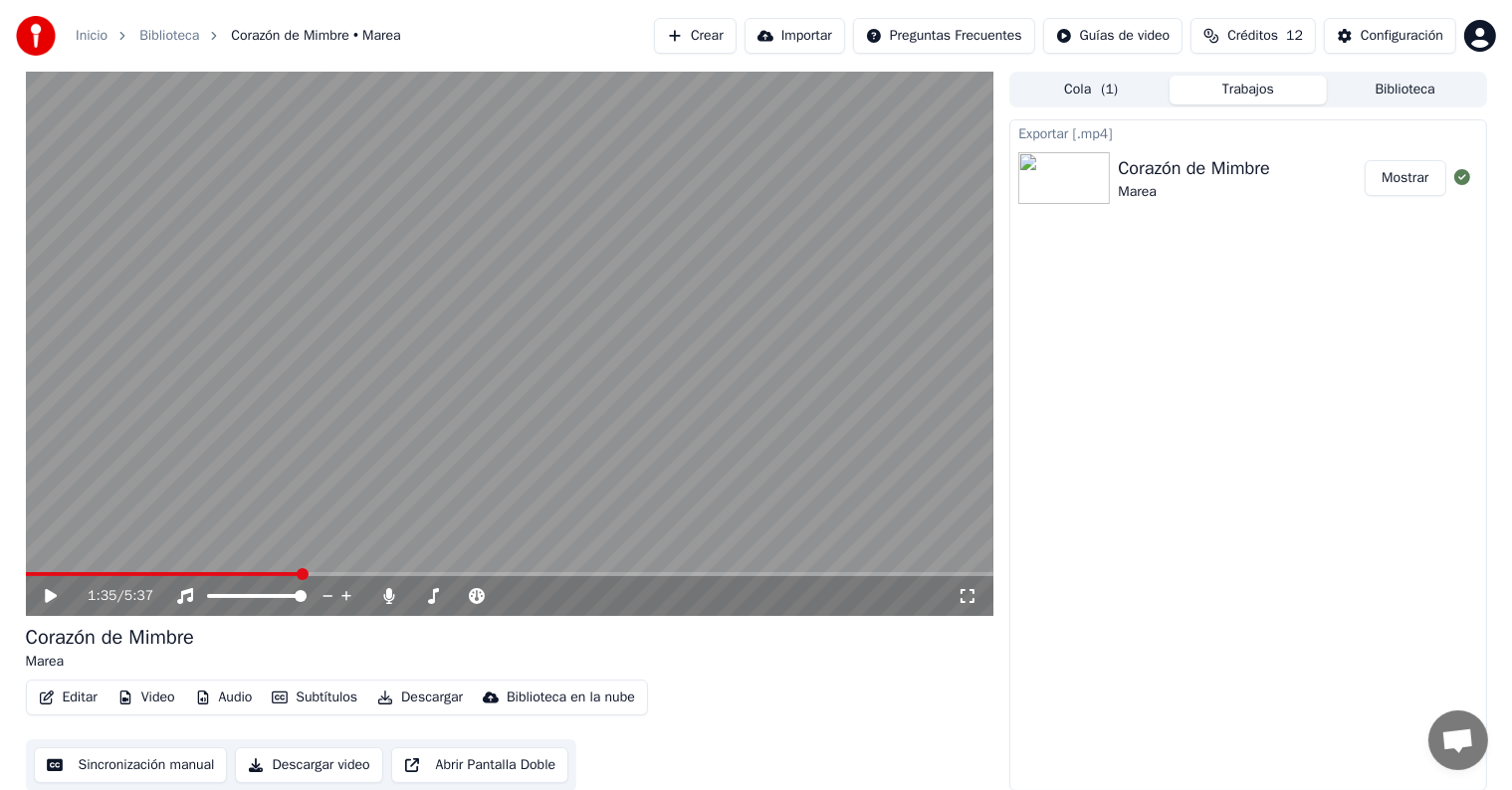 click on "Biblioteca" at bounding box center (1405, 90) 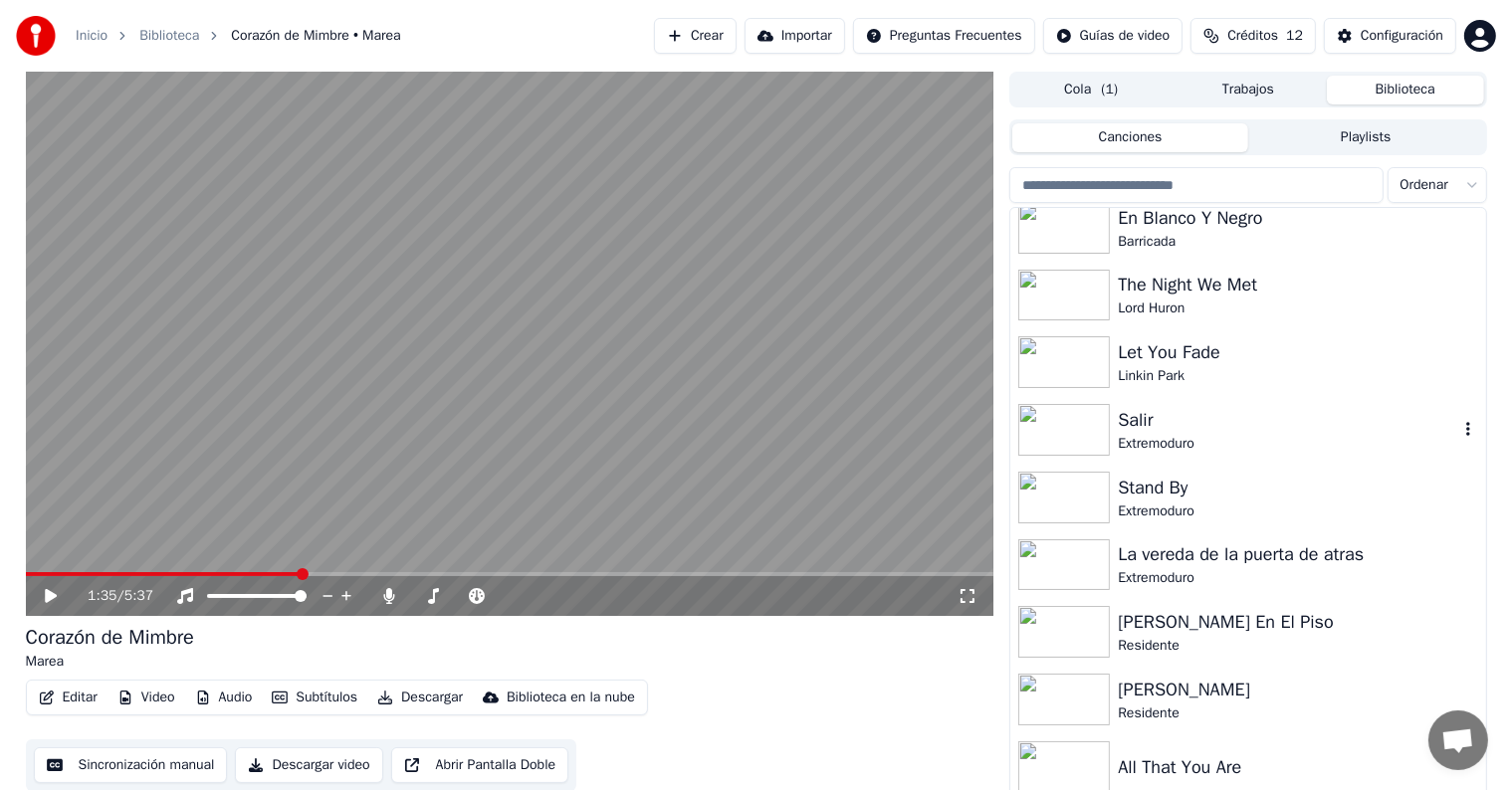 scroll, scrollTop: 995, scrollLeft: 0, axis: vertical 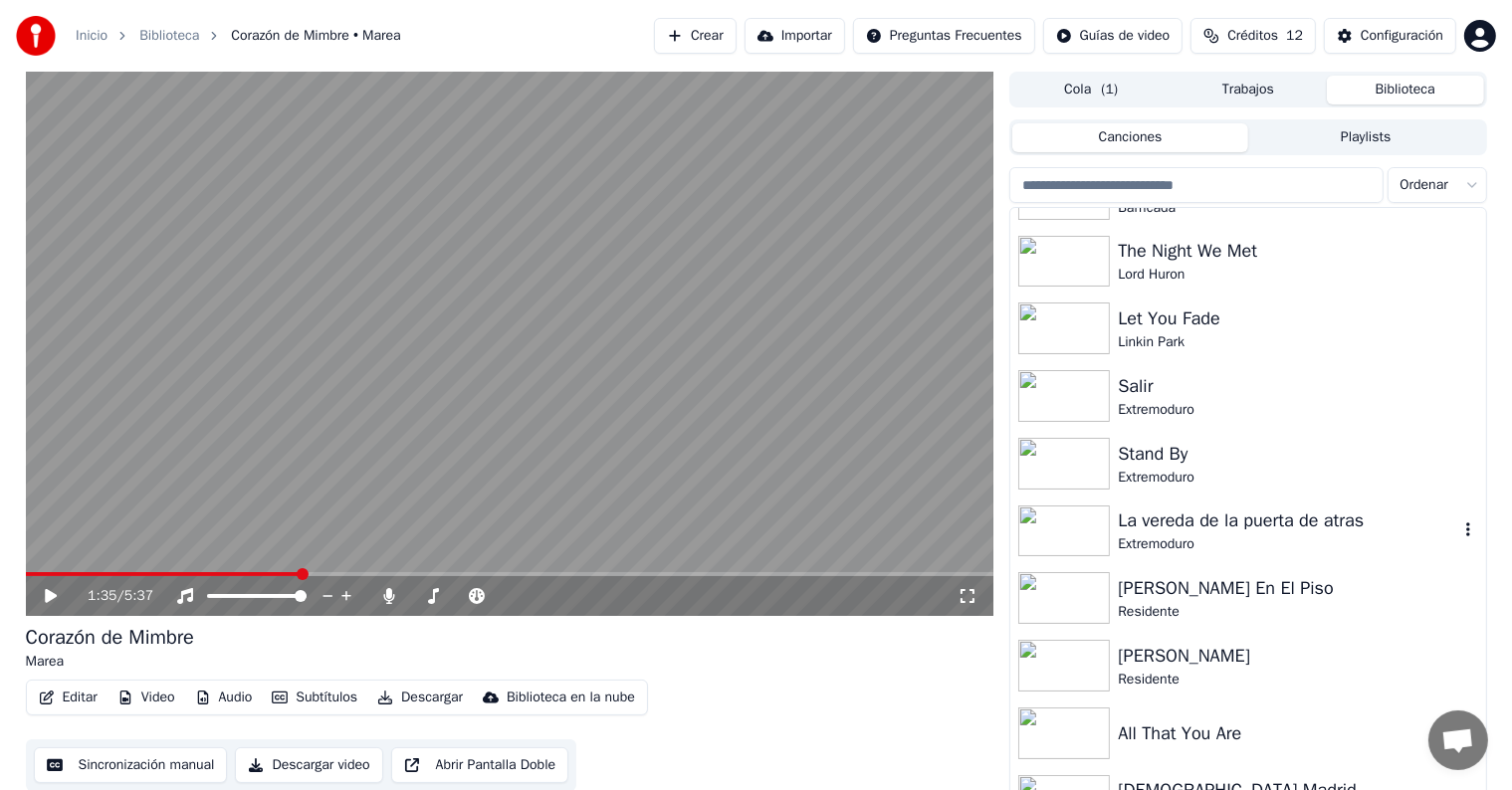 click on "La vereda de la puerta de atras" at bounding box center (1287, 520) 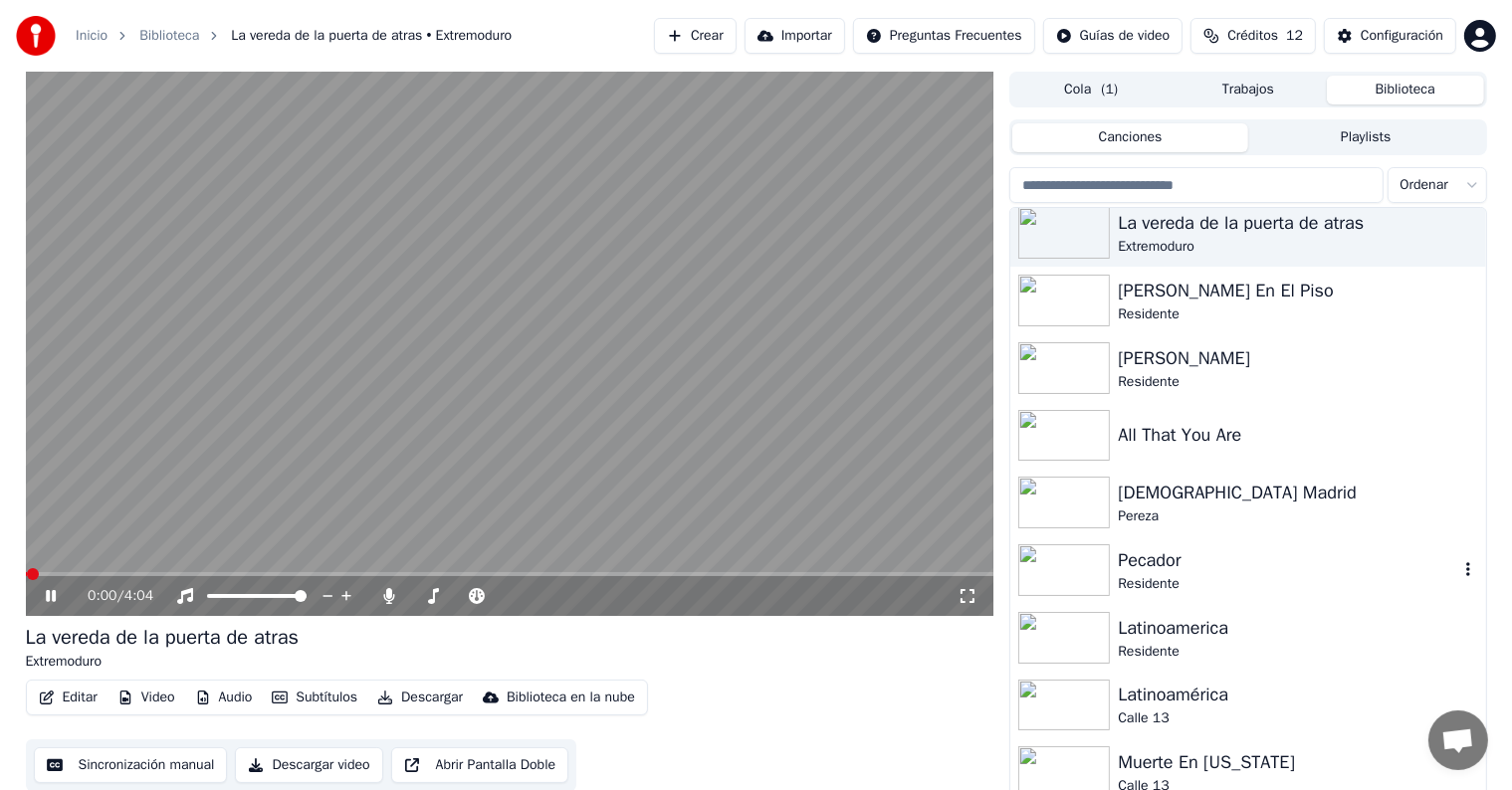 scroll, scrollTop: 1393, scrollLeft: 0, axis: vertical 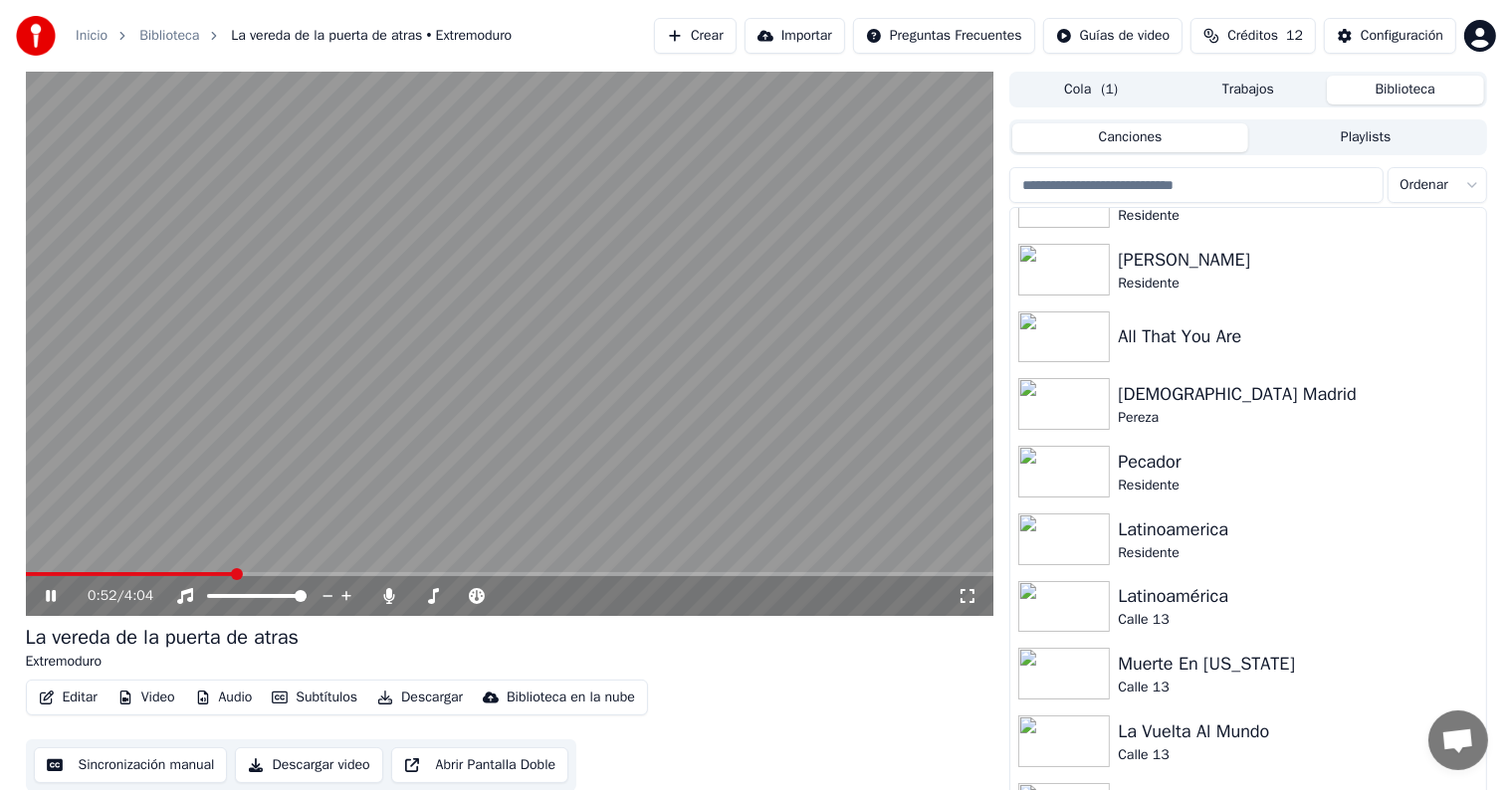 click 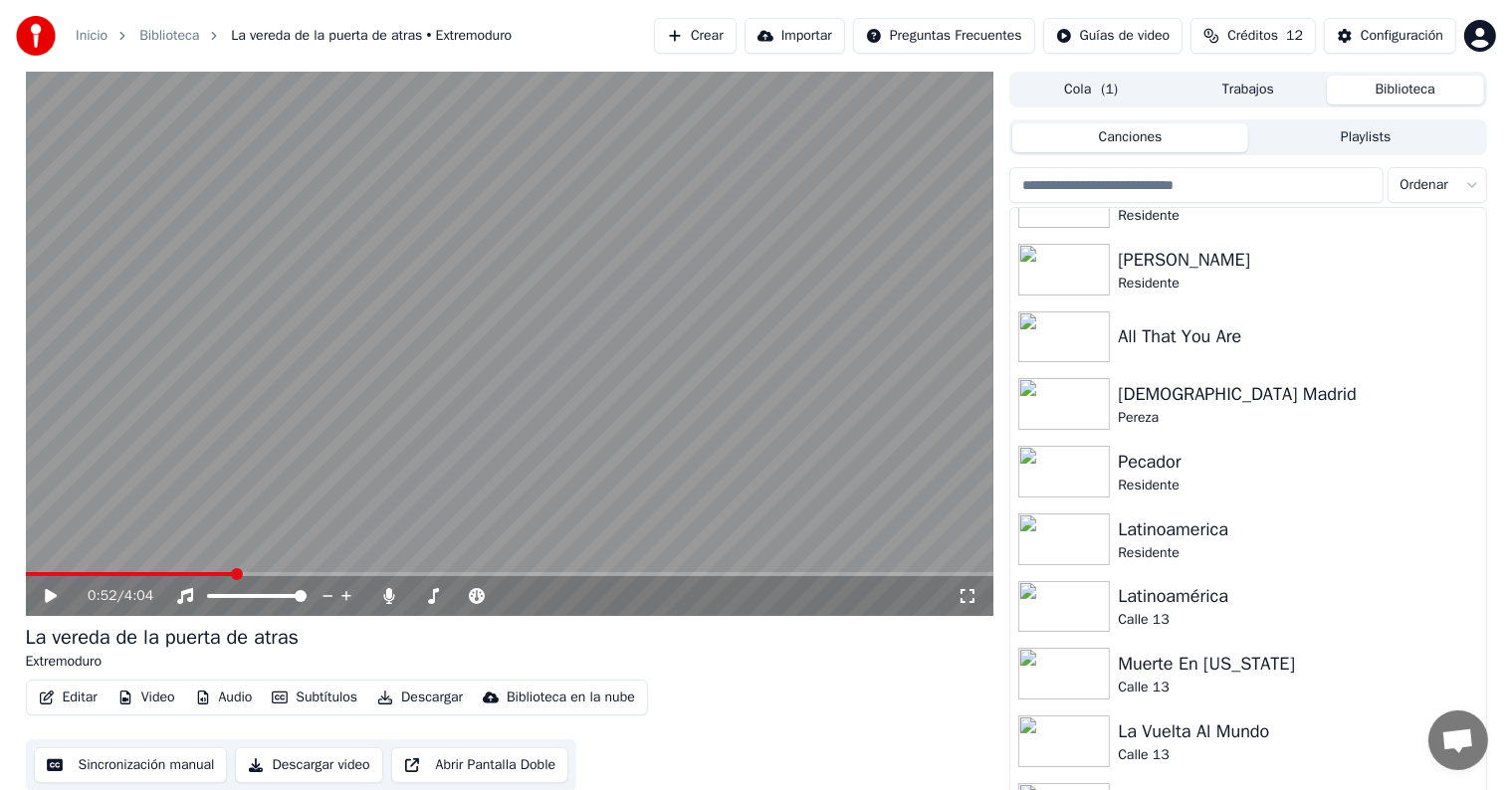 click 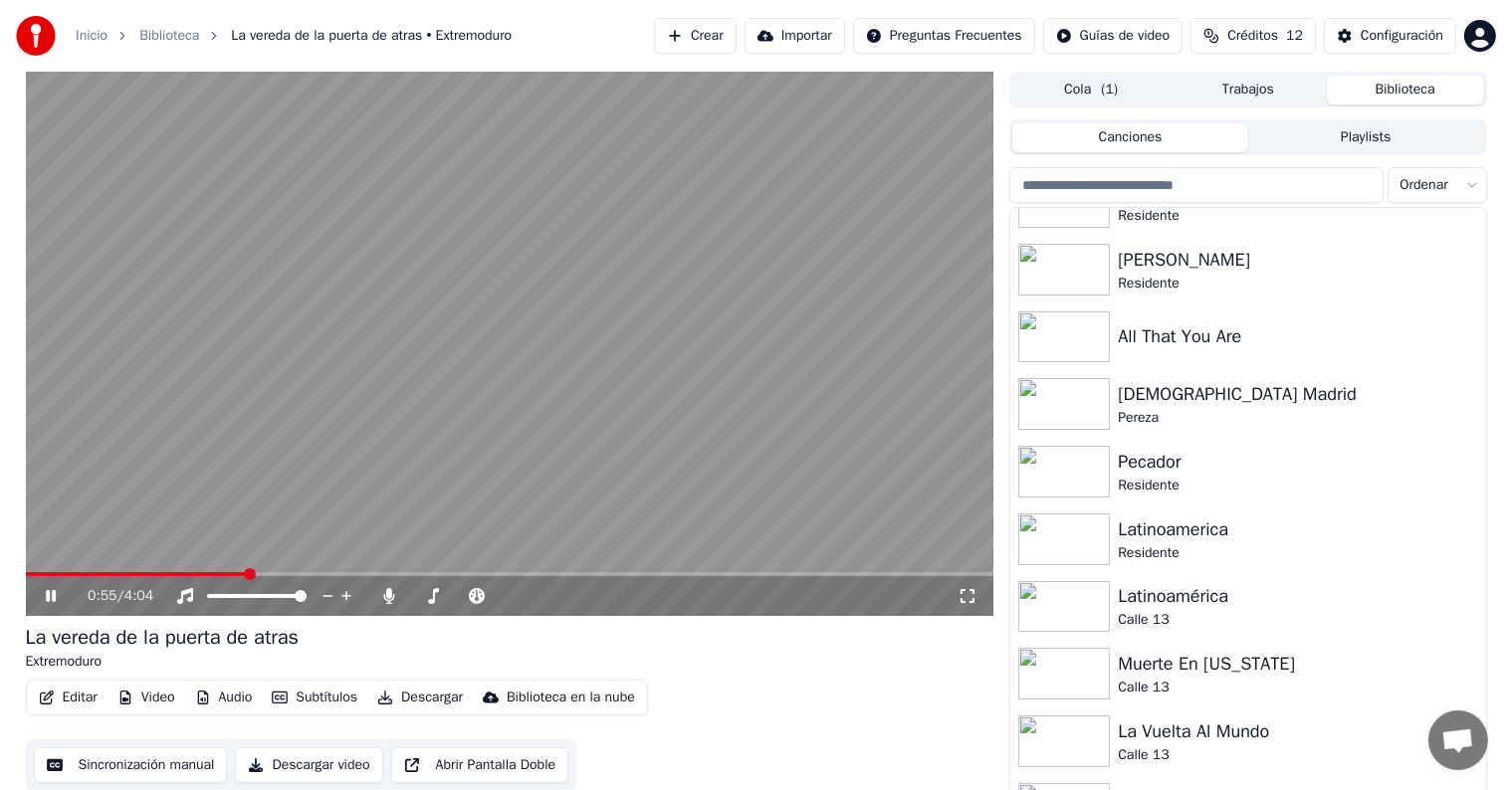 click 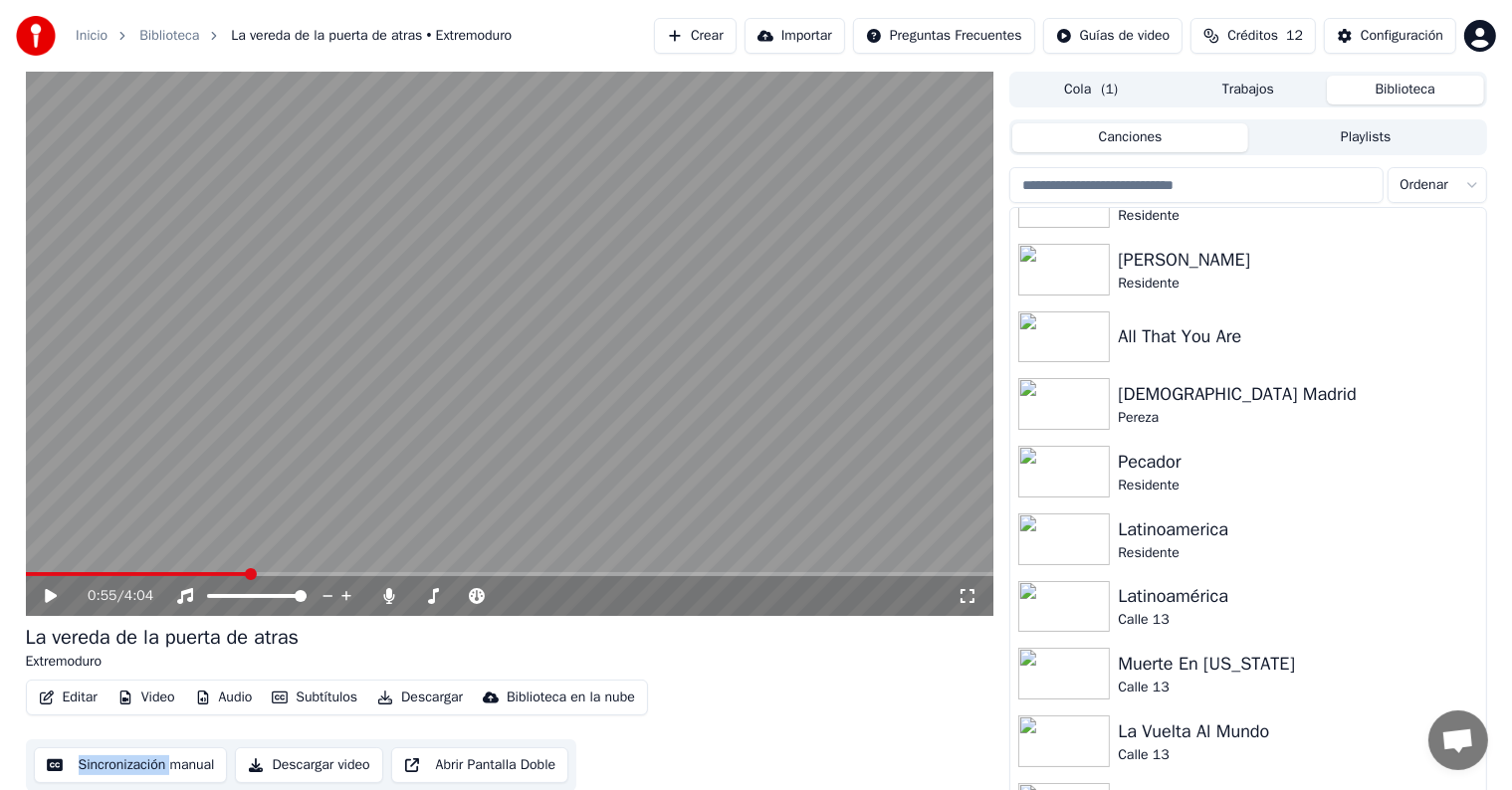 click 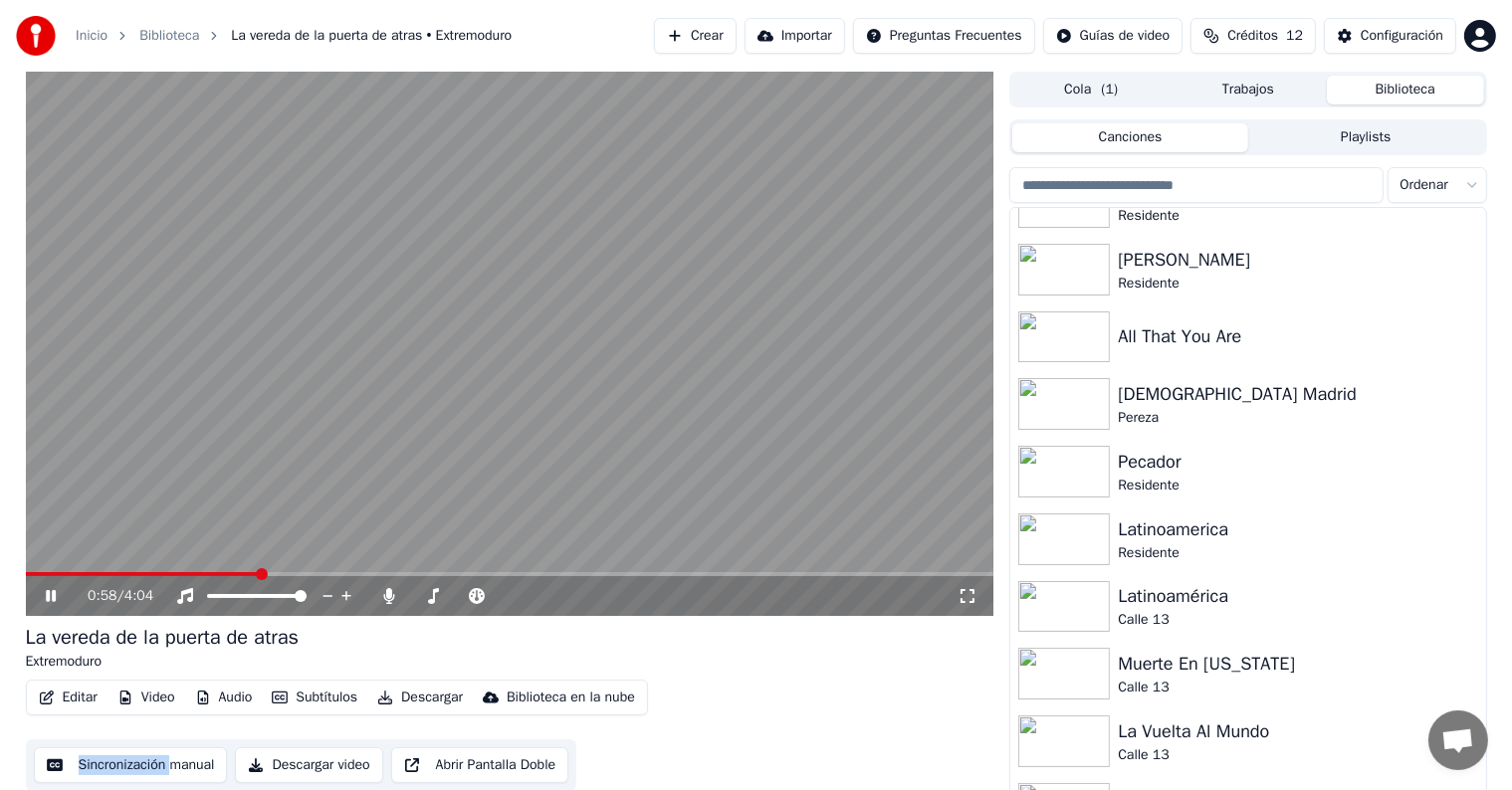 click on "Extremoduro" at bounding box center [162, 662] 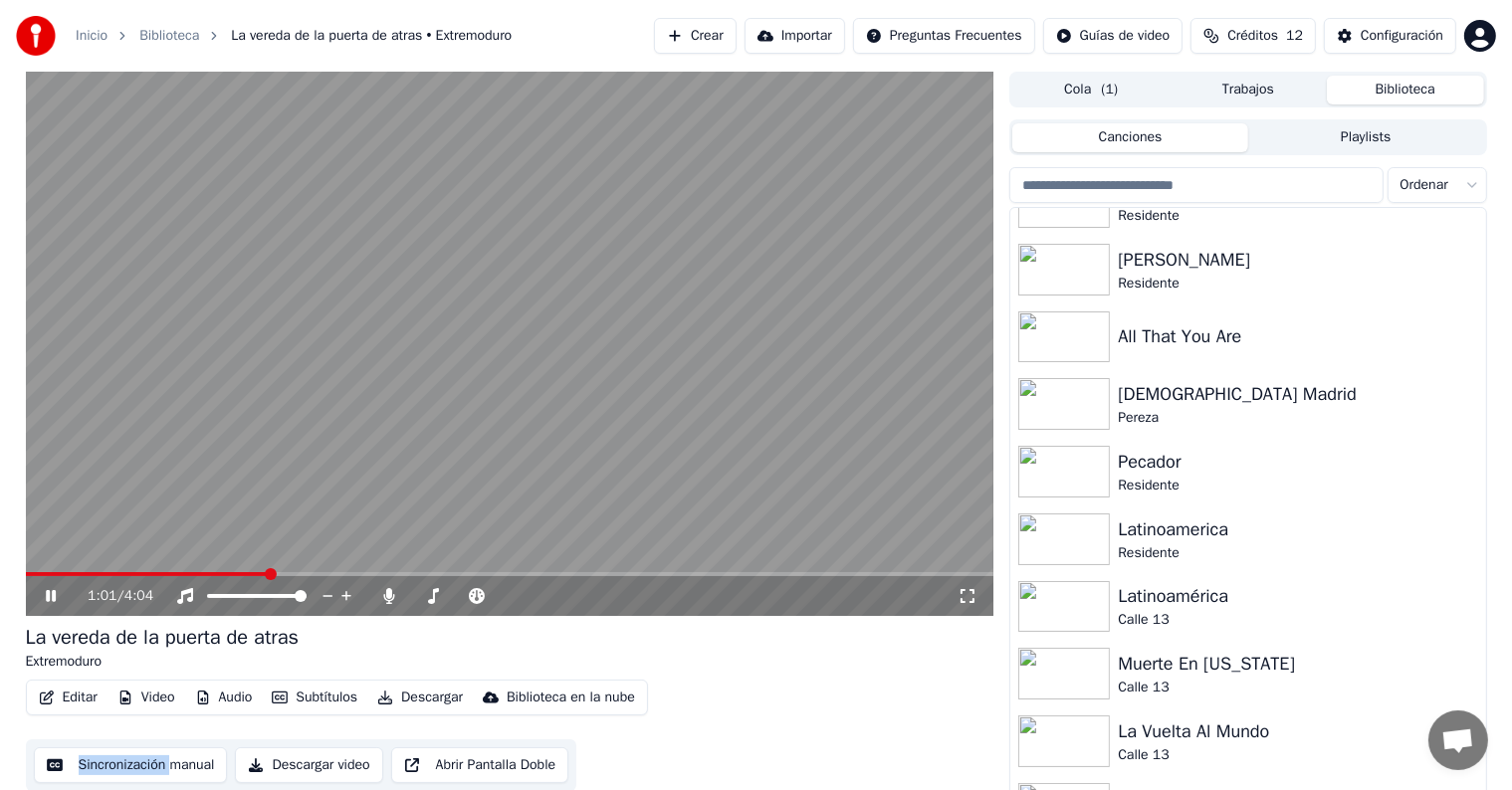 click on "Editar Video Audio Subtítulos Descargar Biblioteca en la nube Sincronización manual Descargar video Abrir Pantalla Doble" at bounding box center (510, 735) 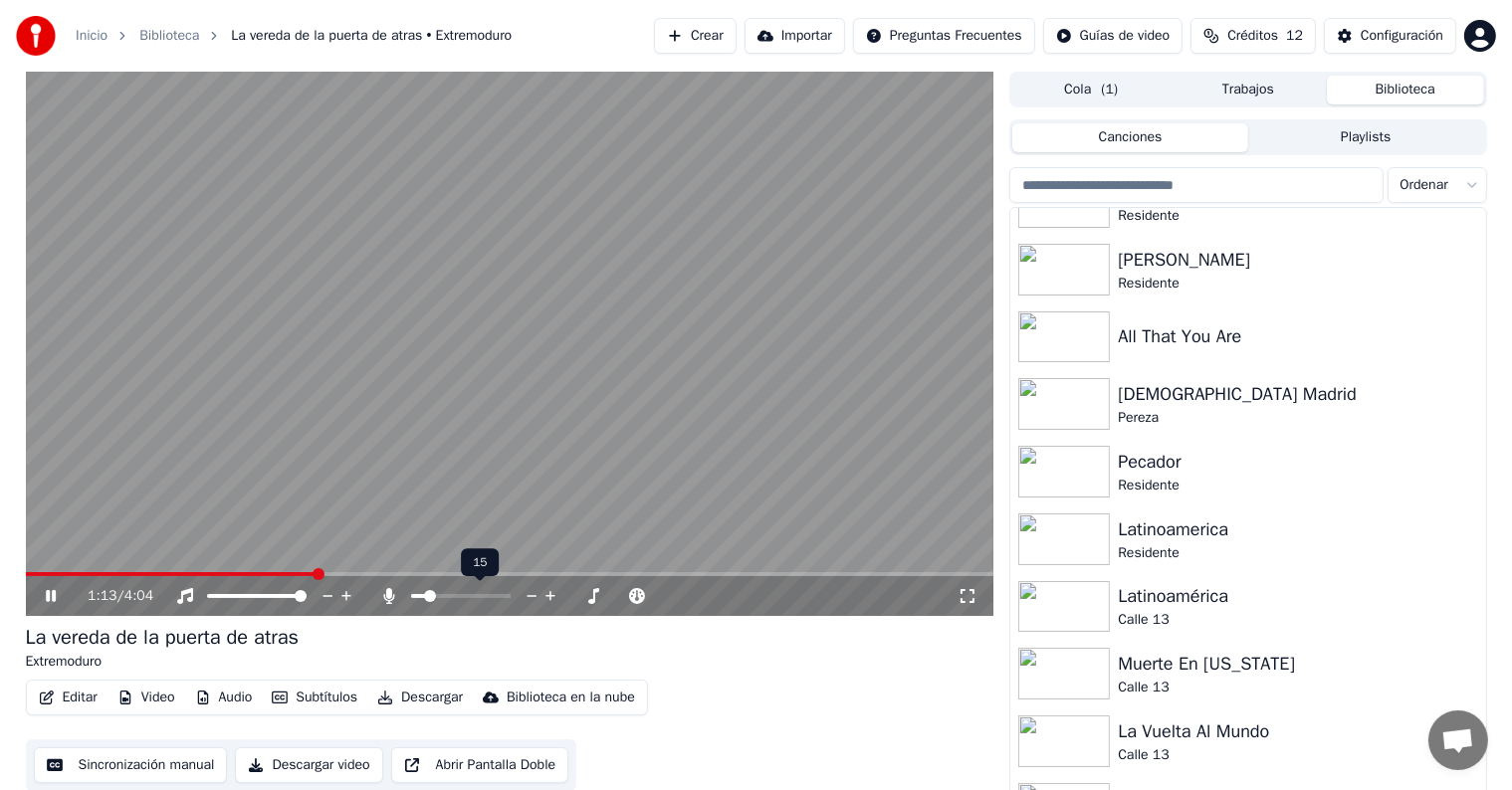 click 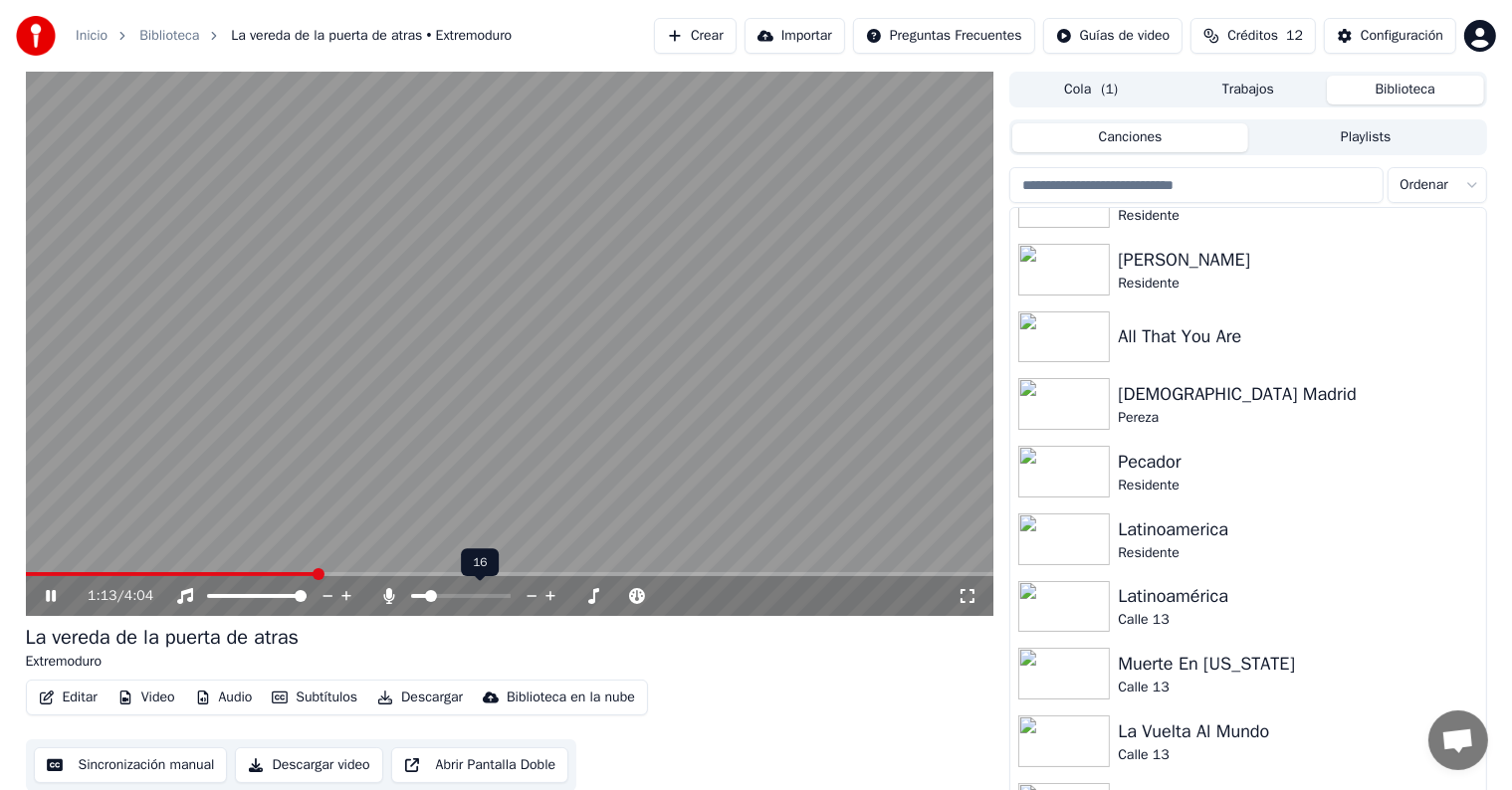 click 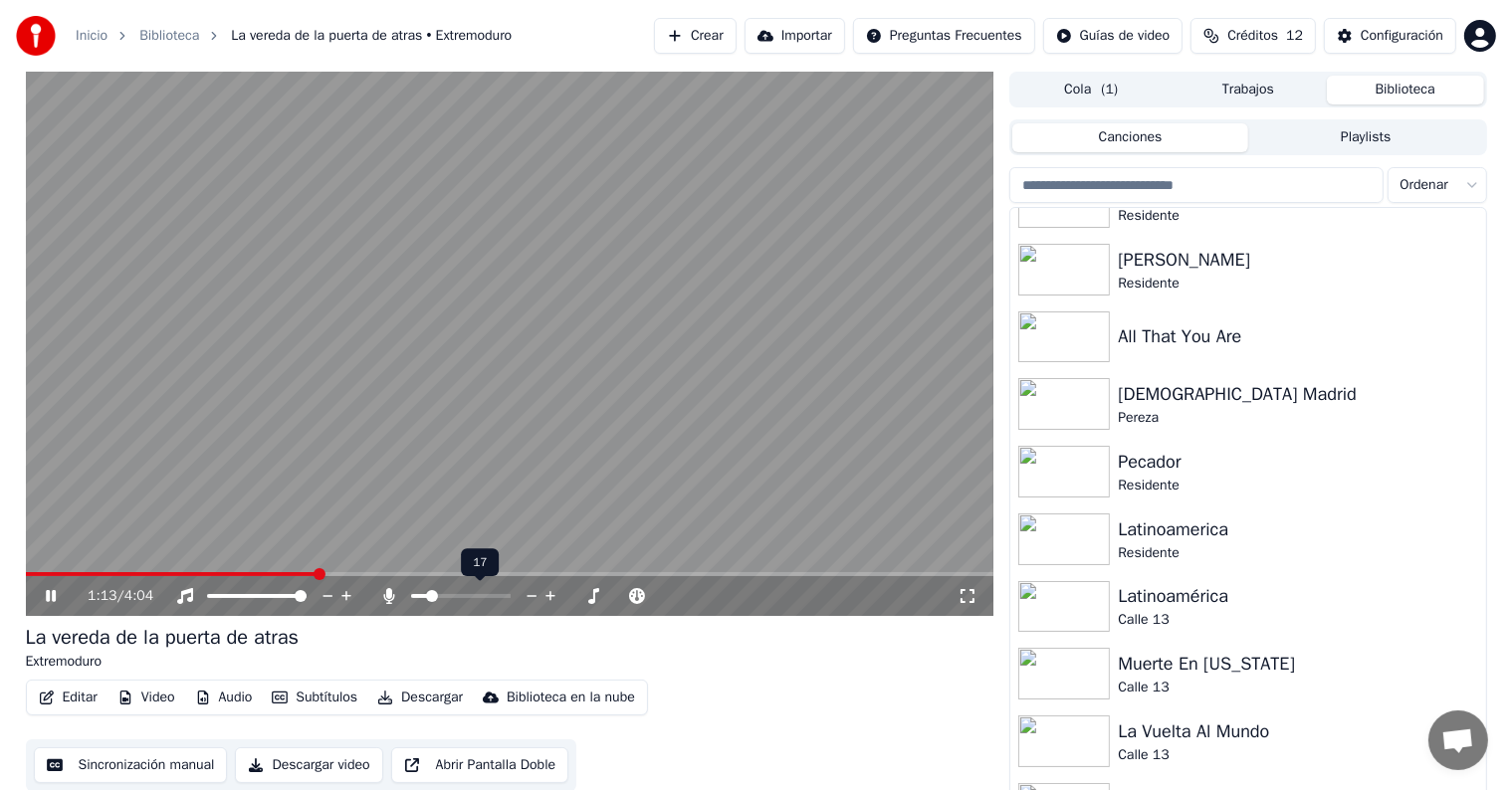 click 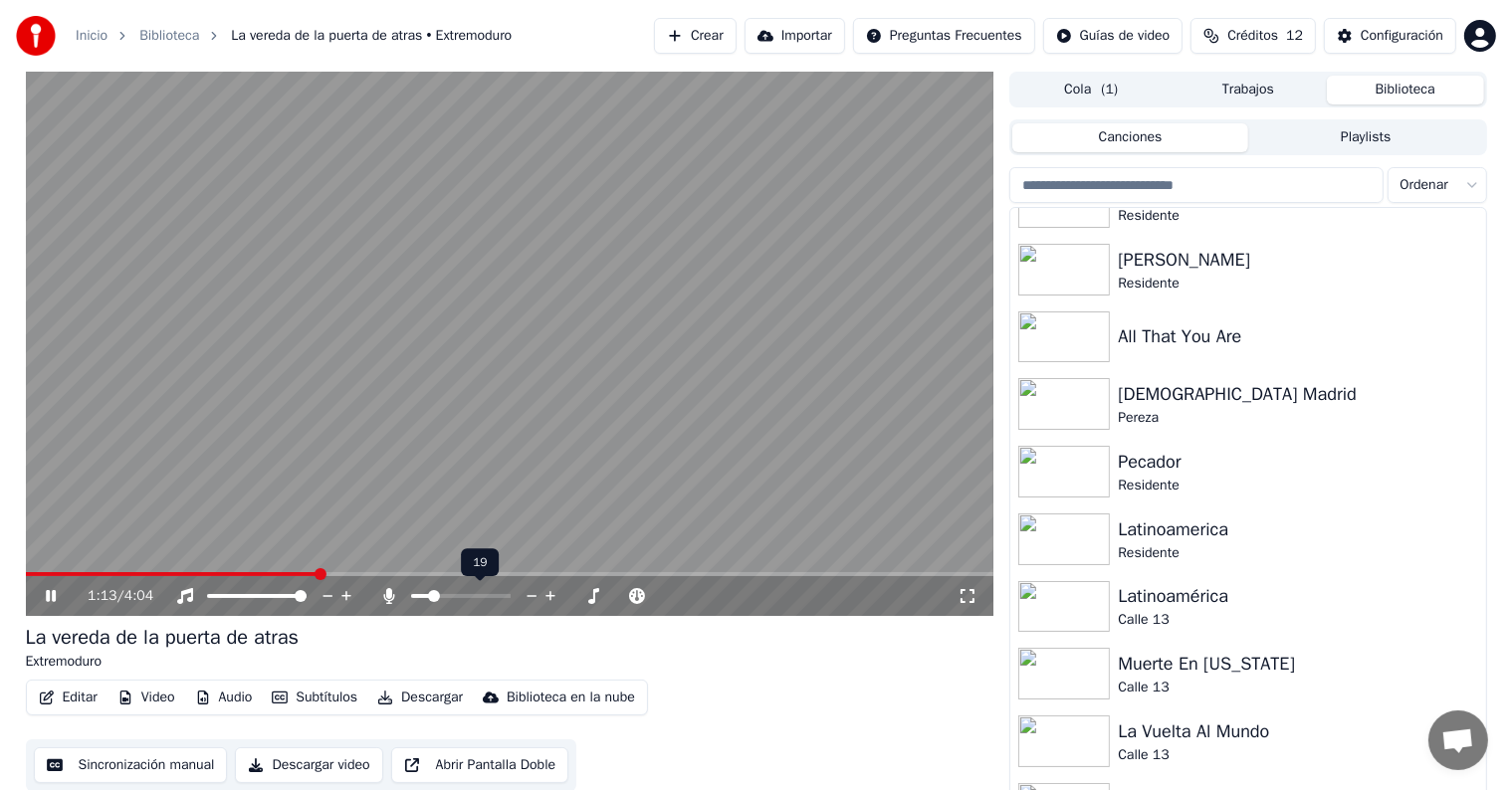 click 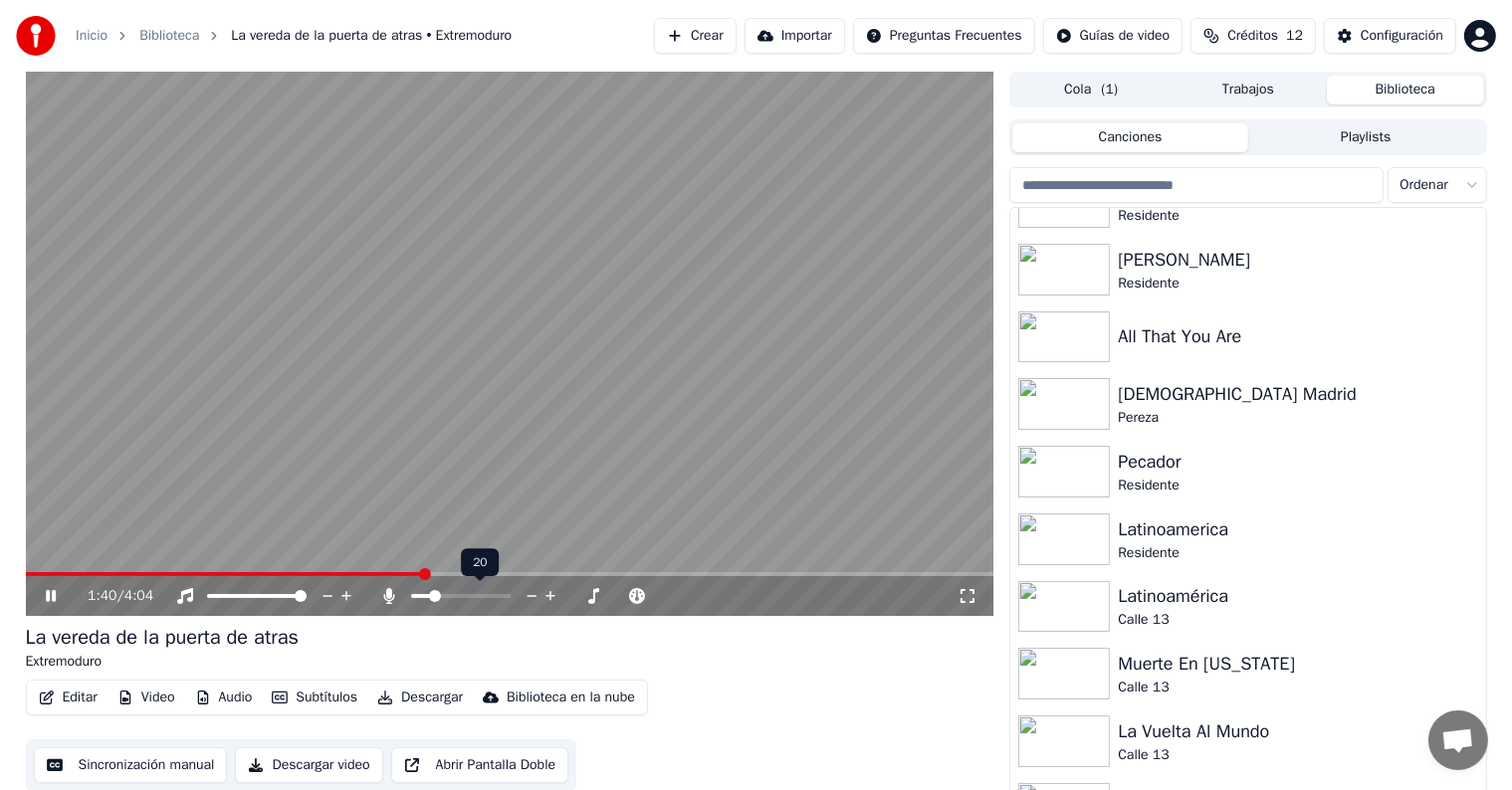 click 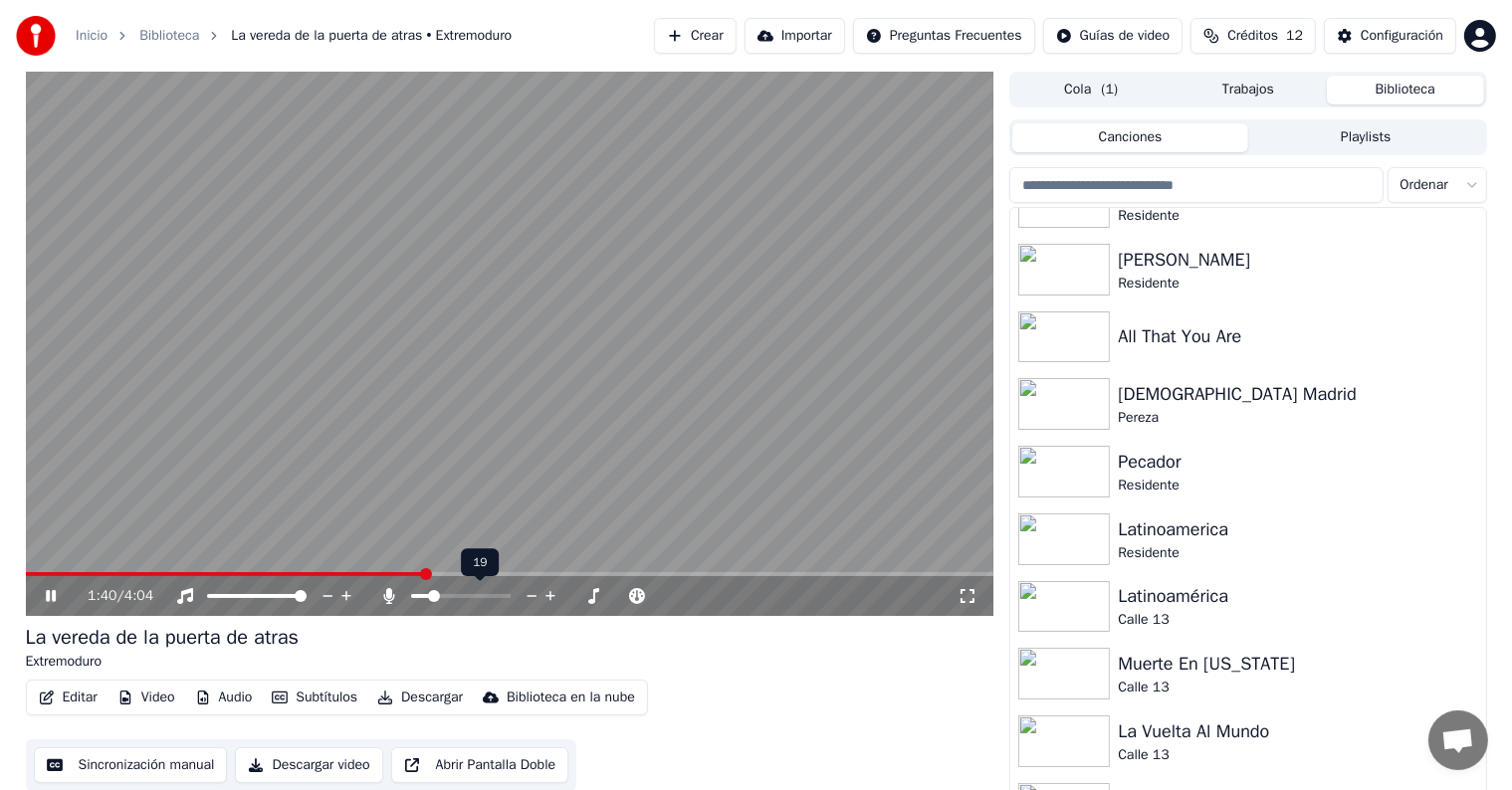 click 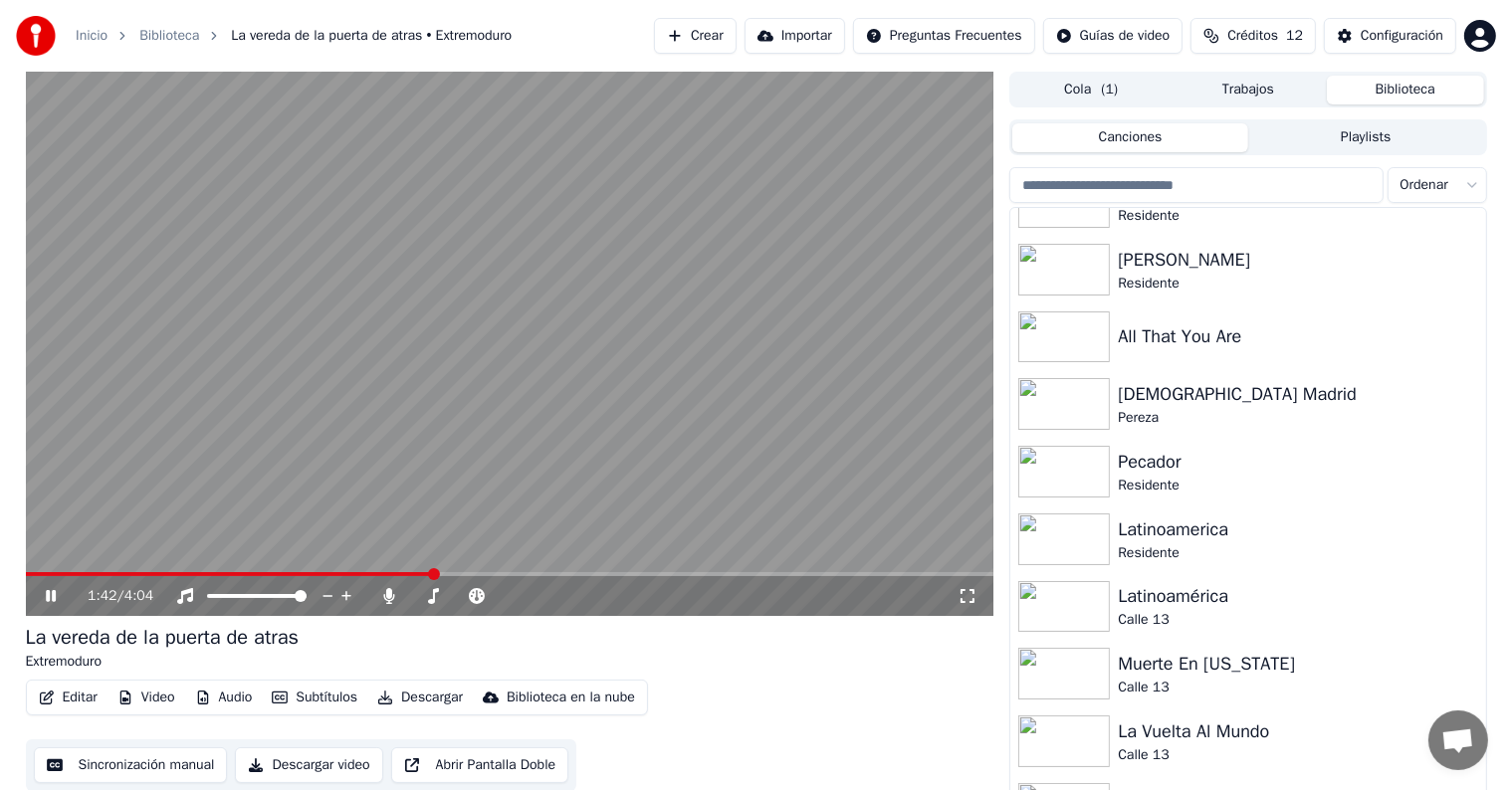 click 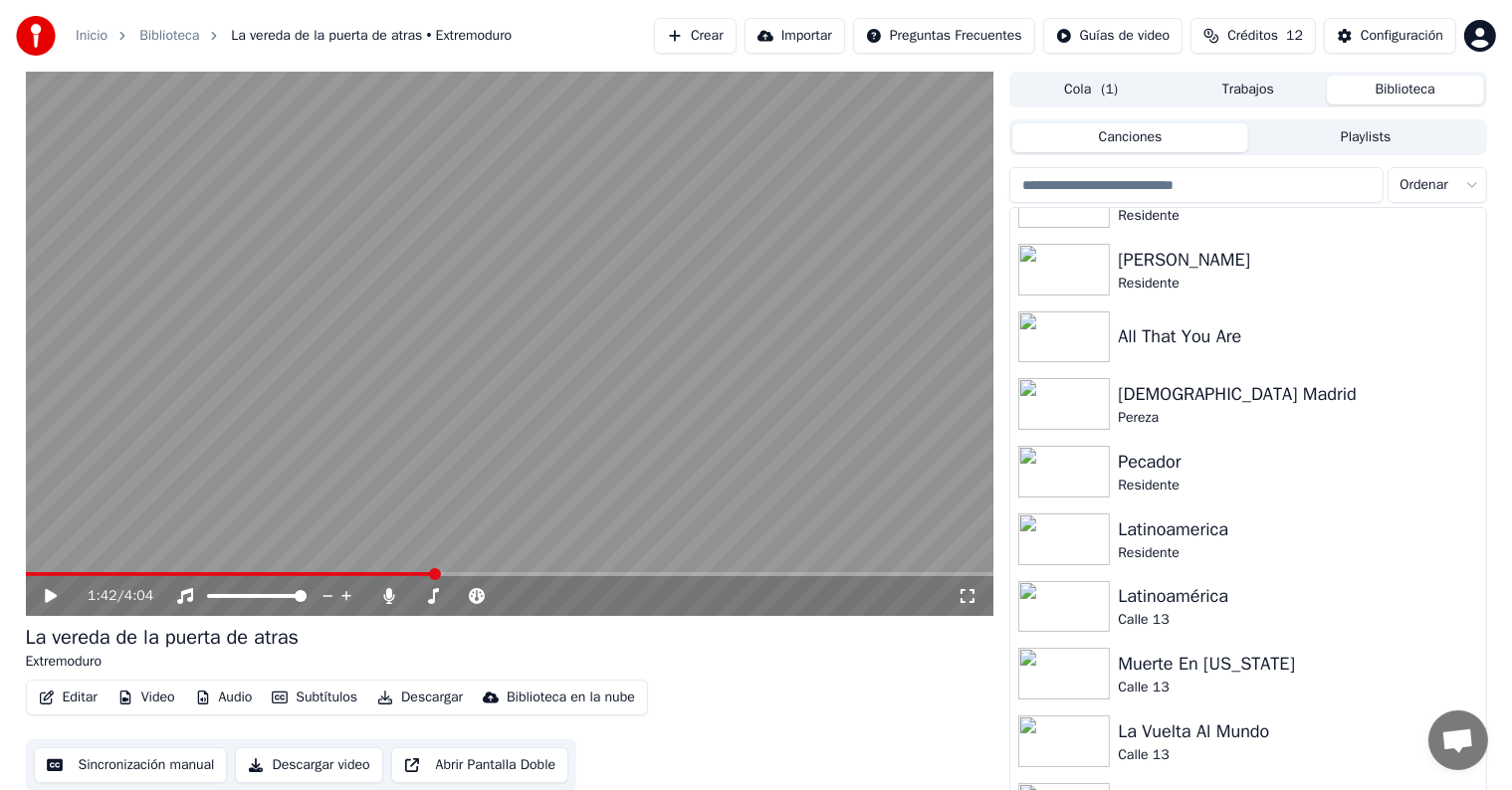 click on "La vereda de la puerta de atras" at bounding box center [162, 638] 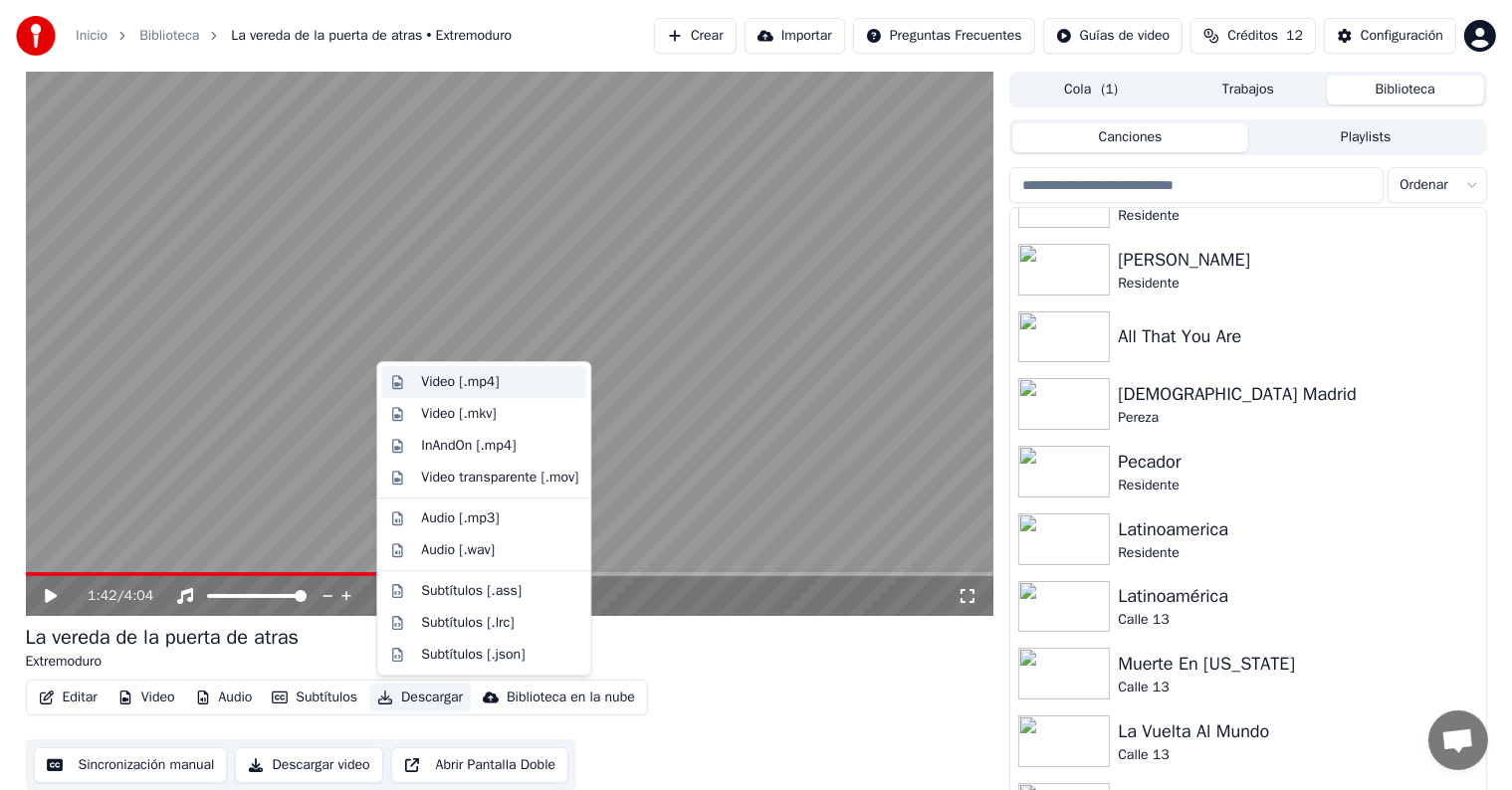 click on "Video [.mp4]" at bounding box center (484, 382) 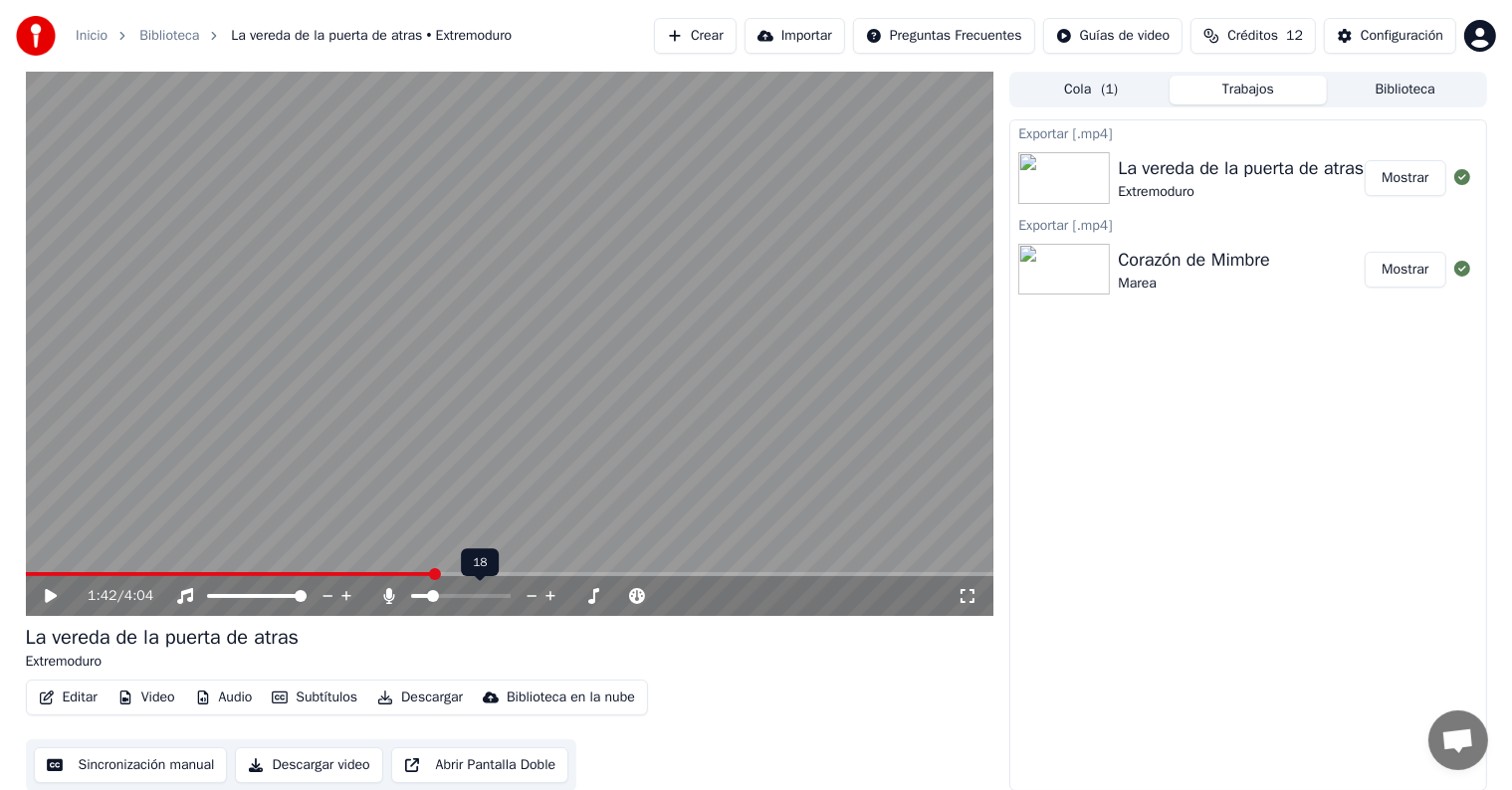 click on "Biblioteca" at bounding box center (1405, 90) 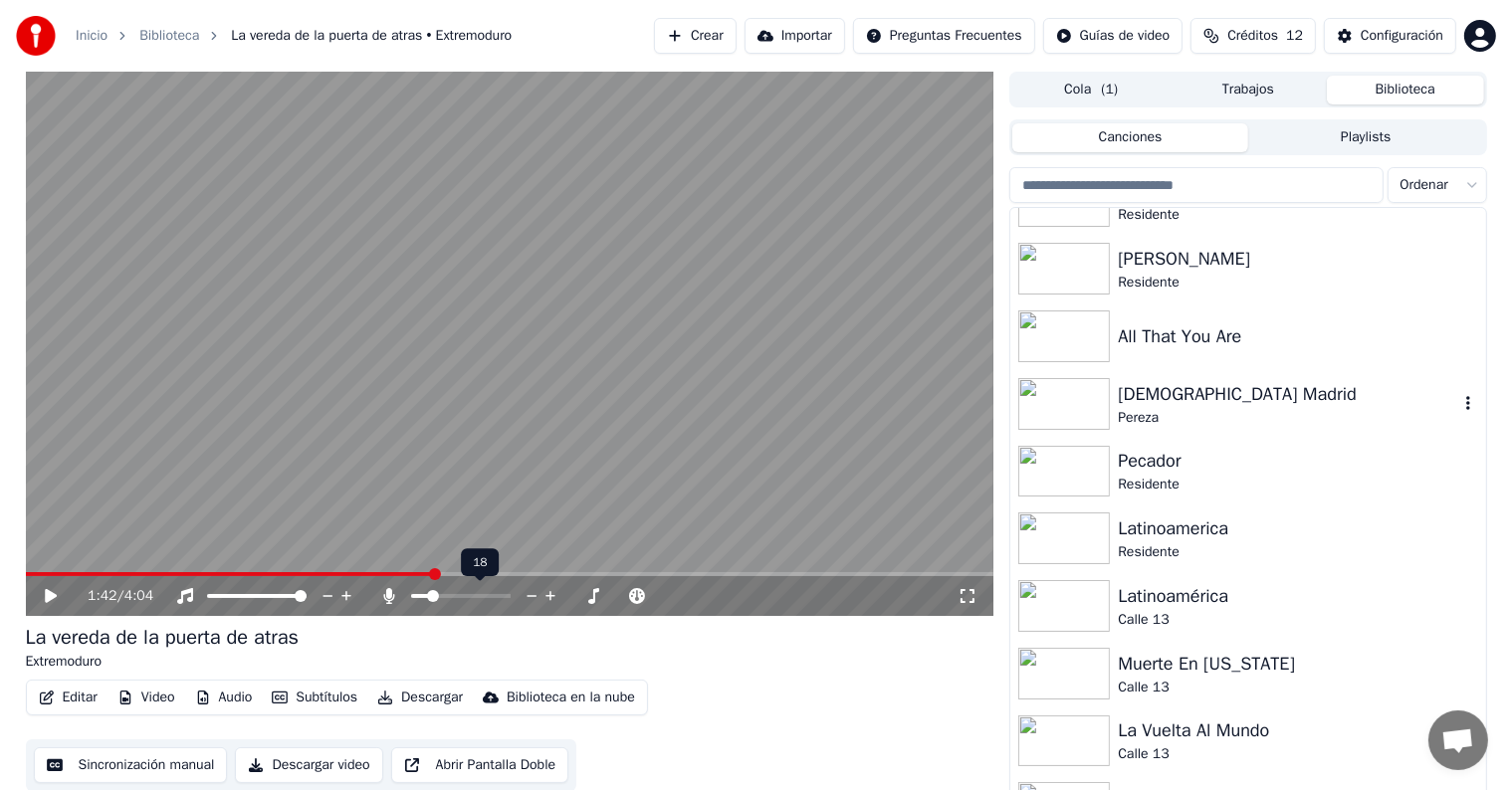 scroll, scrollTop: 1592, scrollLeft: 0, axis: vertical 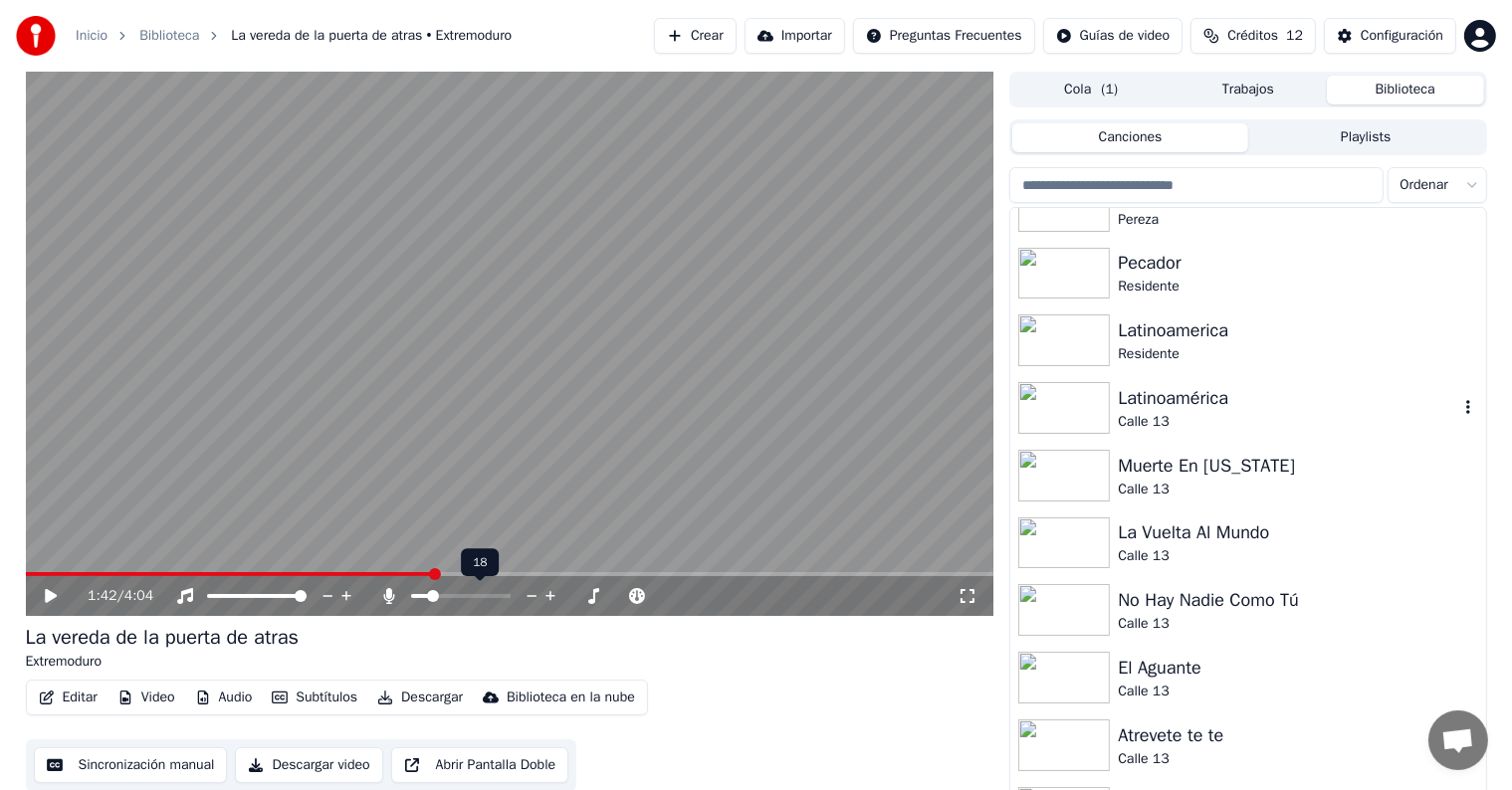 click on "Calle 13" at bounding box center (1287, 422) 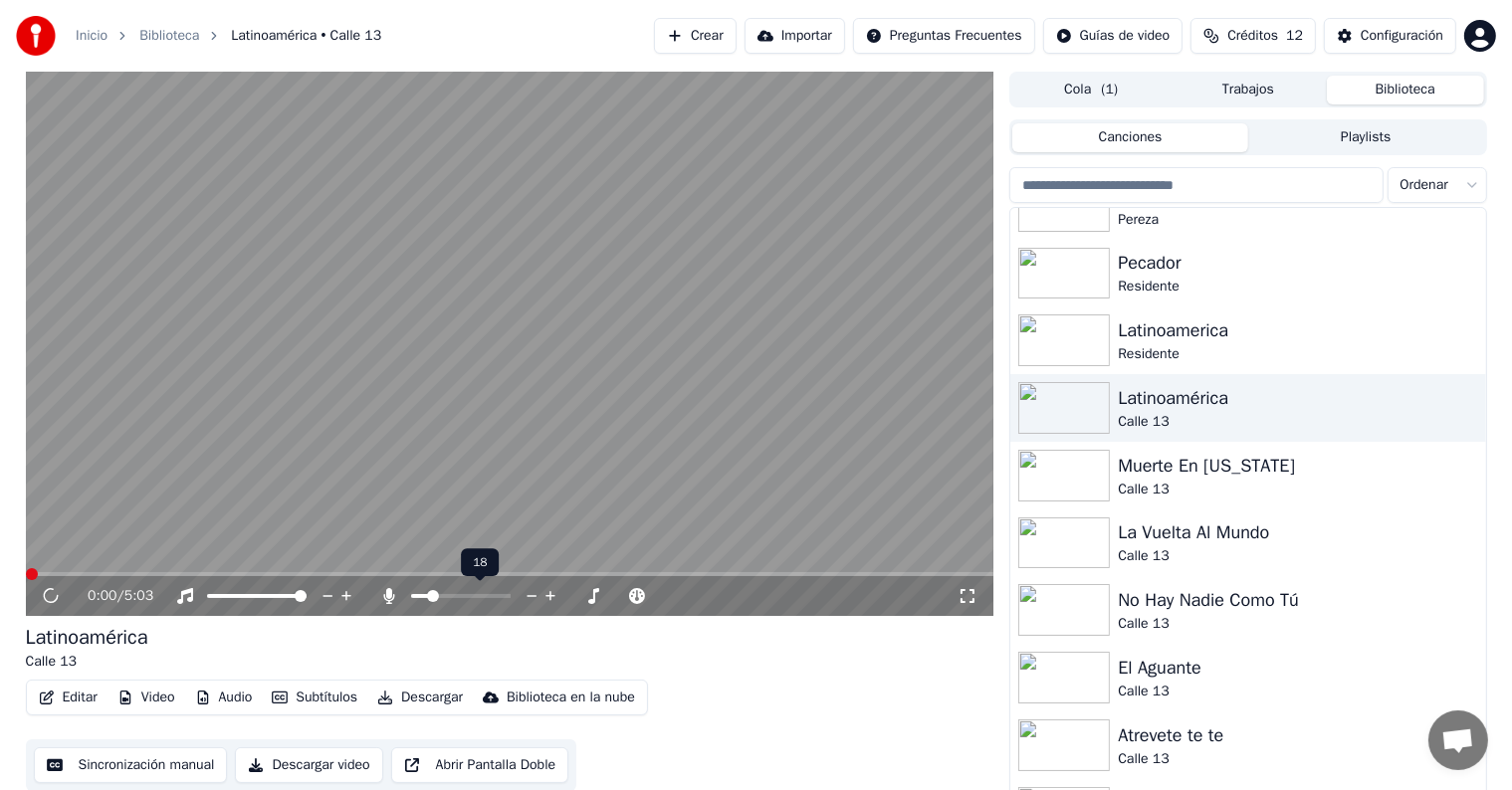 click 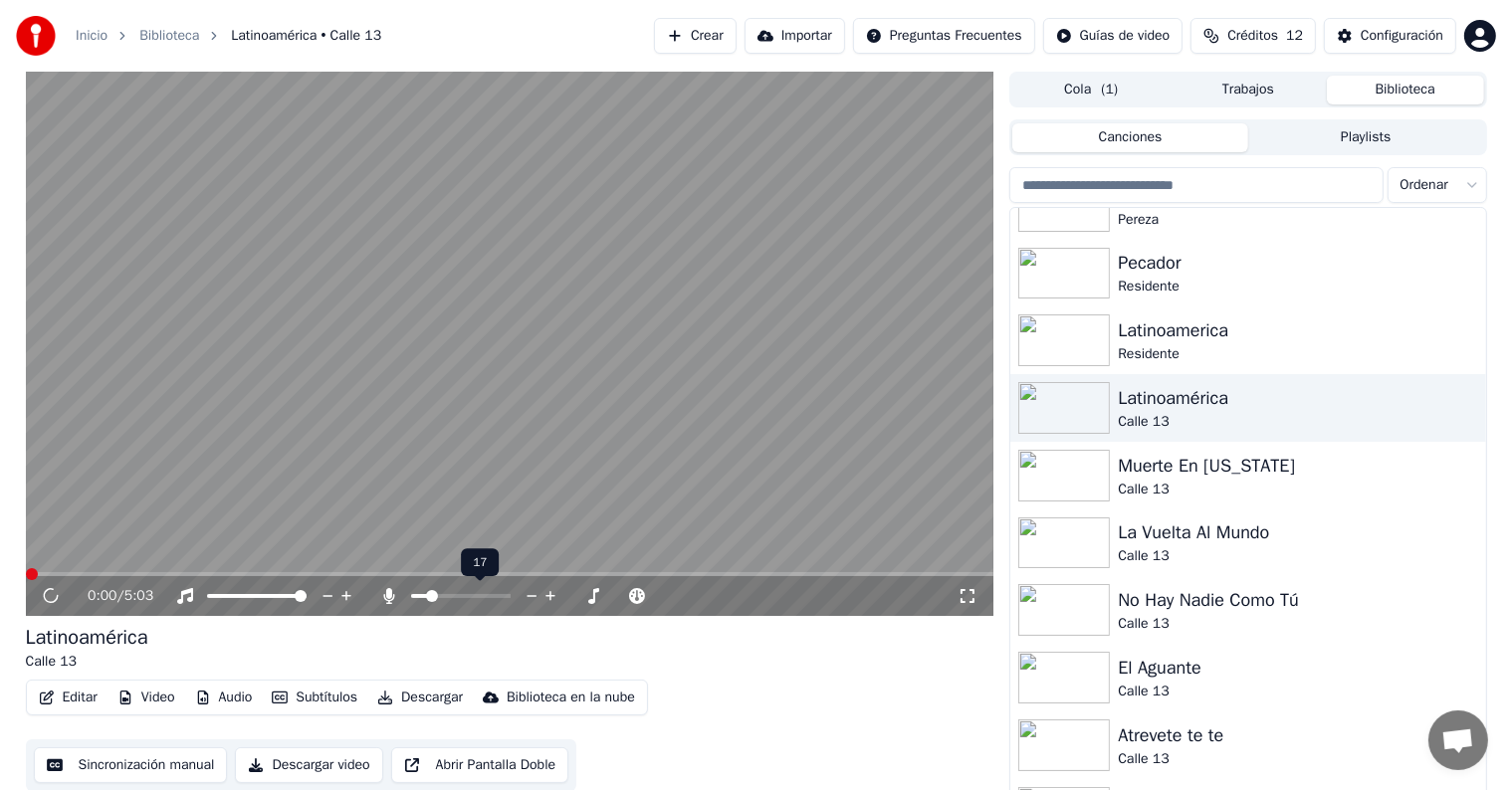 click 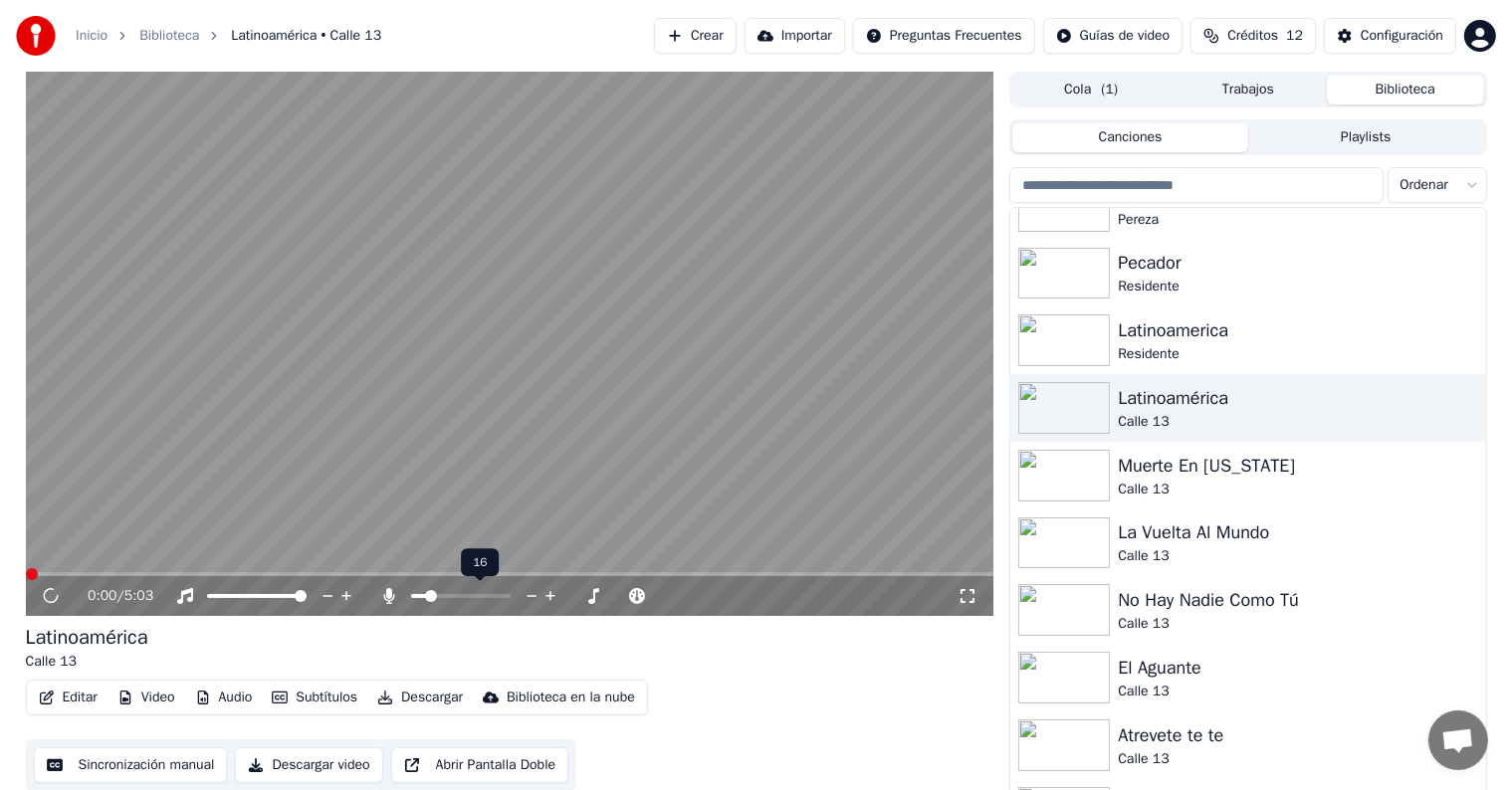 click 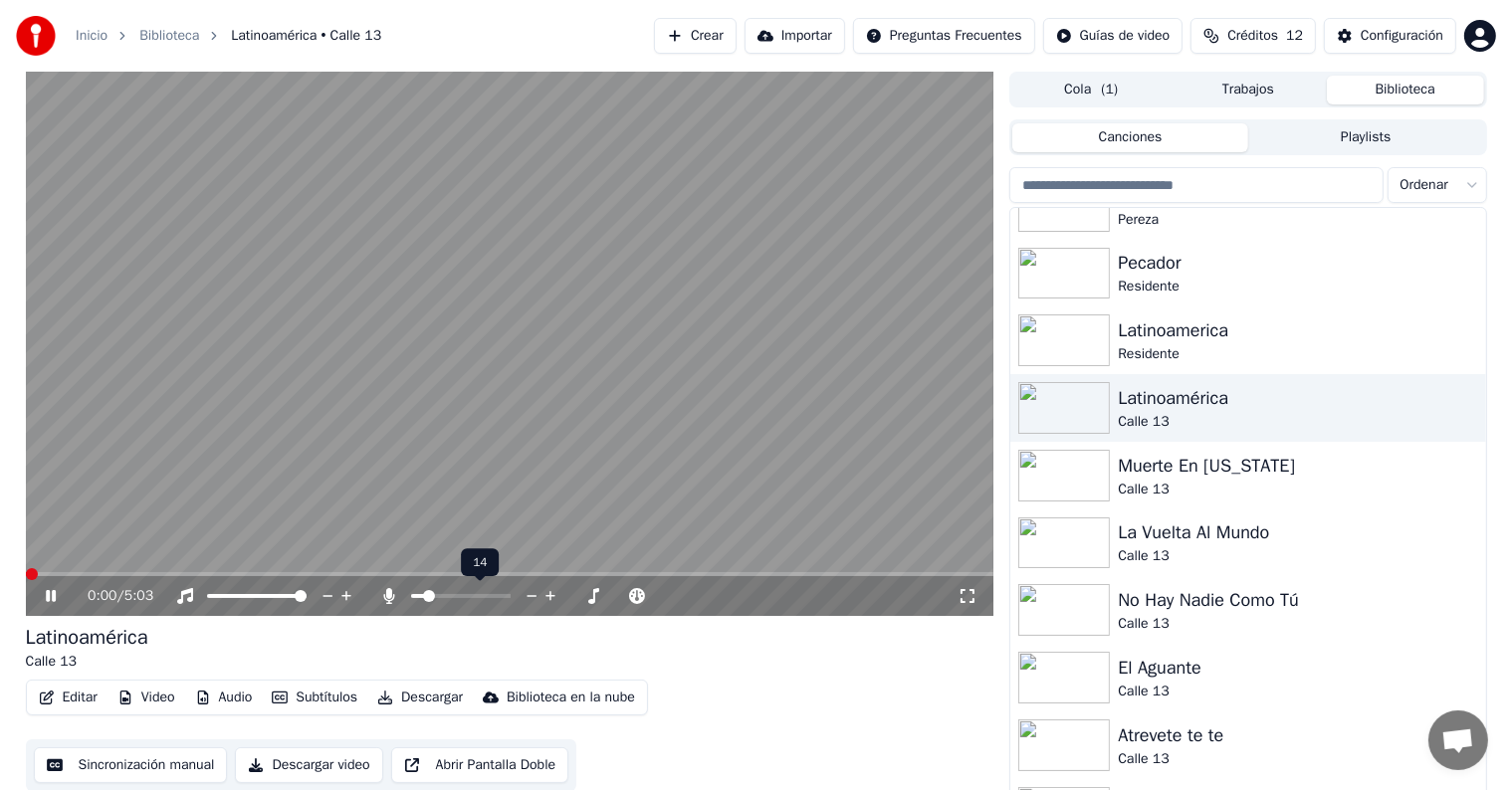 click 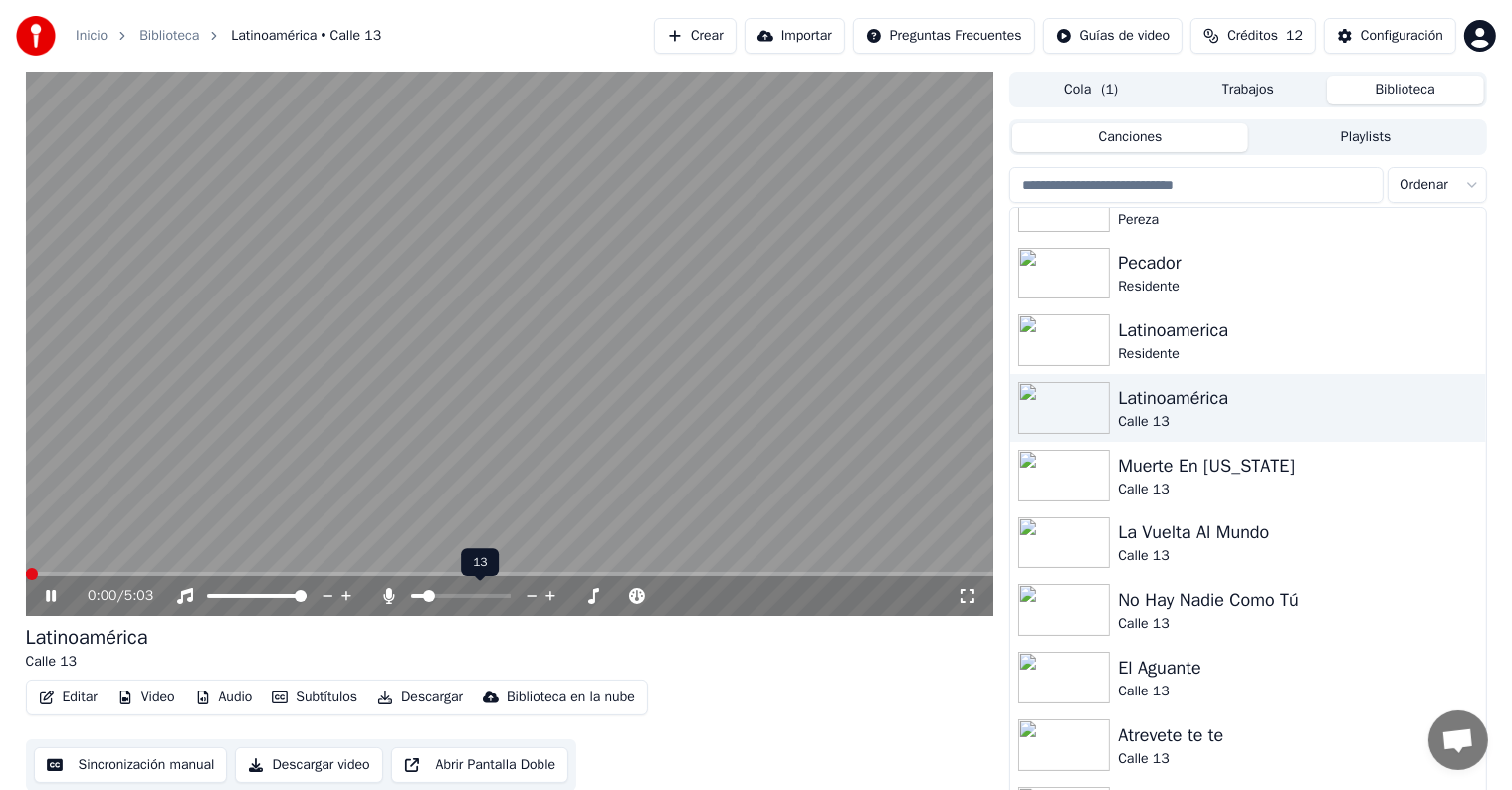click 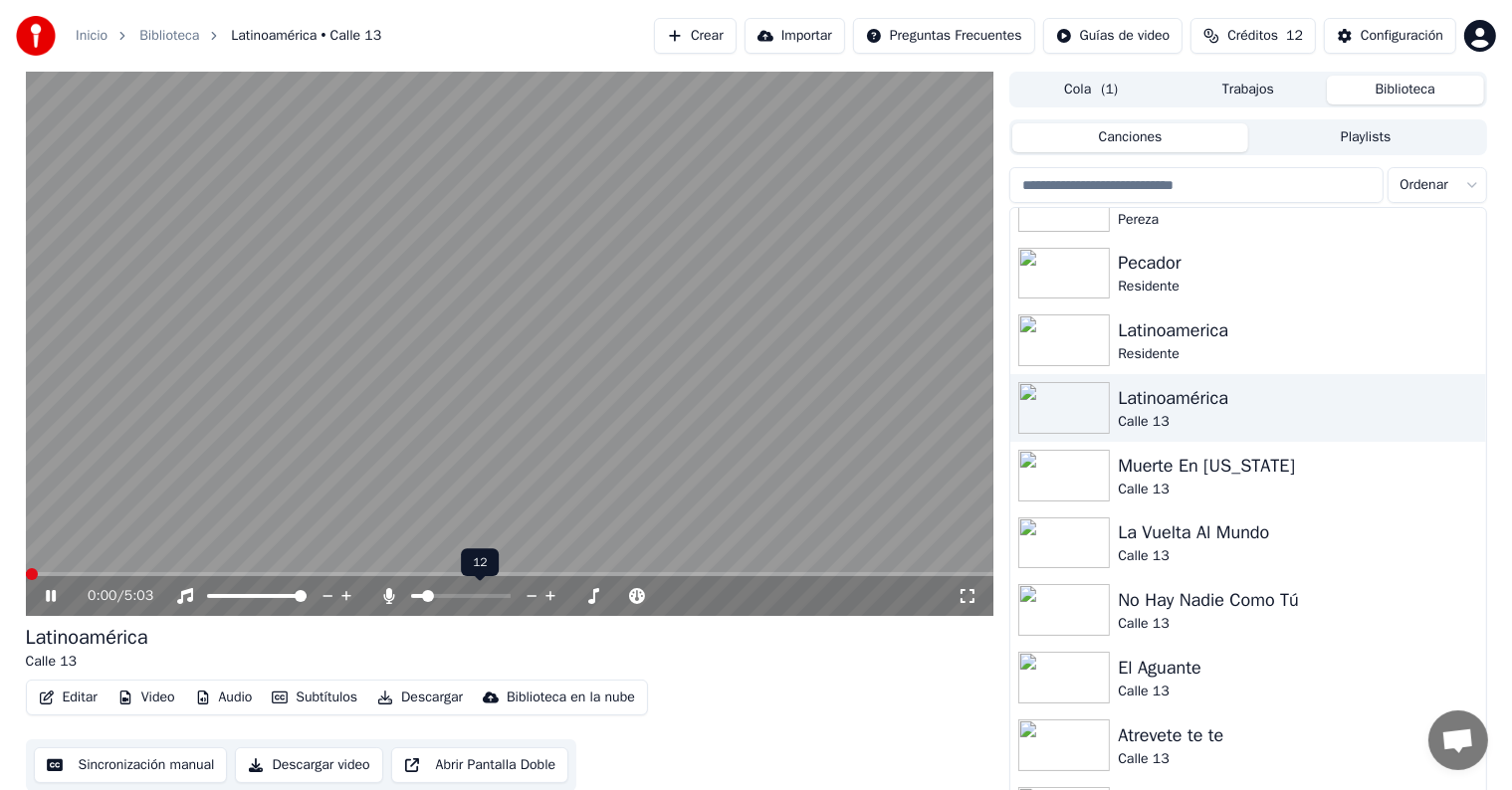 click 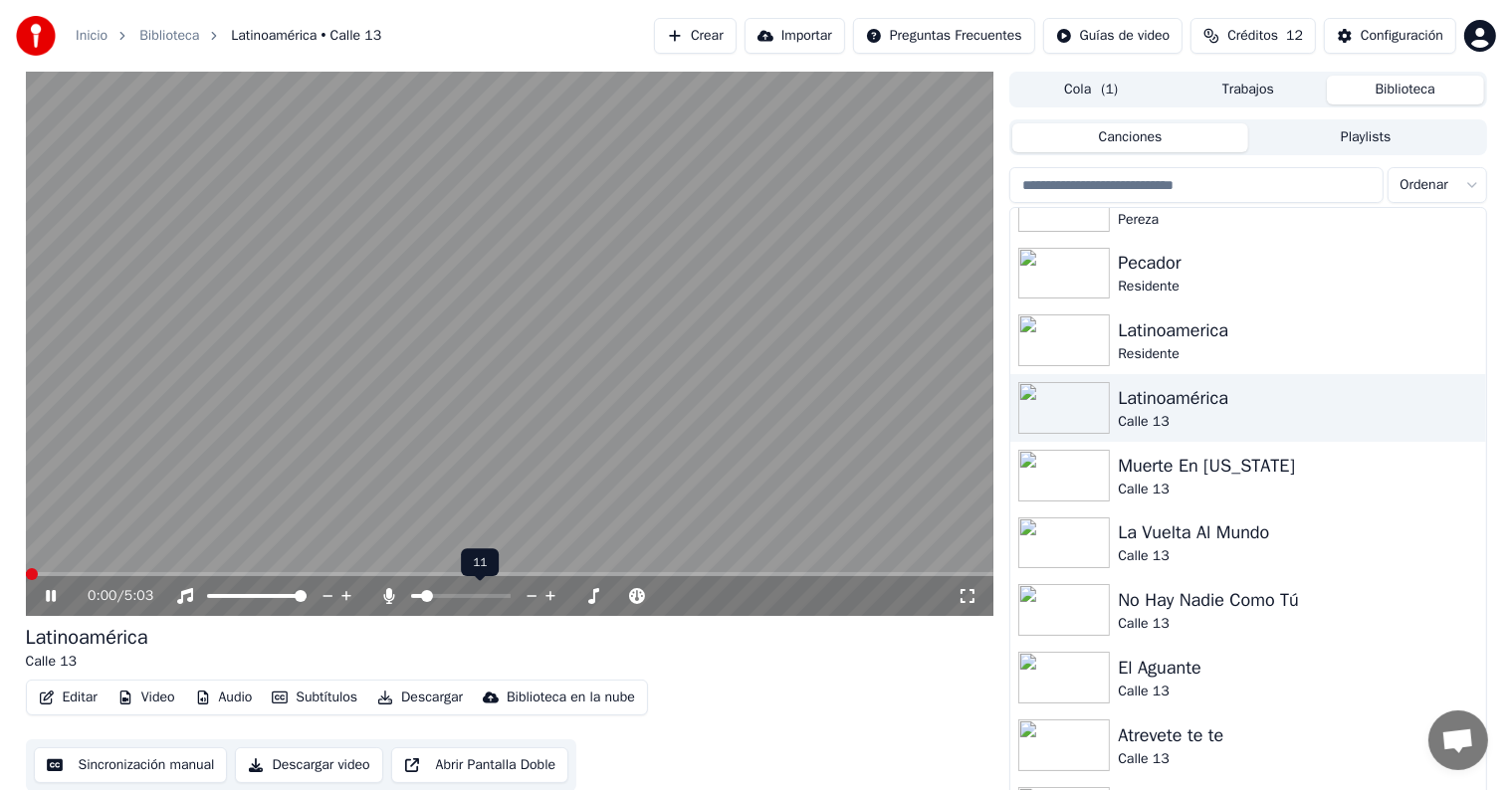 click 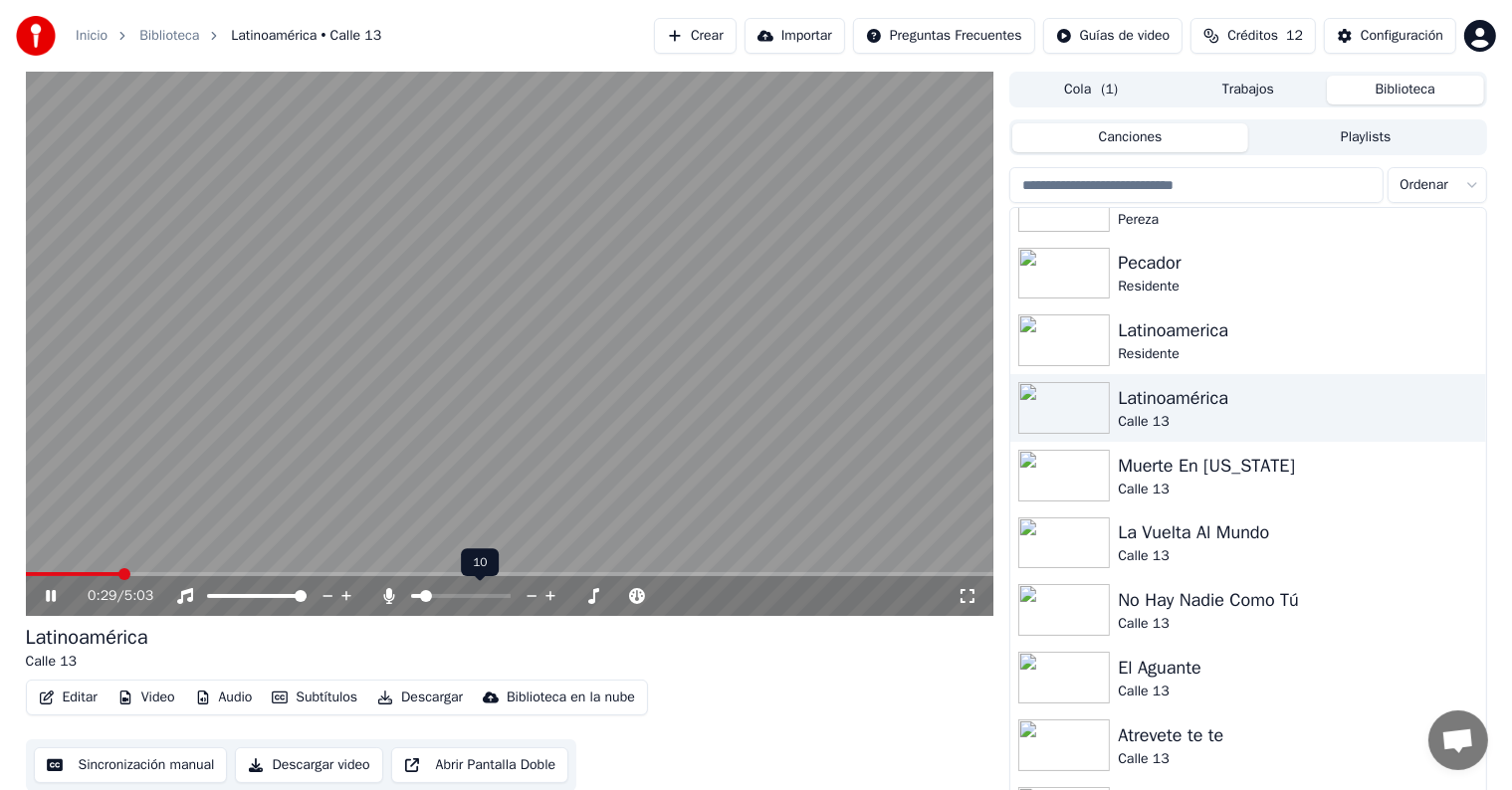 click 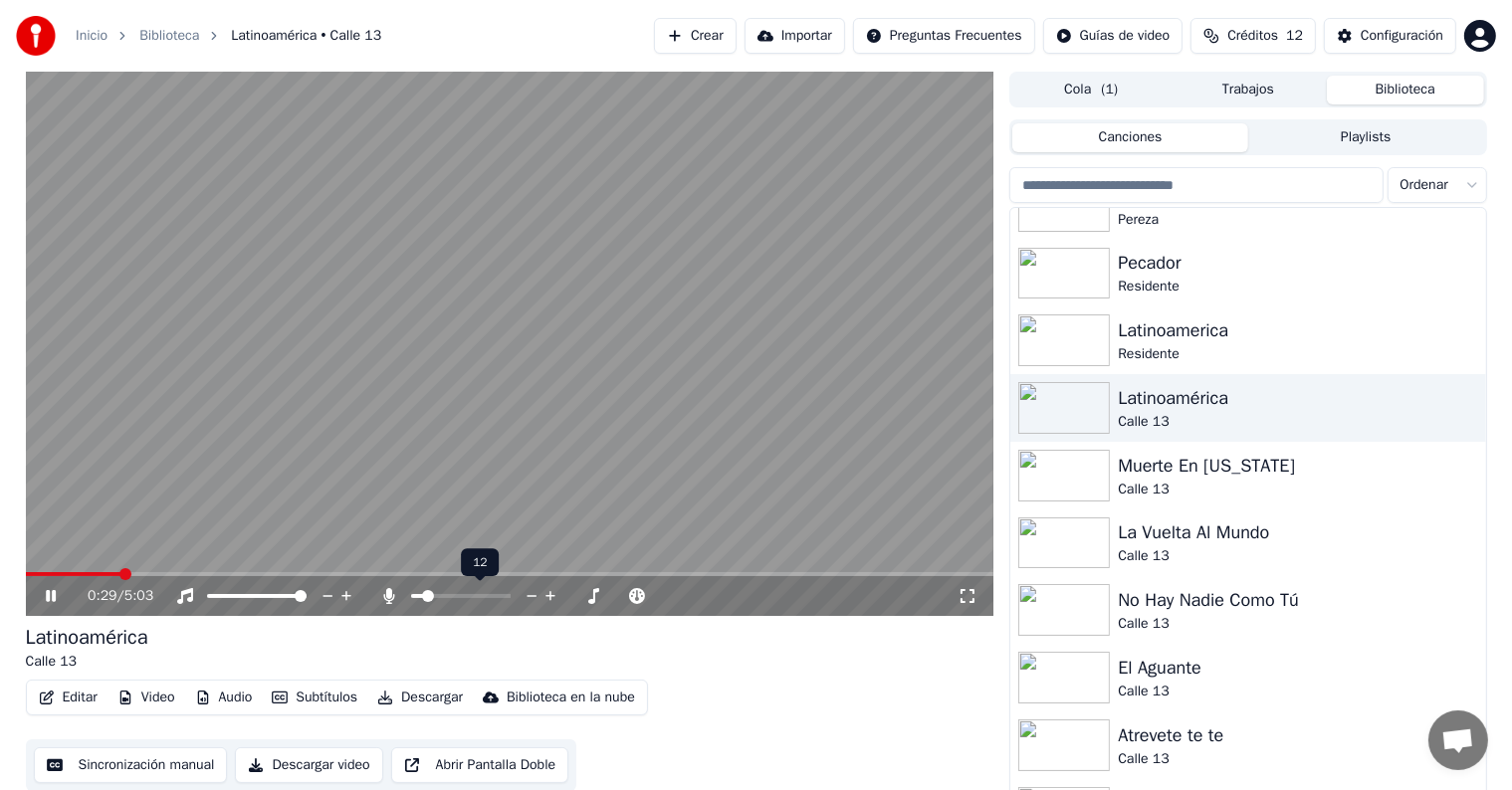click 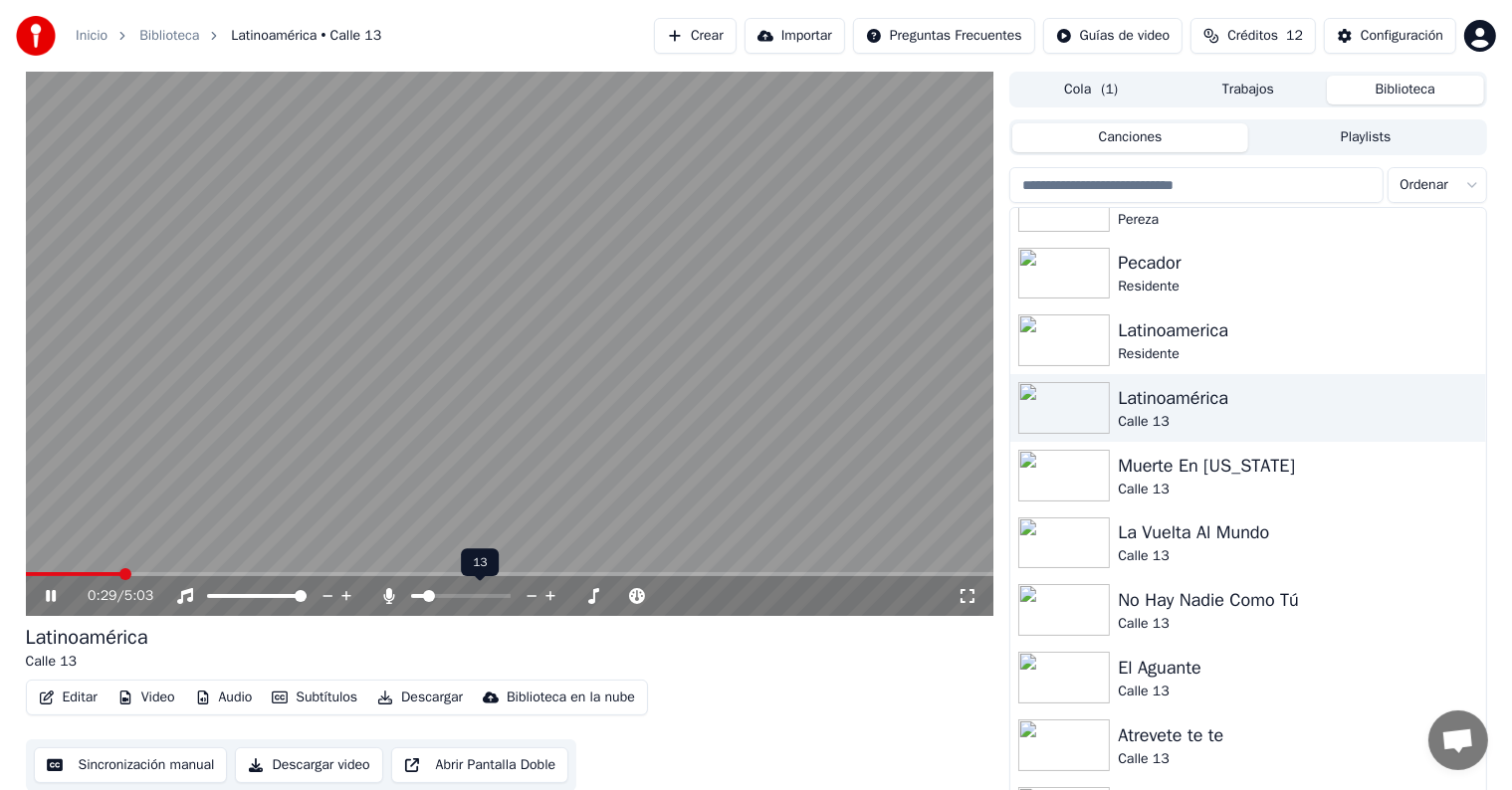 click 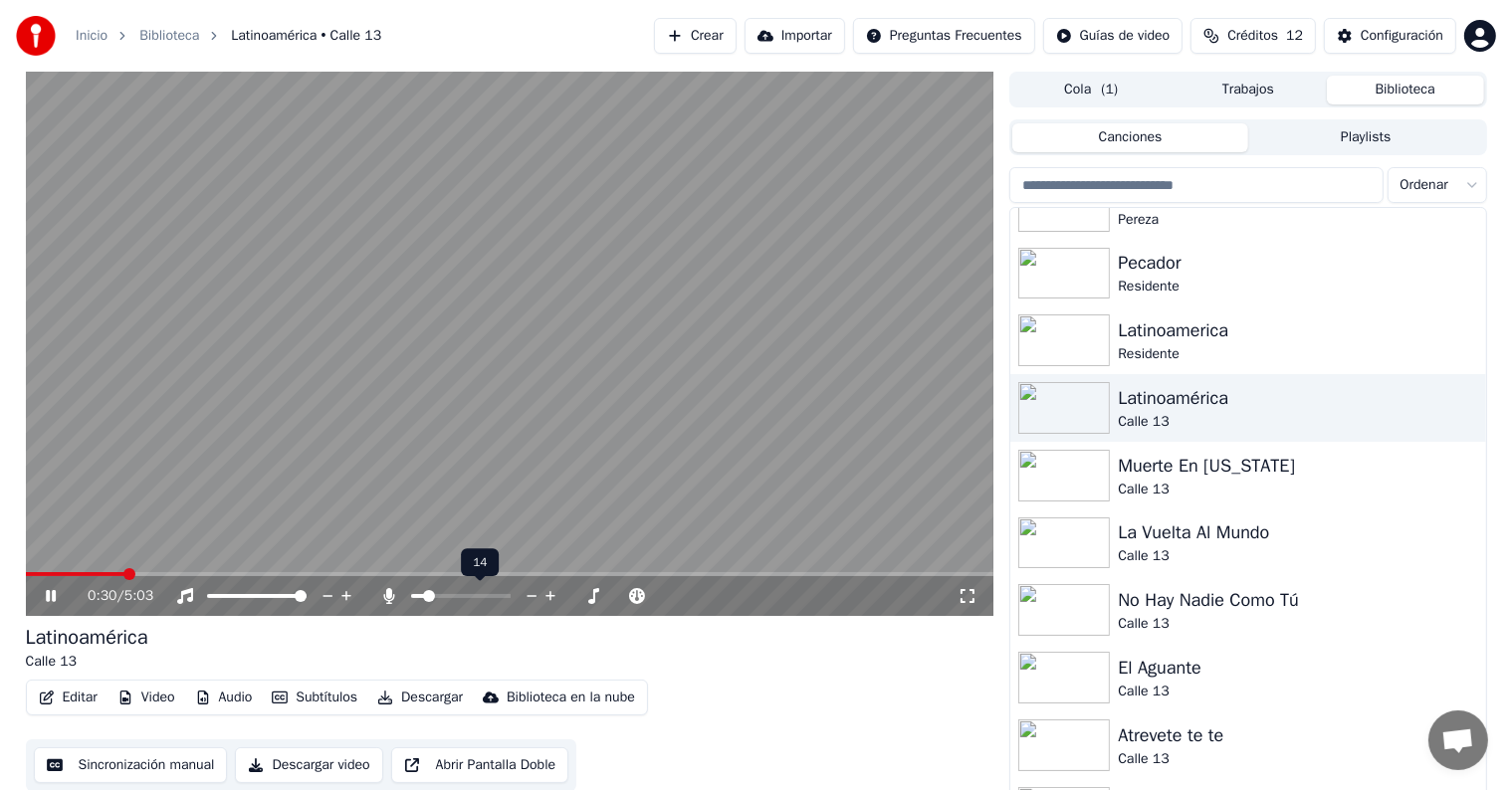 click 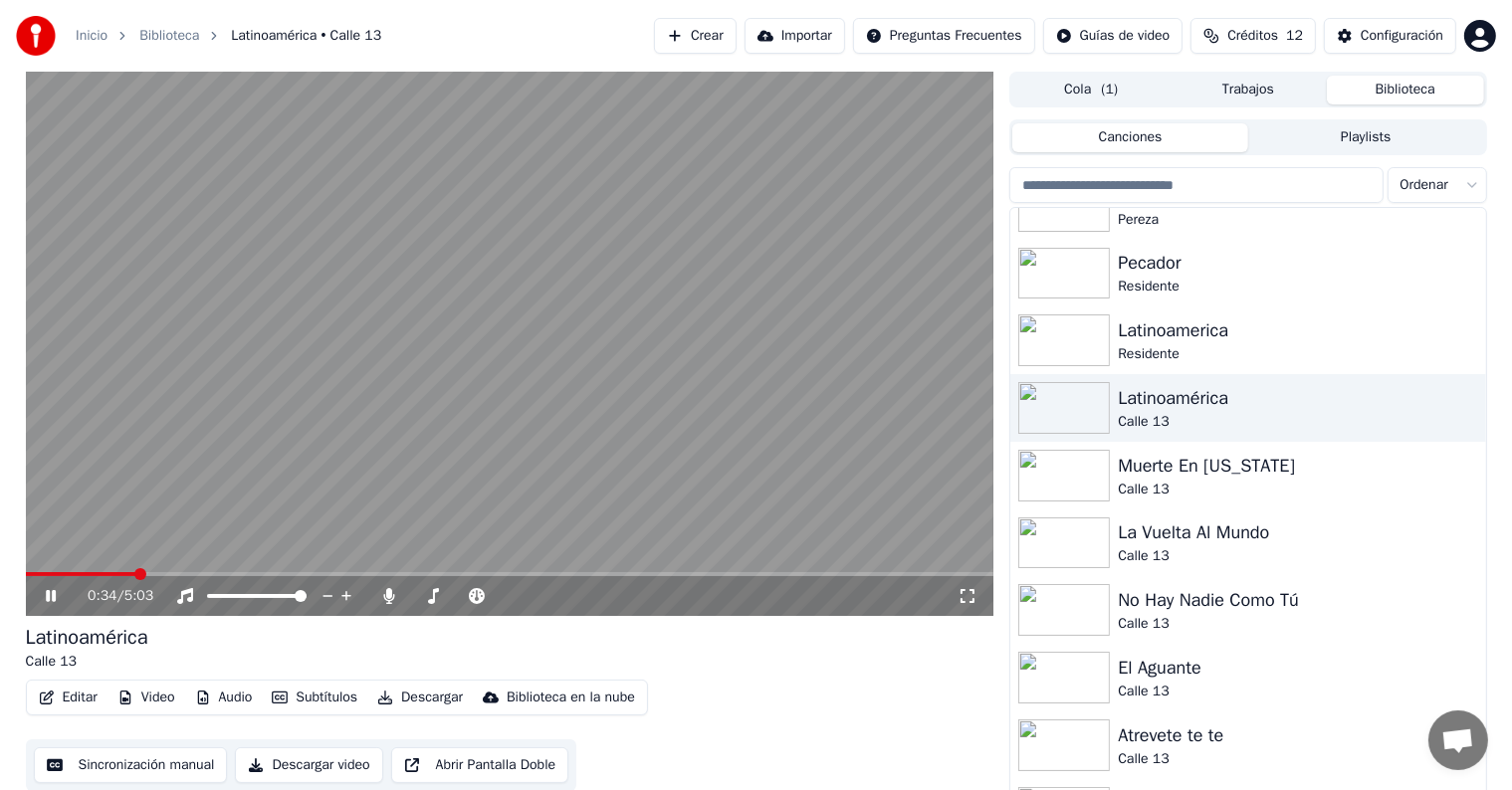click 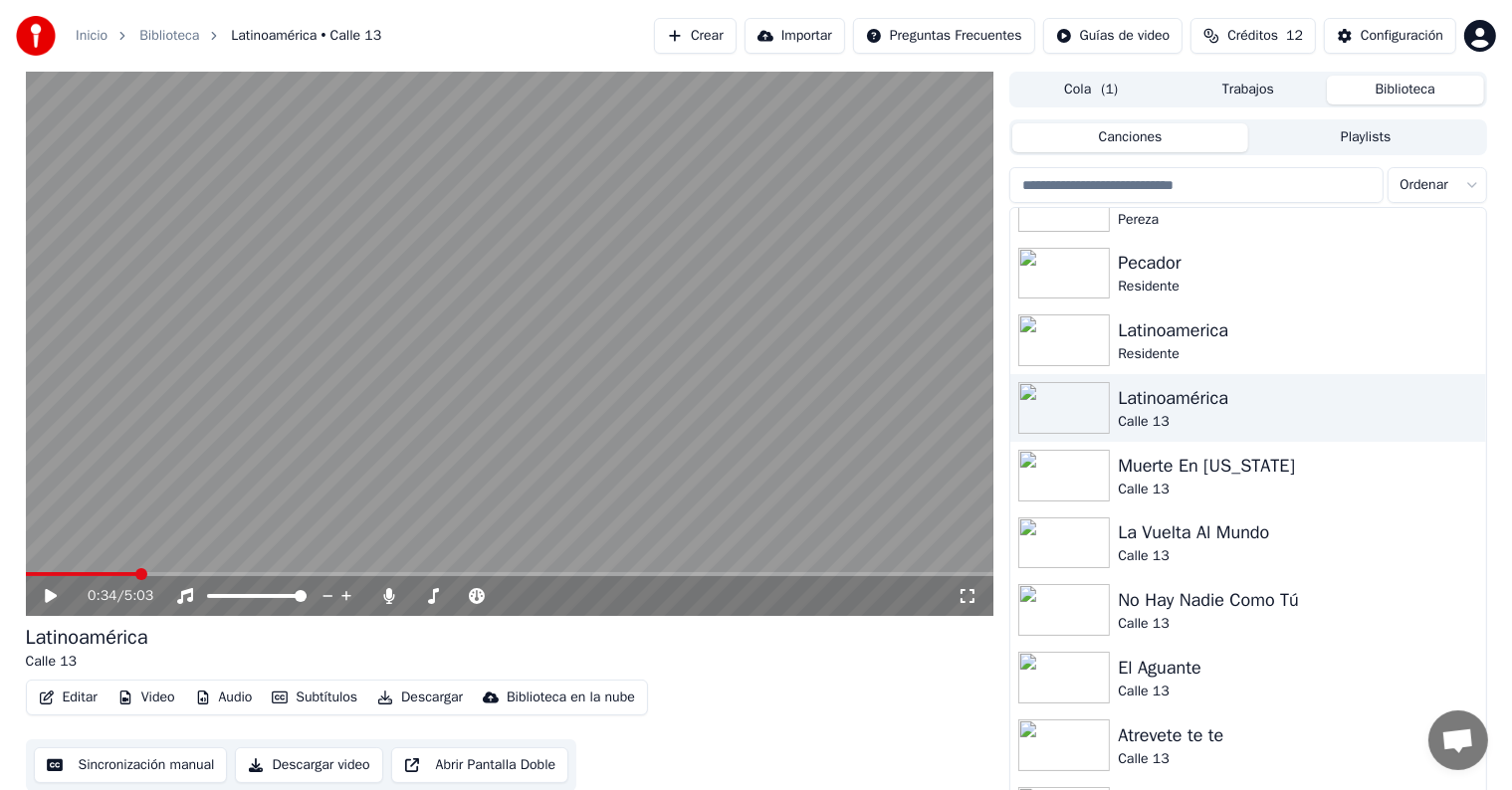 click on "Descargar" at bounding box center (420, 697) 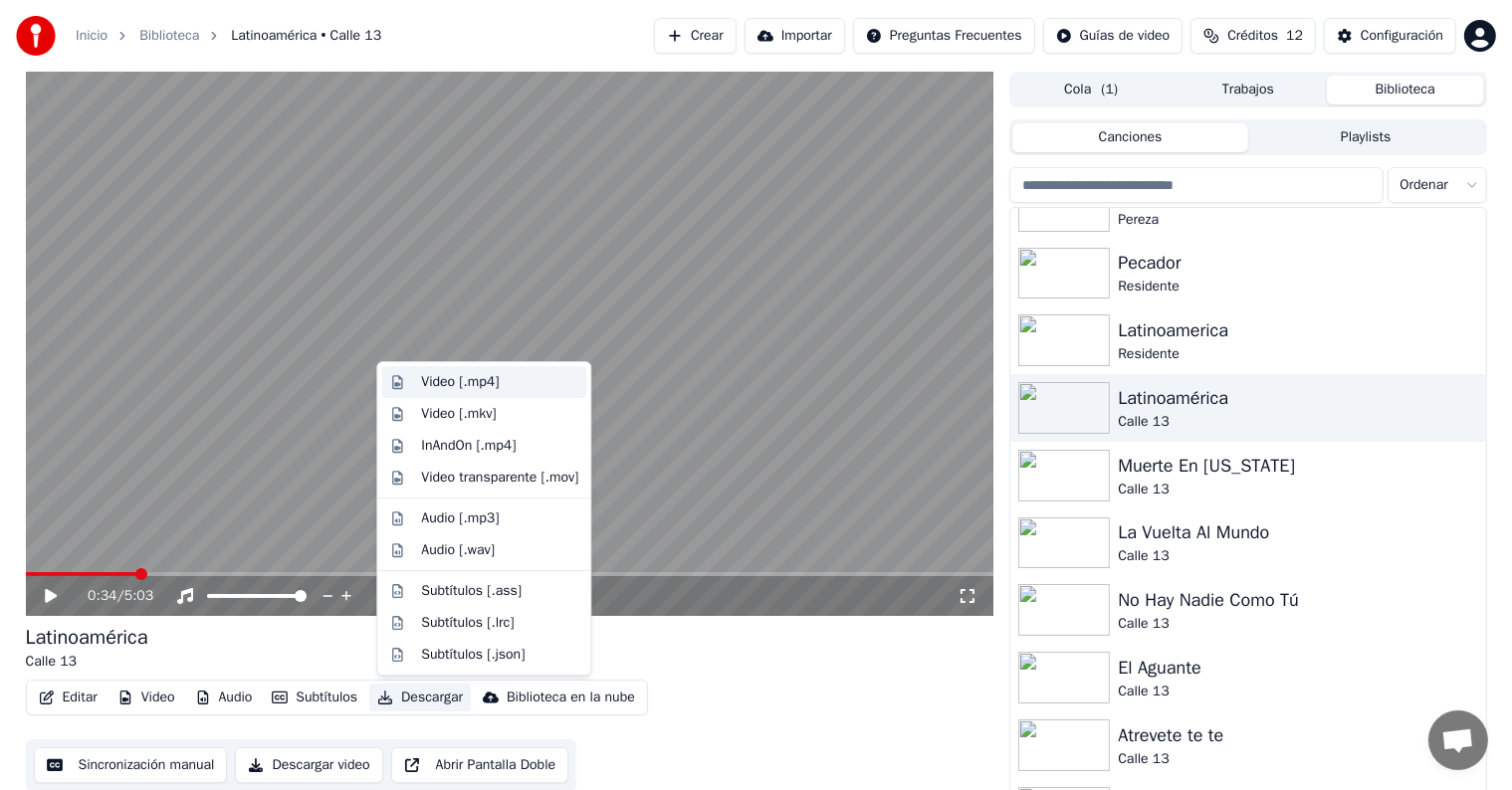 click on "Video [.mp4]" at bounding box center [460, 382] 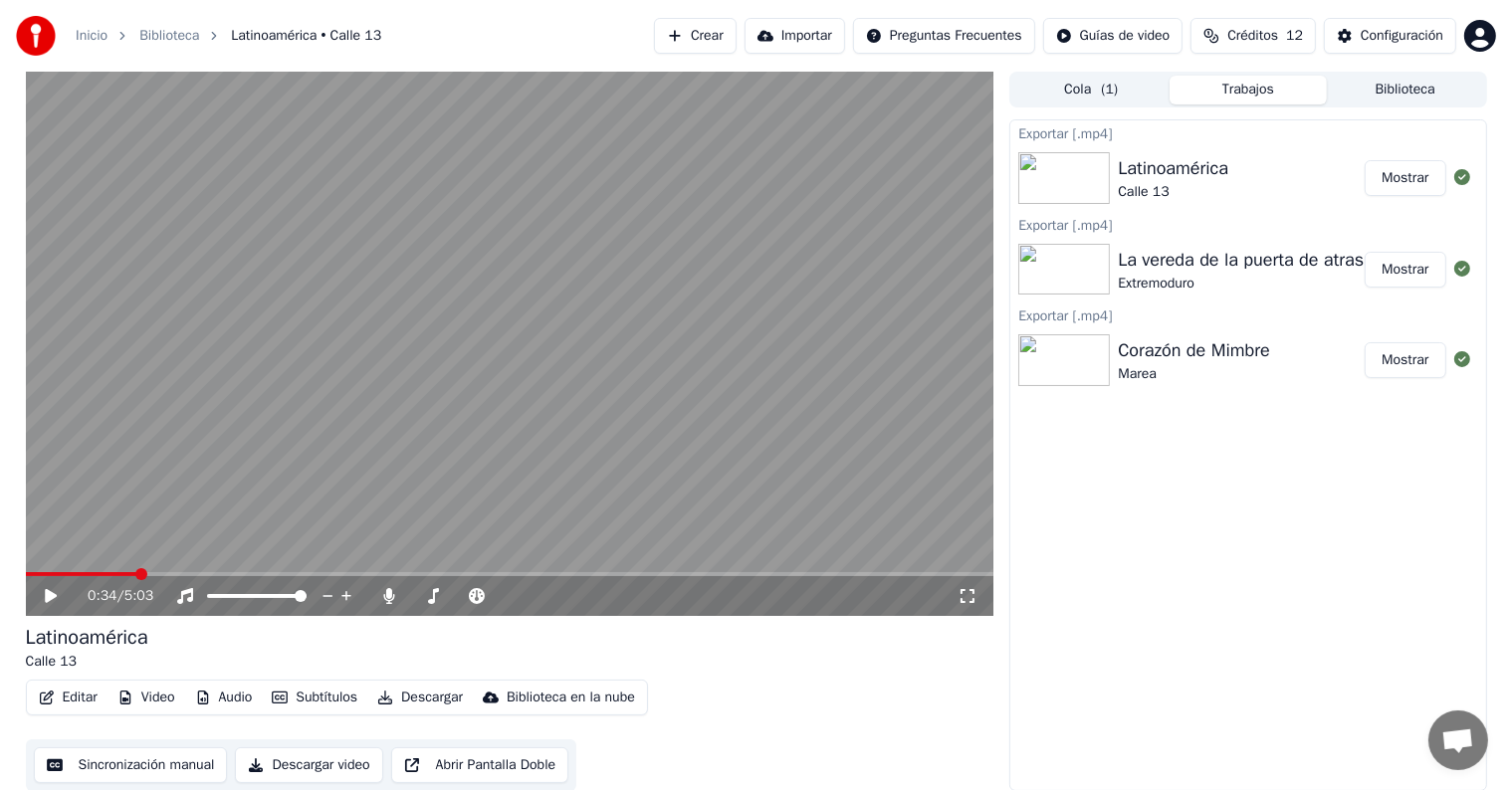 click on "Biblioteca" at bounding box center (1405, 90) 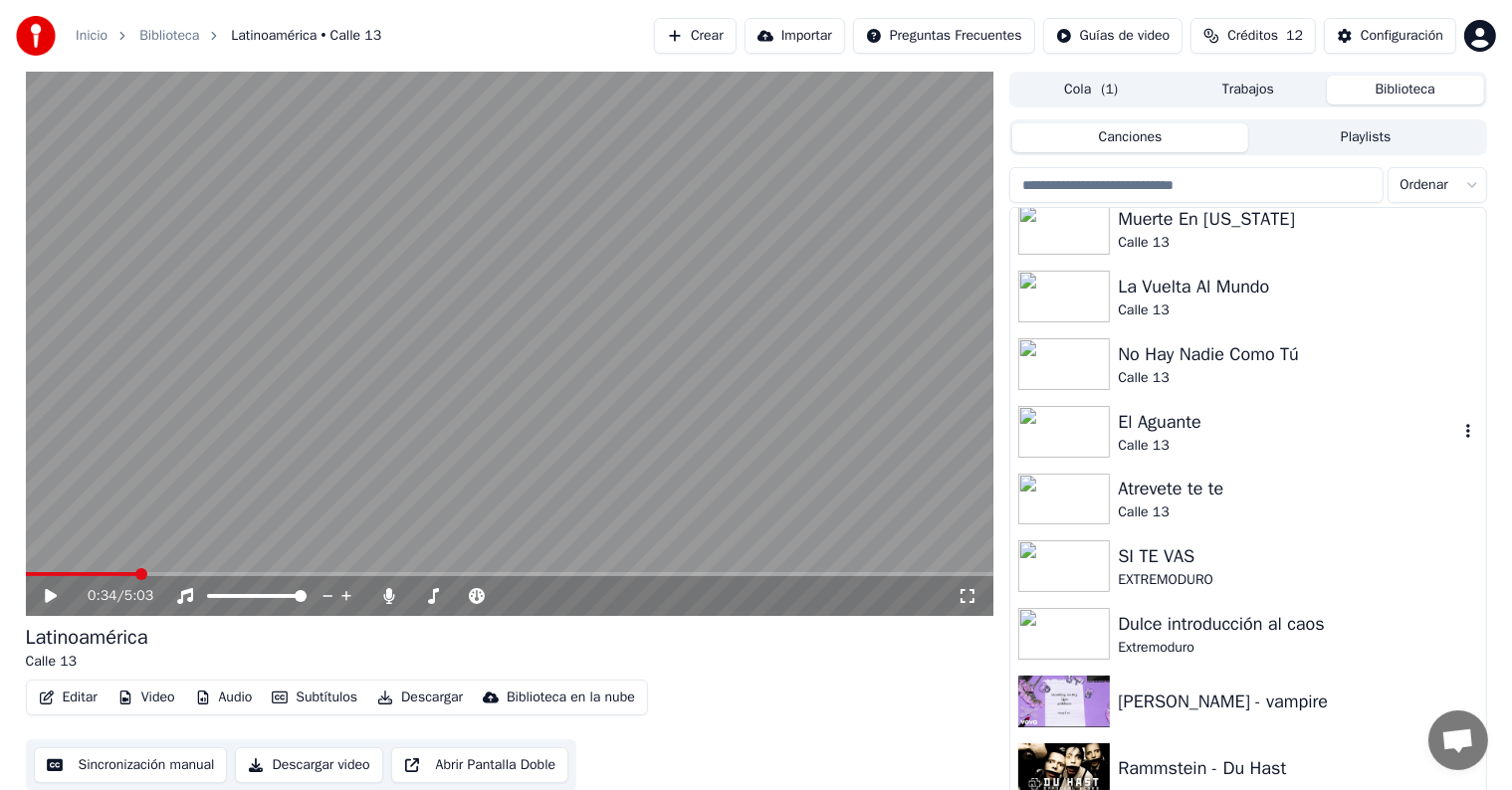scroll, scrollTop: 1843, scrollLeft: 0, axis: vertical 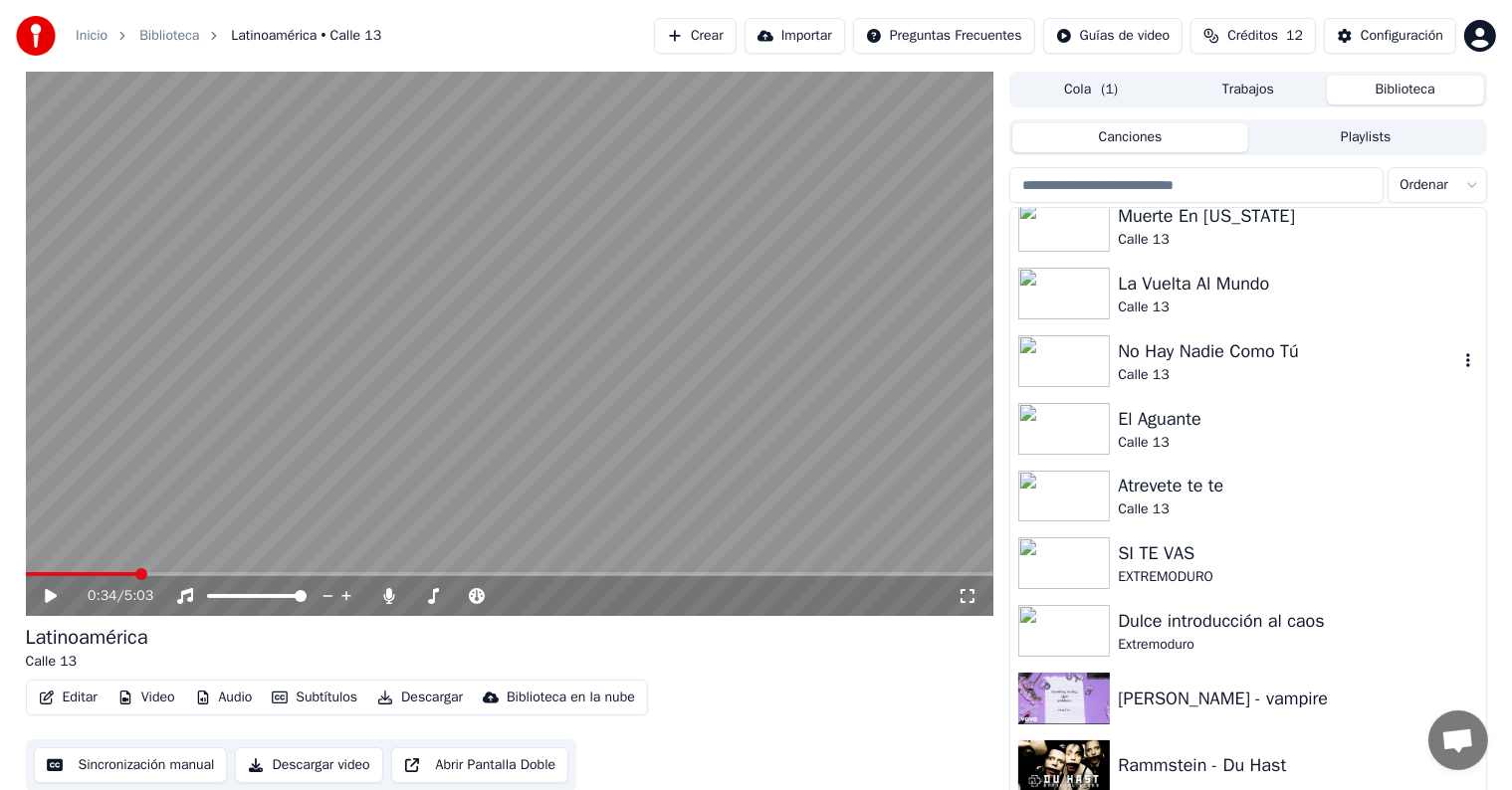 click on "No Hay Nadie Como Tú" at bounding box center [1287, 351] 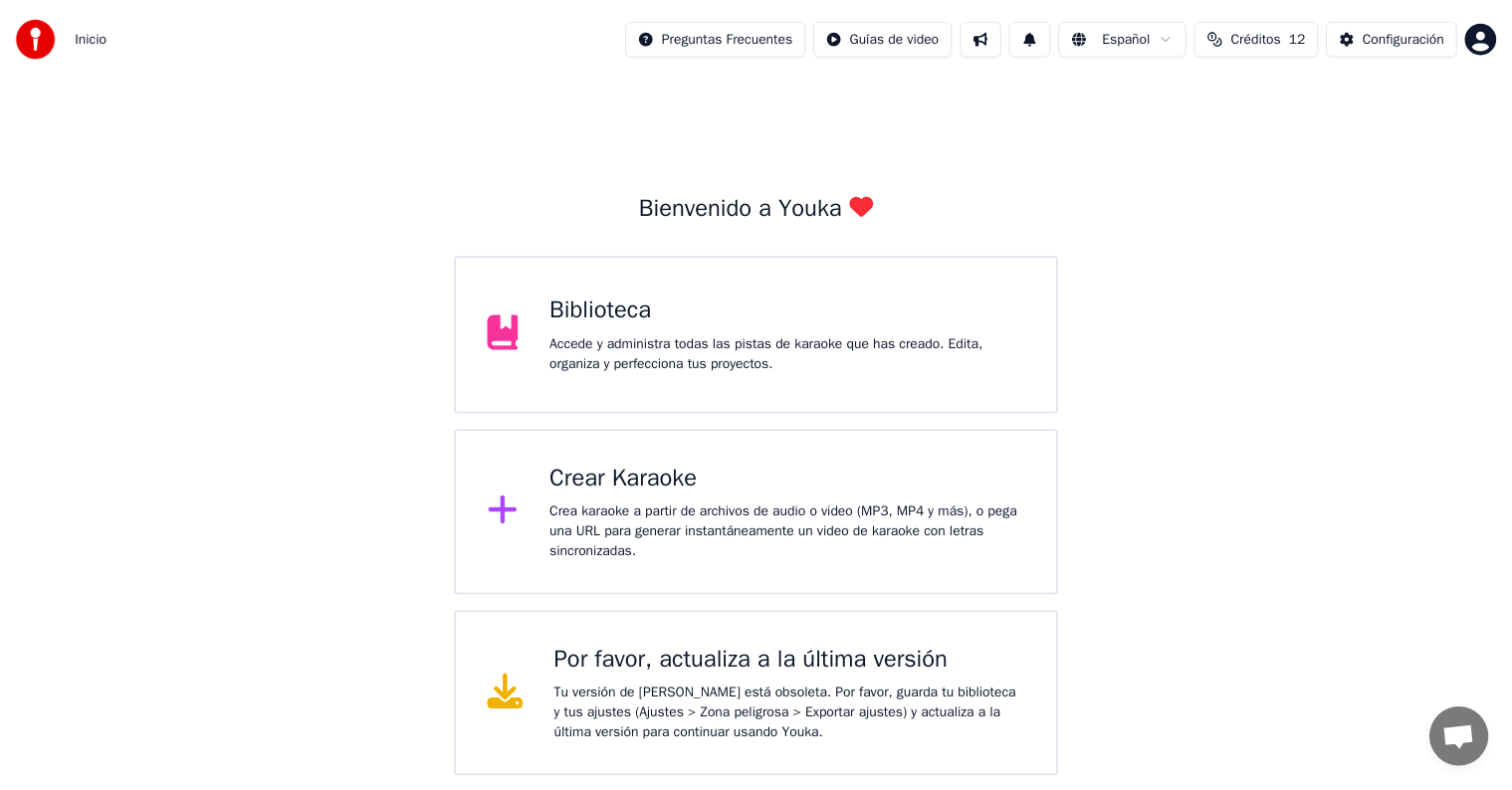 scroll, scrollTop: 0, scrollLeft: 0, axis: both 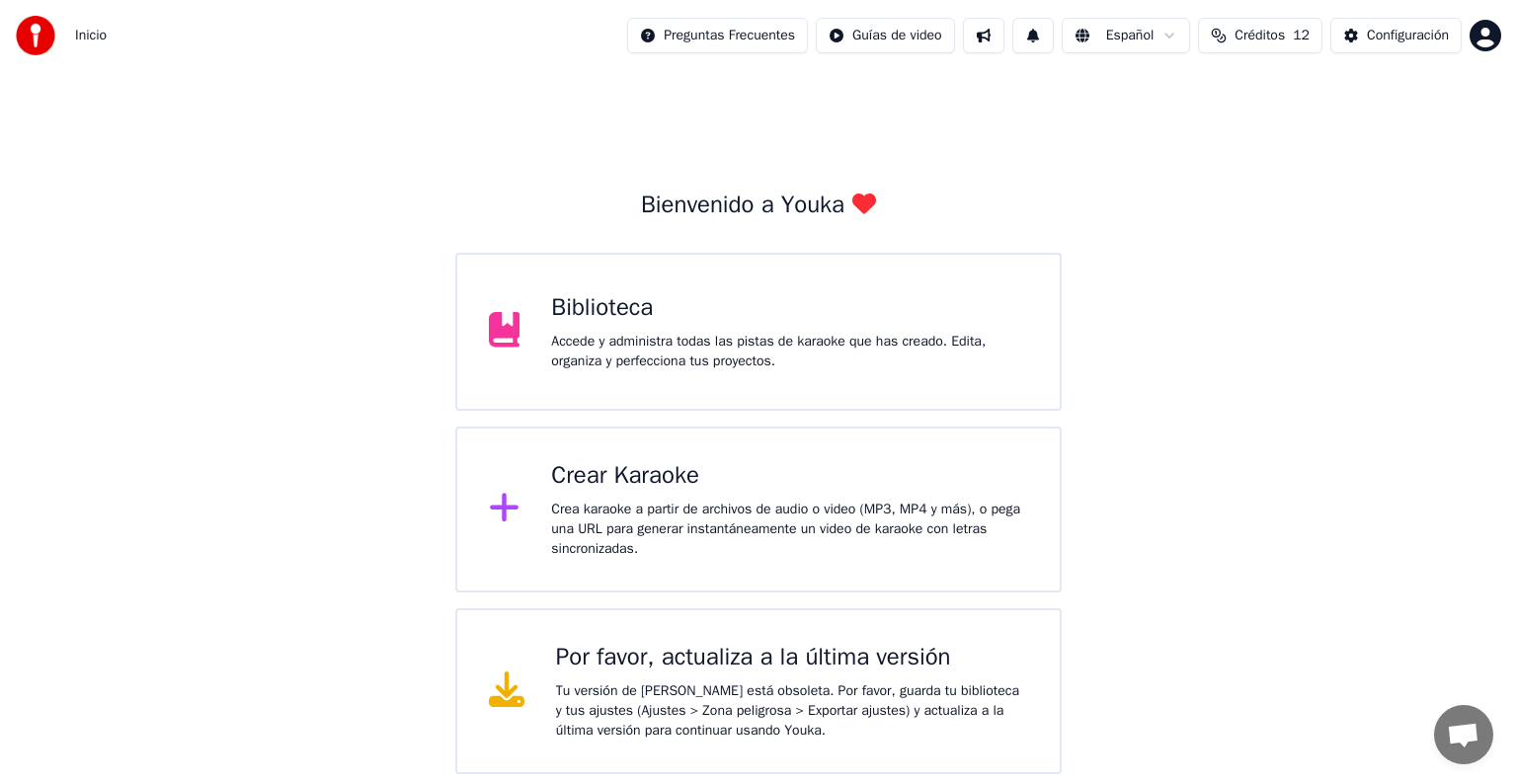 click on "Biblioteca Accede y administra todas las pistas de karaoke que has creado. Edita, organiza y perfecciona tus proyectos." at bounding box center (758, 332) 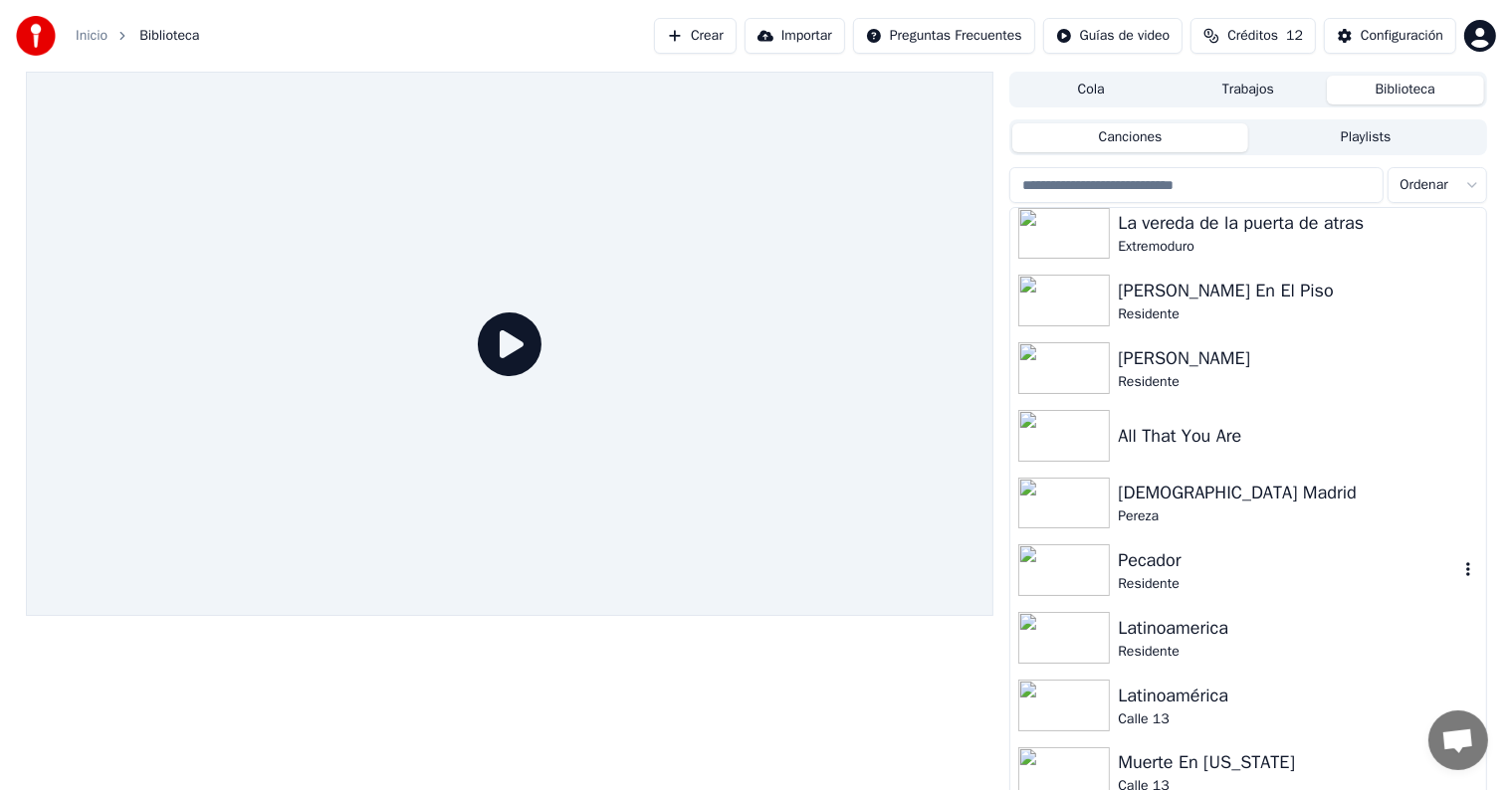 scroll, scrollTop: 1492, scrollLeft: 0, axis: vertical 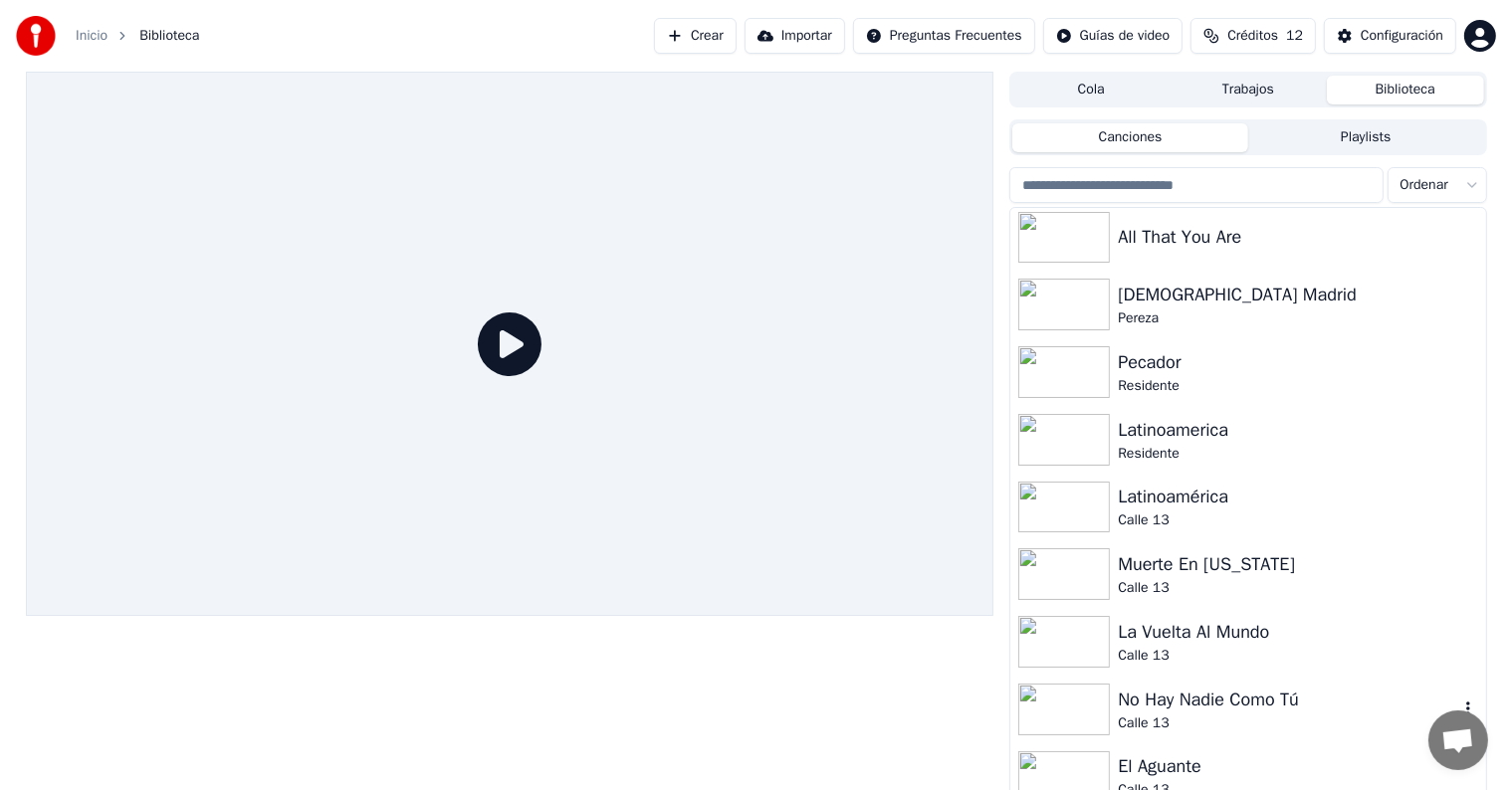 click on "No Hay Nadie Como Tú" at bounding box center (1287, 699) 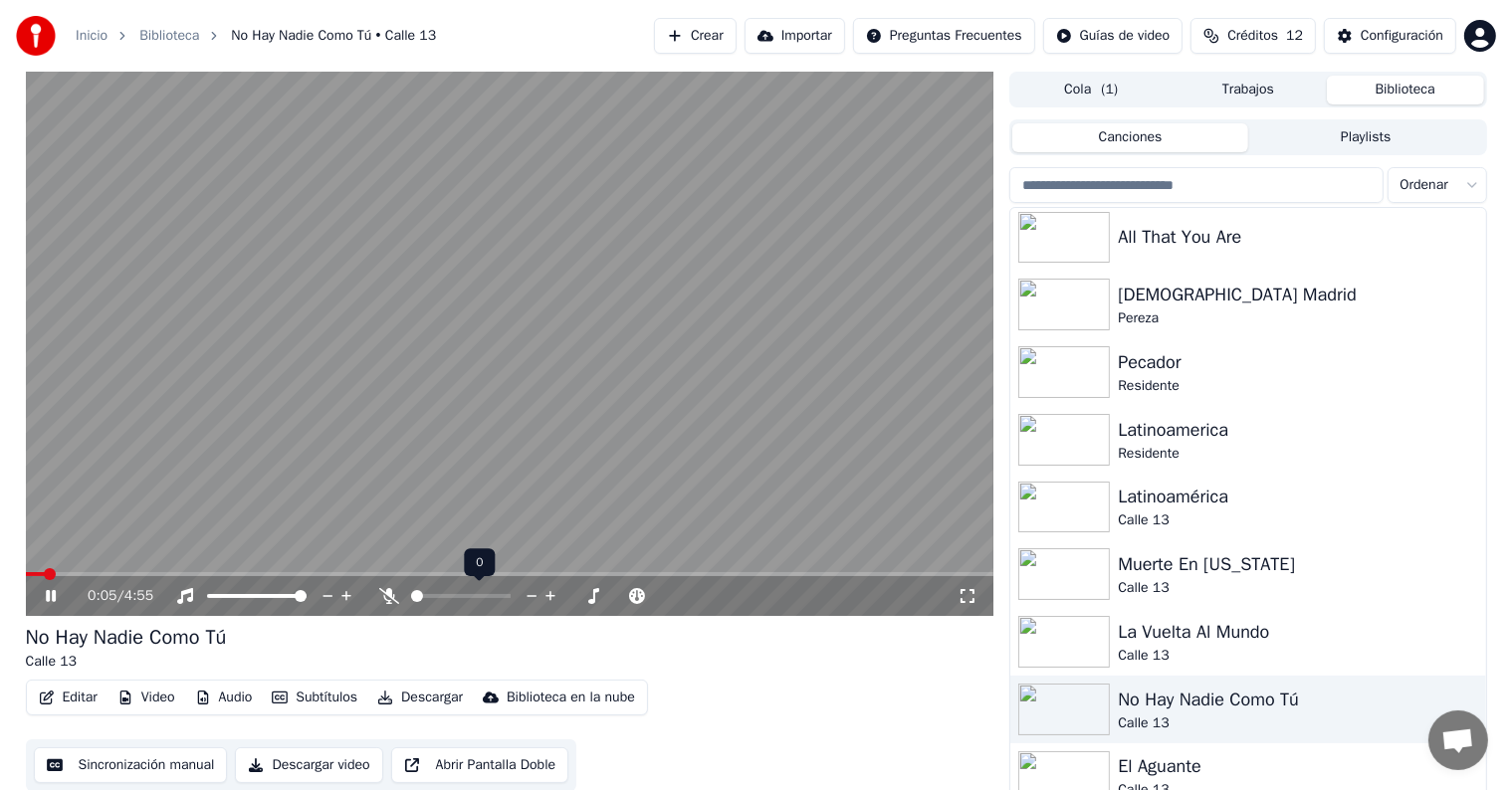 click 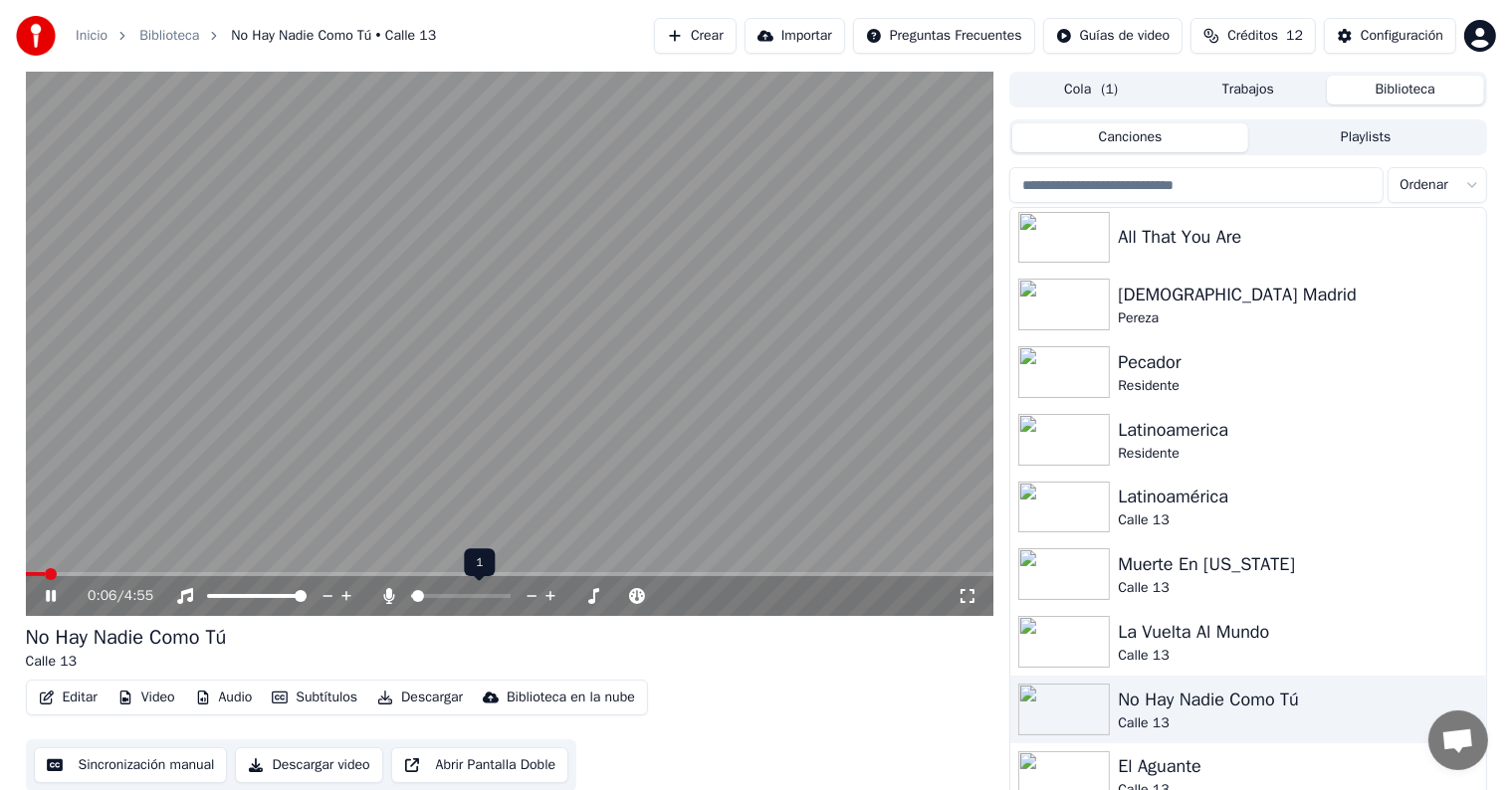 click 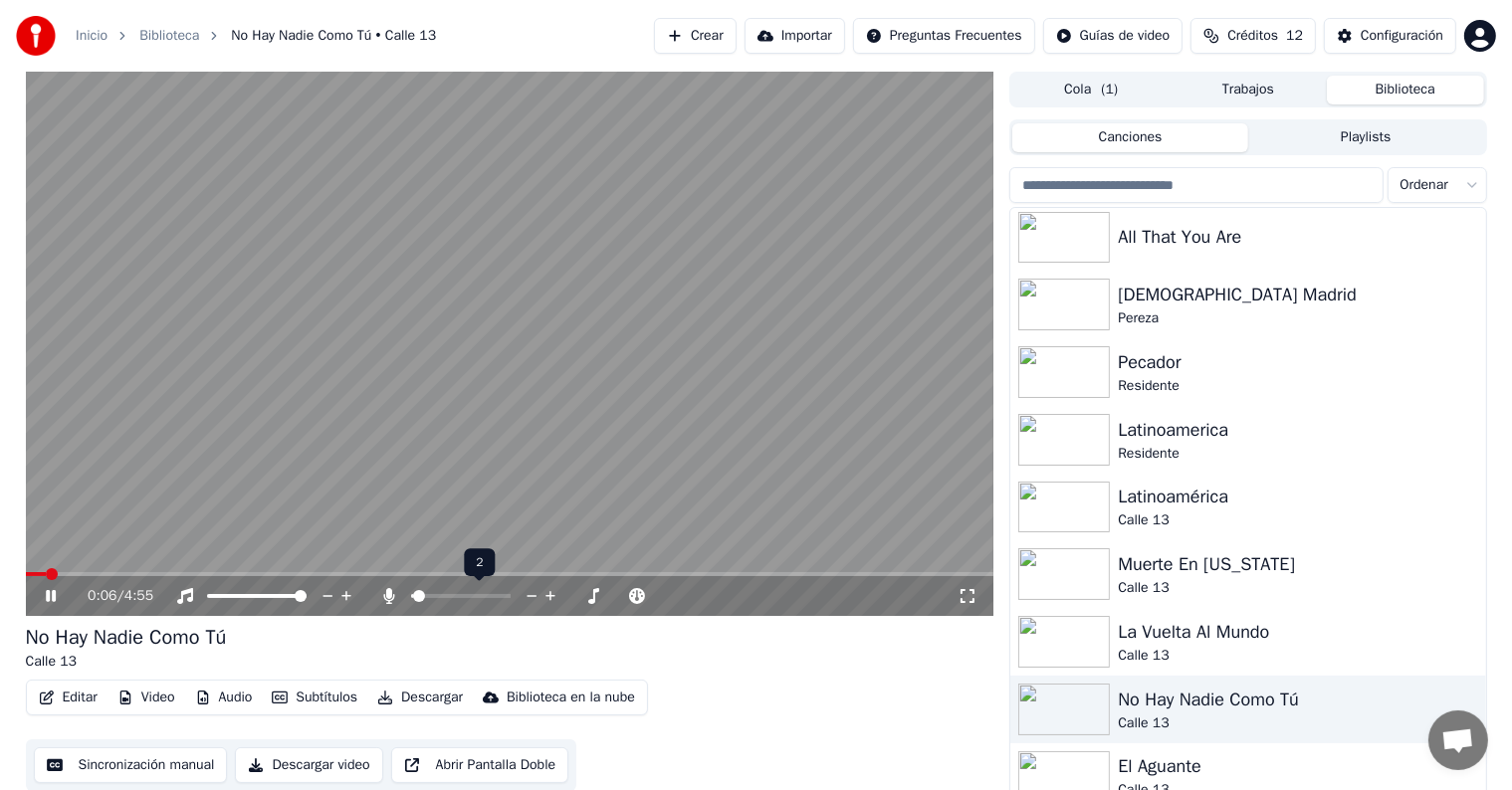 click 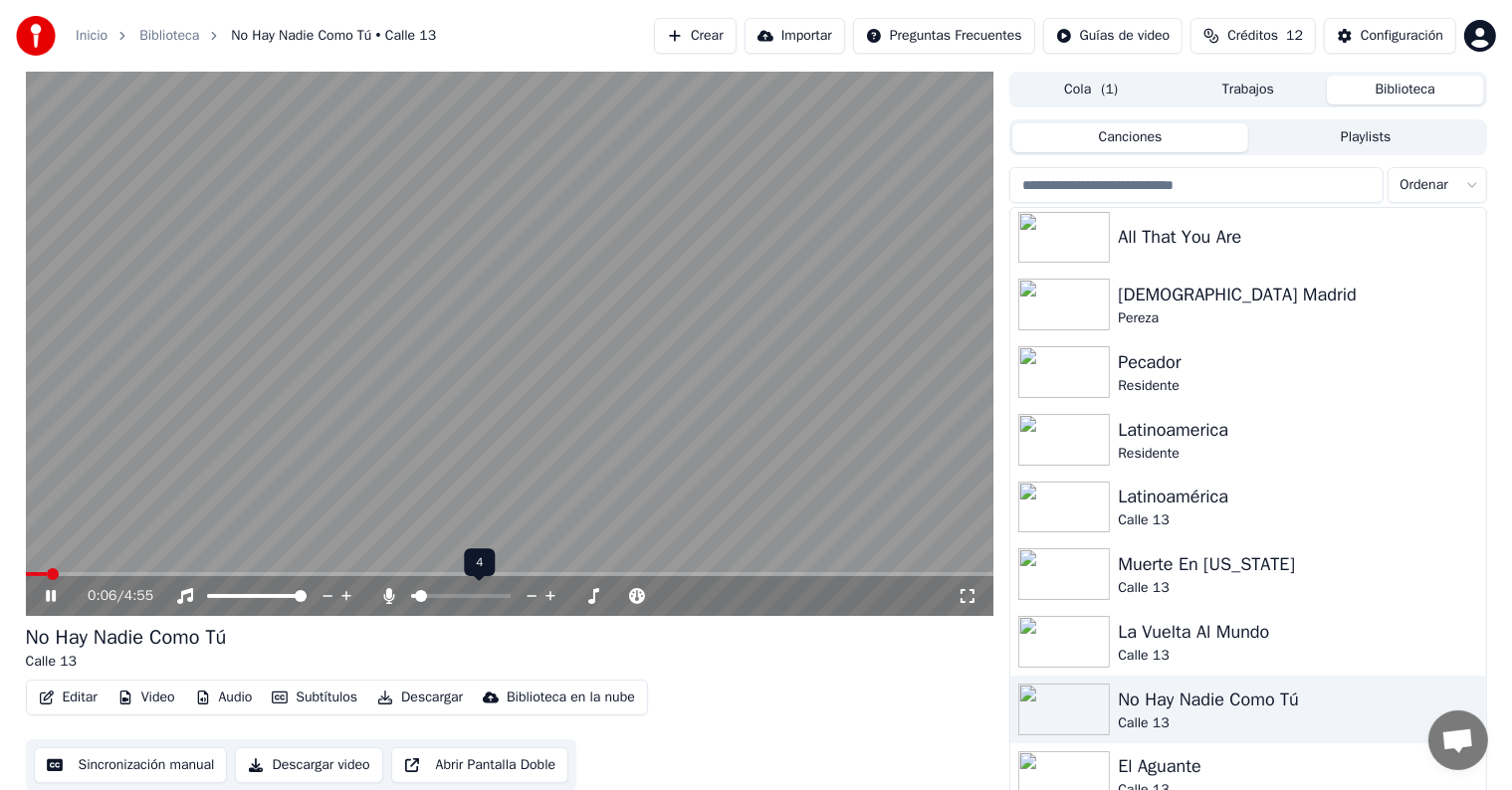 click 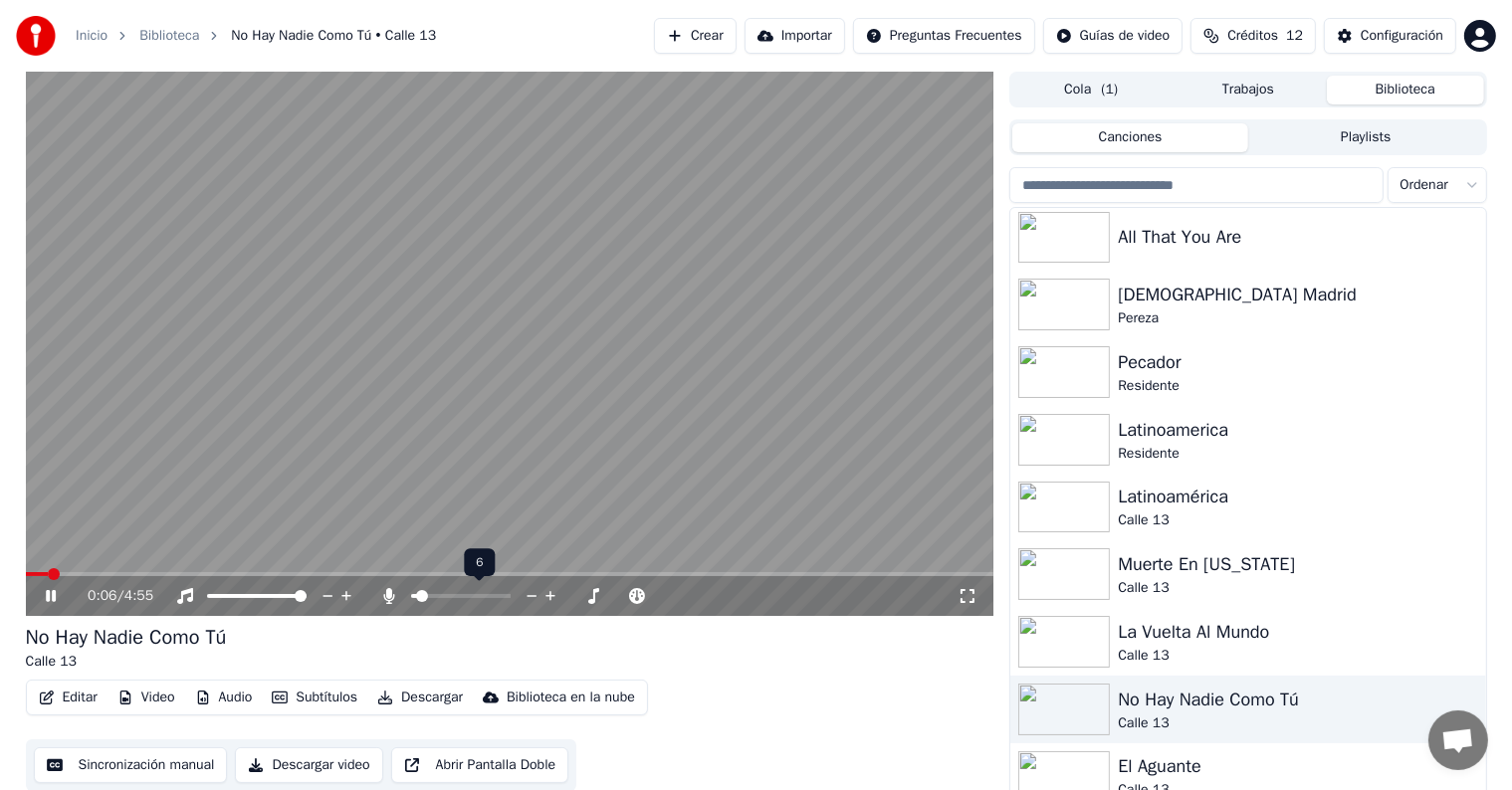 click 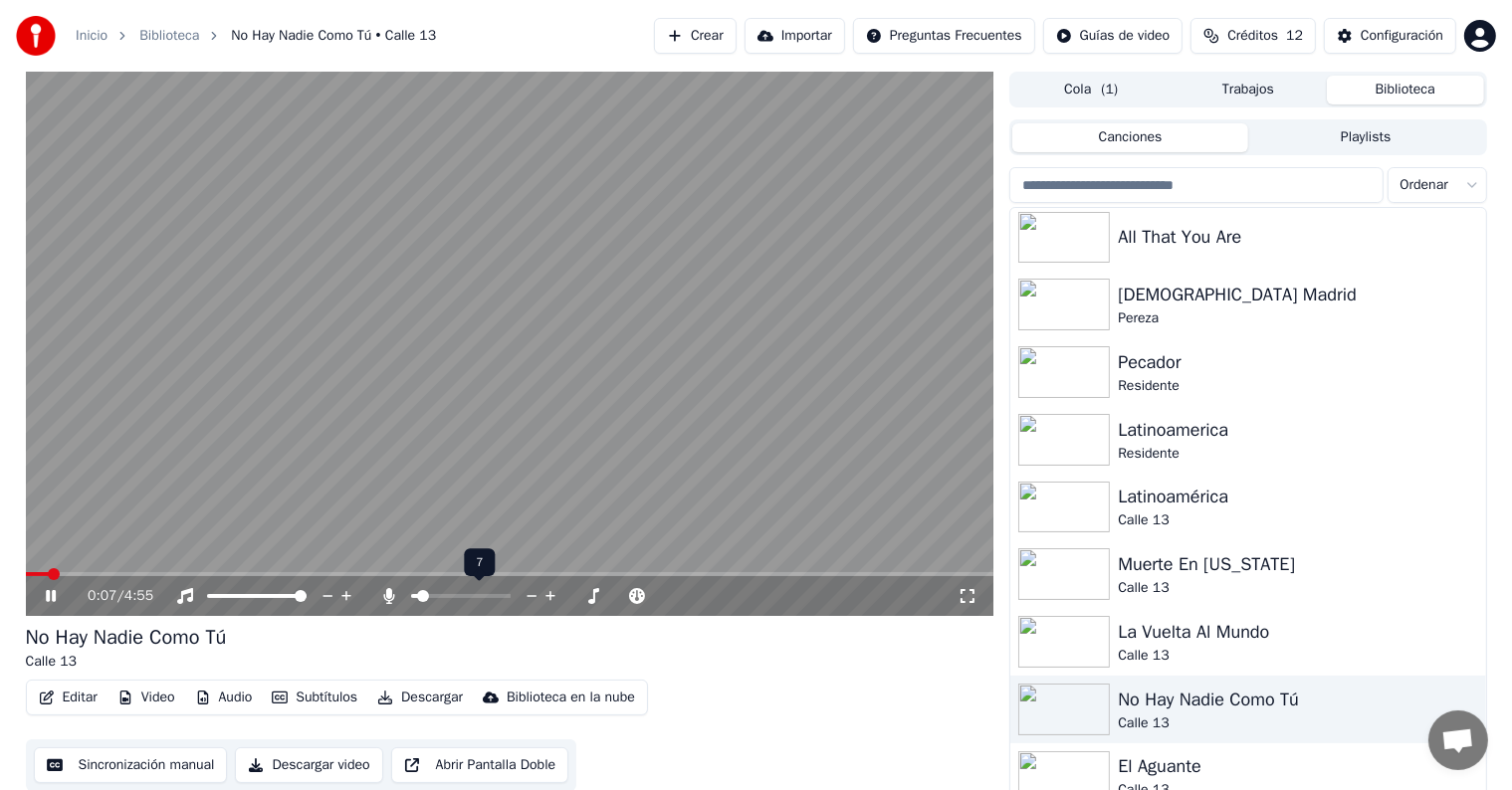 click 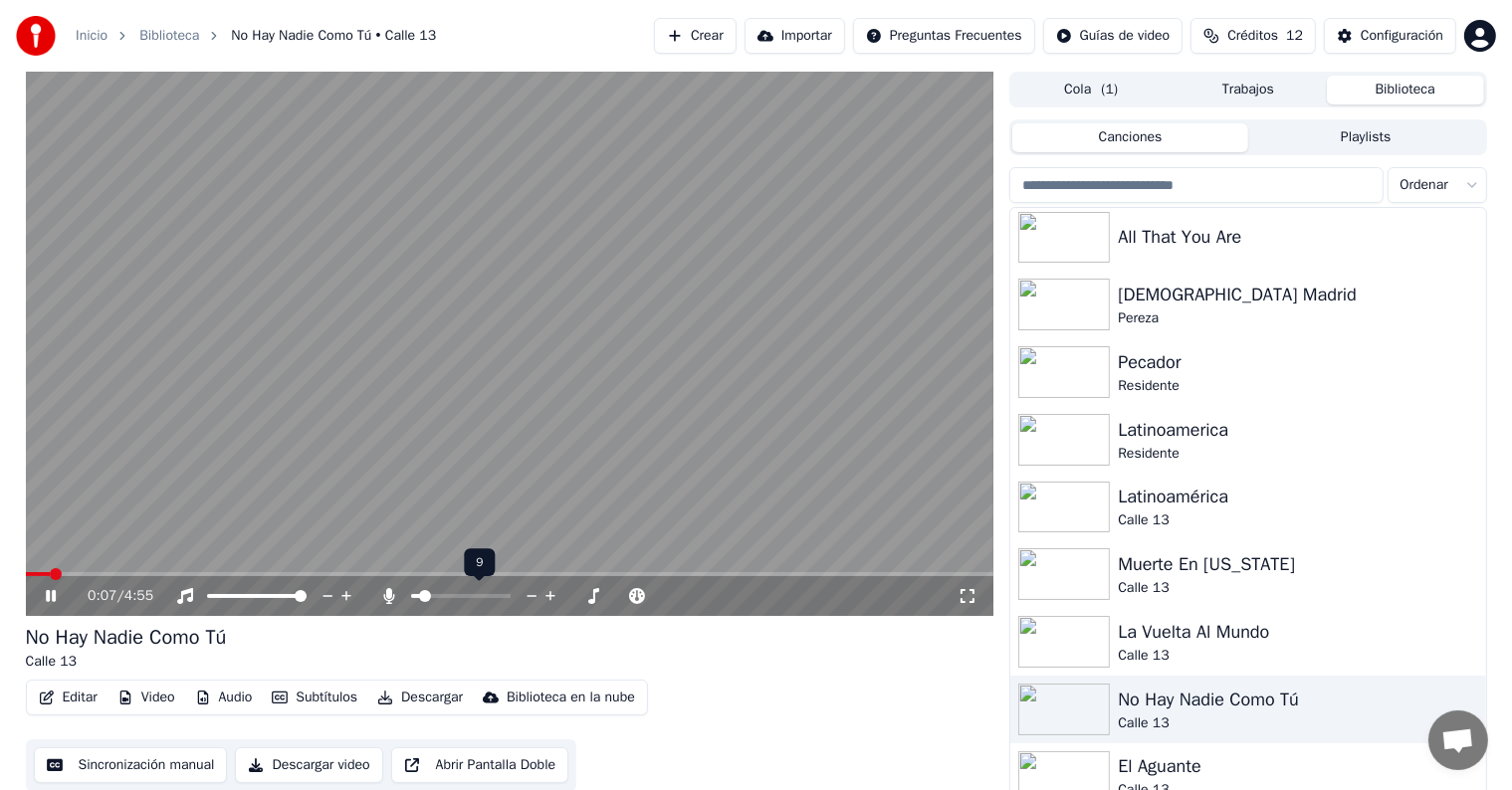 click 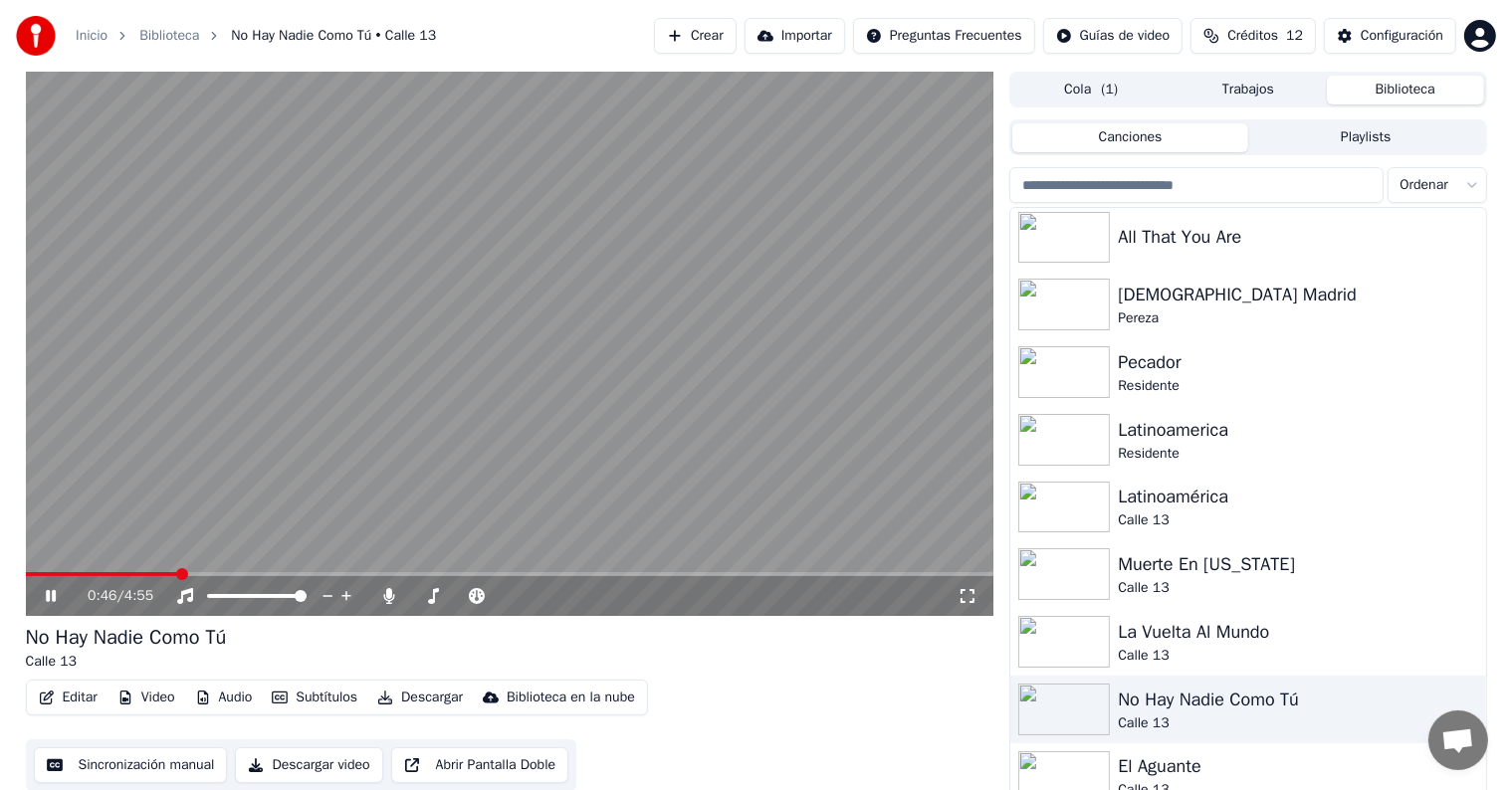 click 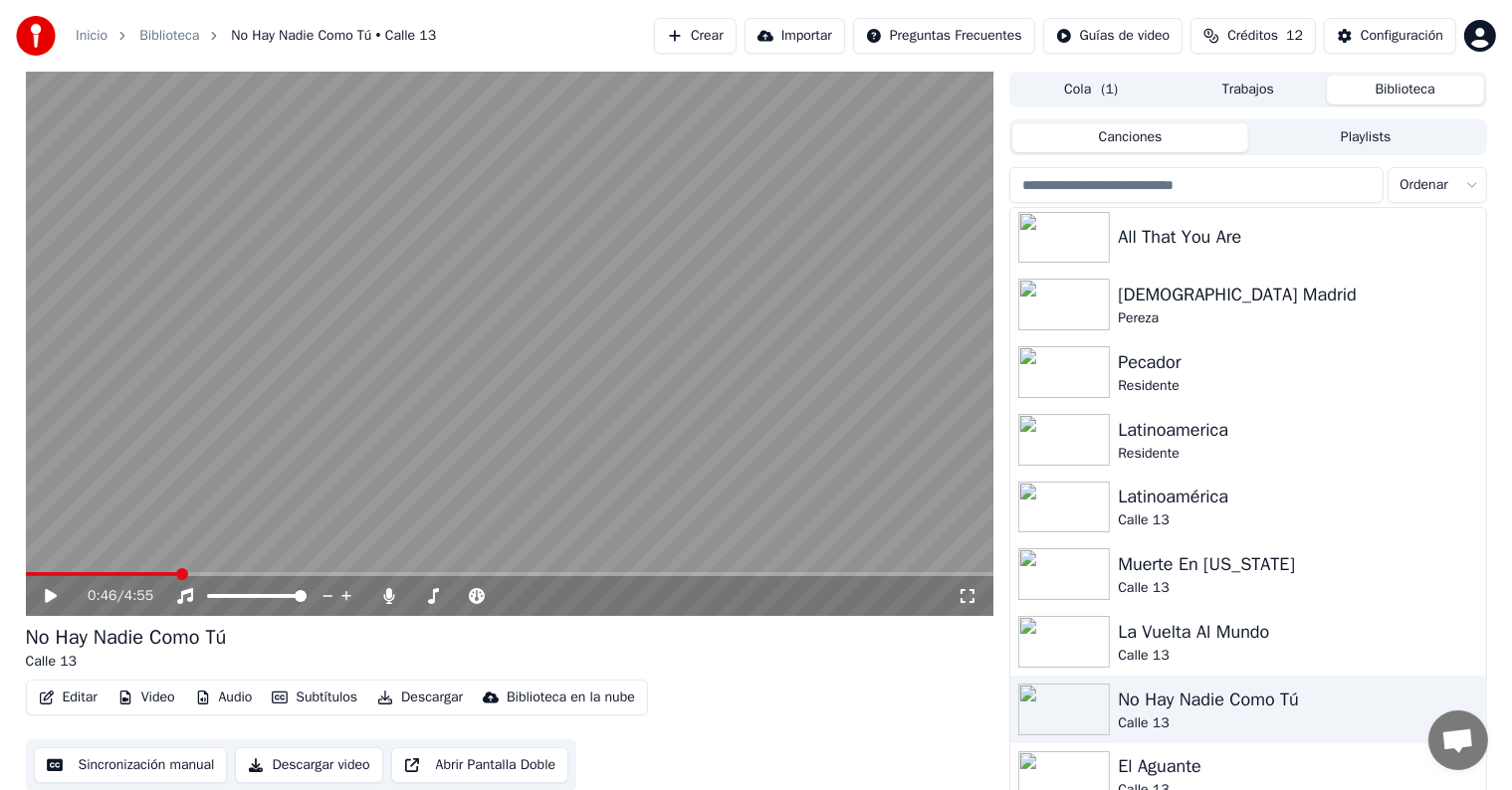 click on "Editar Video Audio Subtítulos Descargar Biblioteca en la nube" at bounding box center (336, 697) 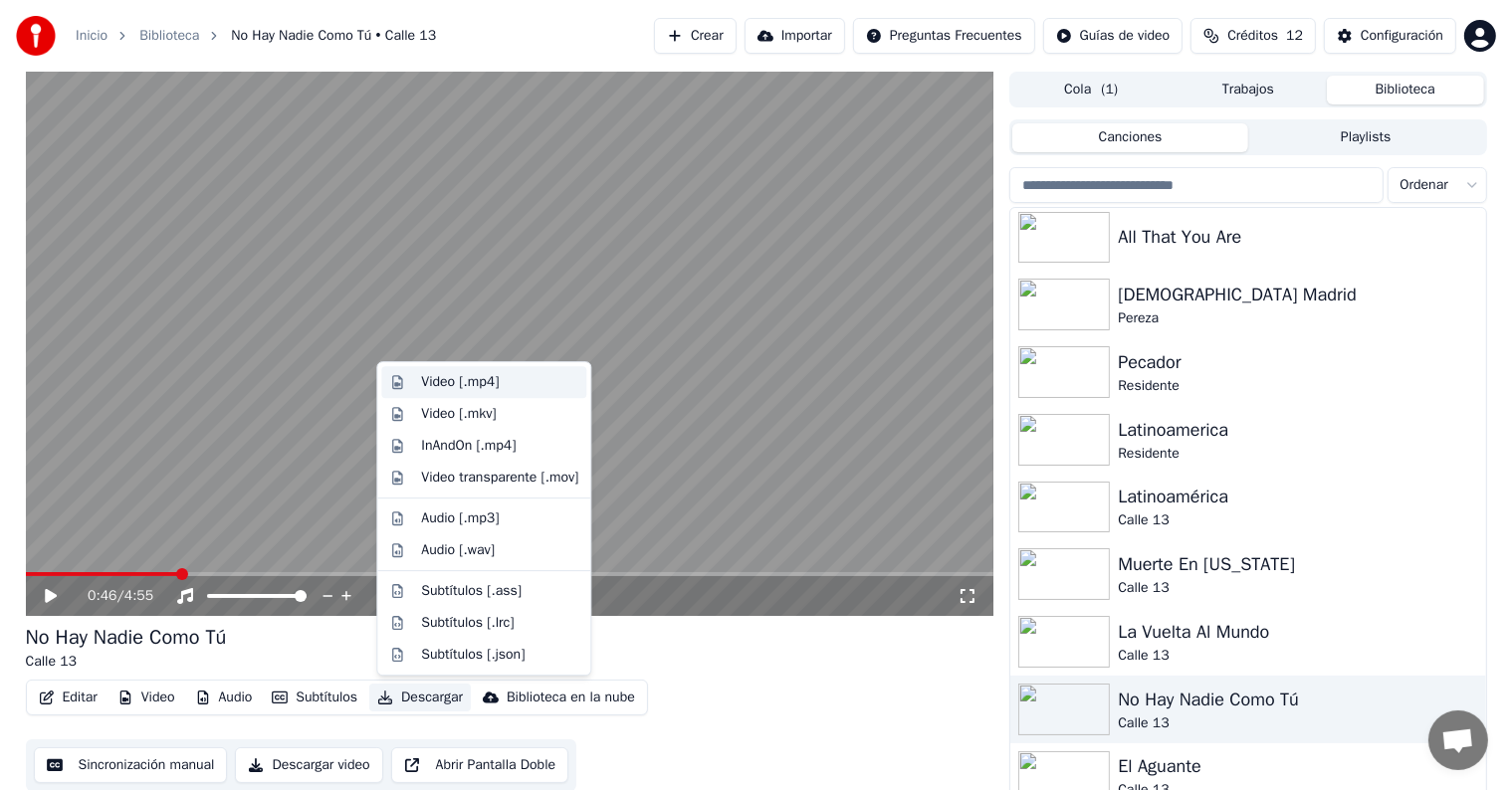 click on "Video [.mp4]" at bounding box center (500, 382) 